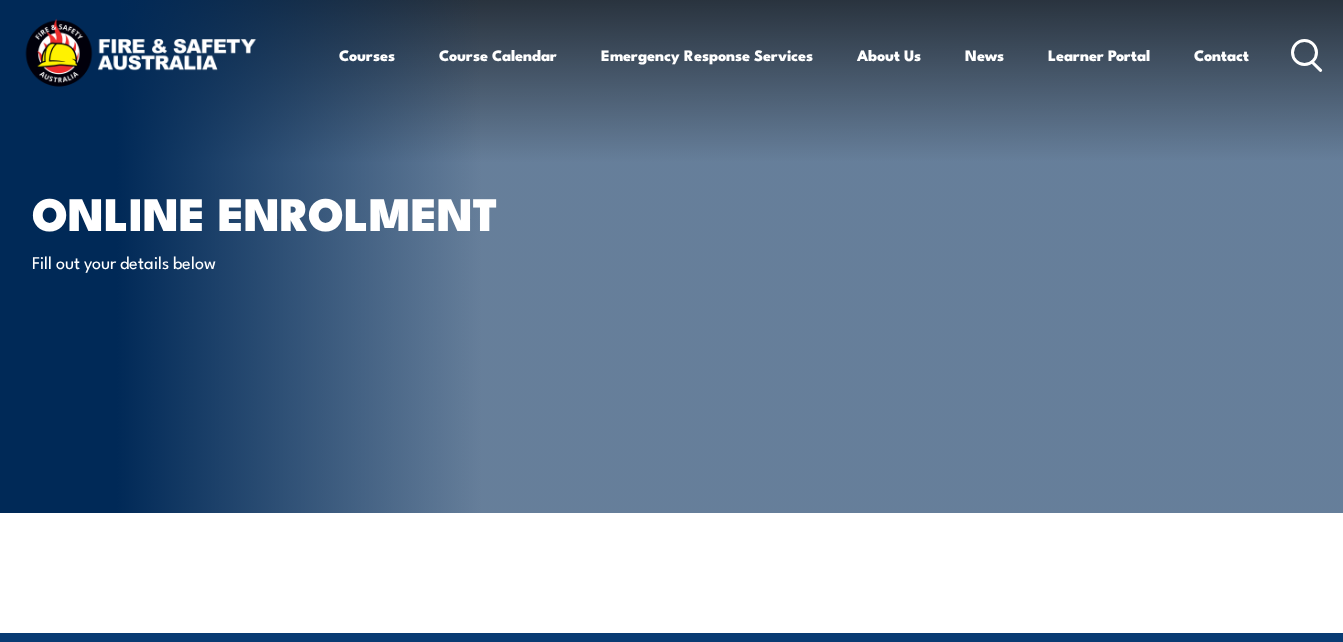 scroll, scrollTop: 0, scrollLeft: 0, axis: both 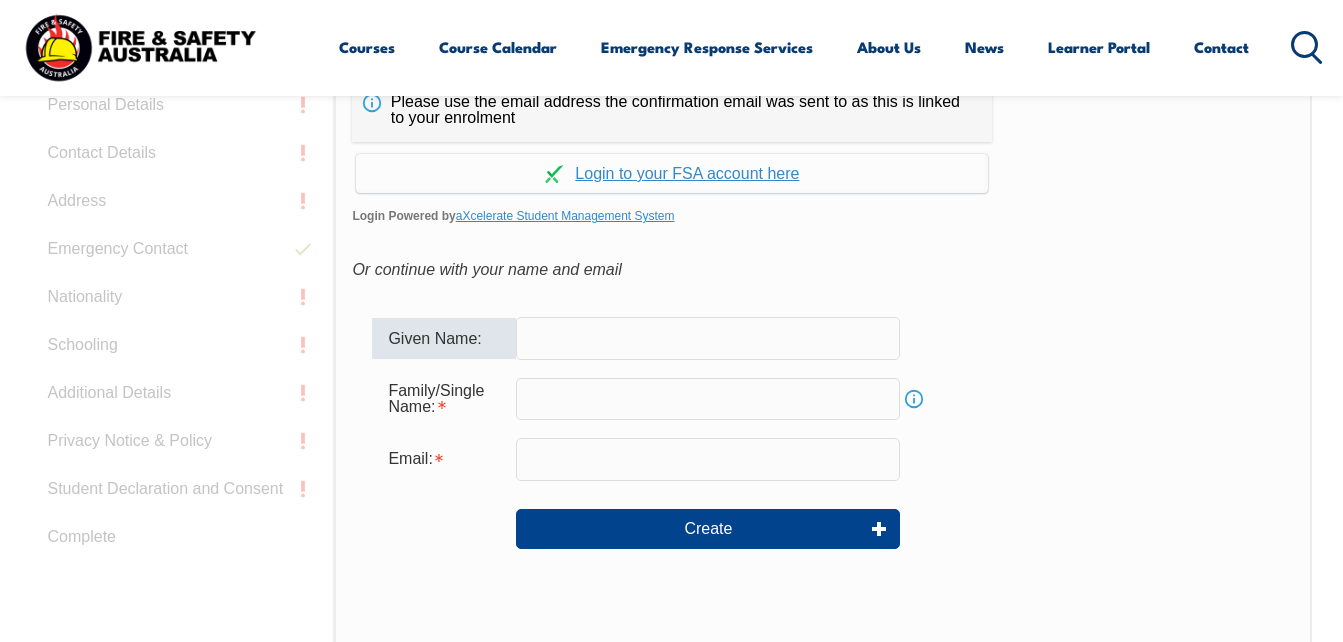click at bounding box center (708, 338) 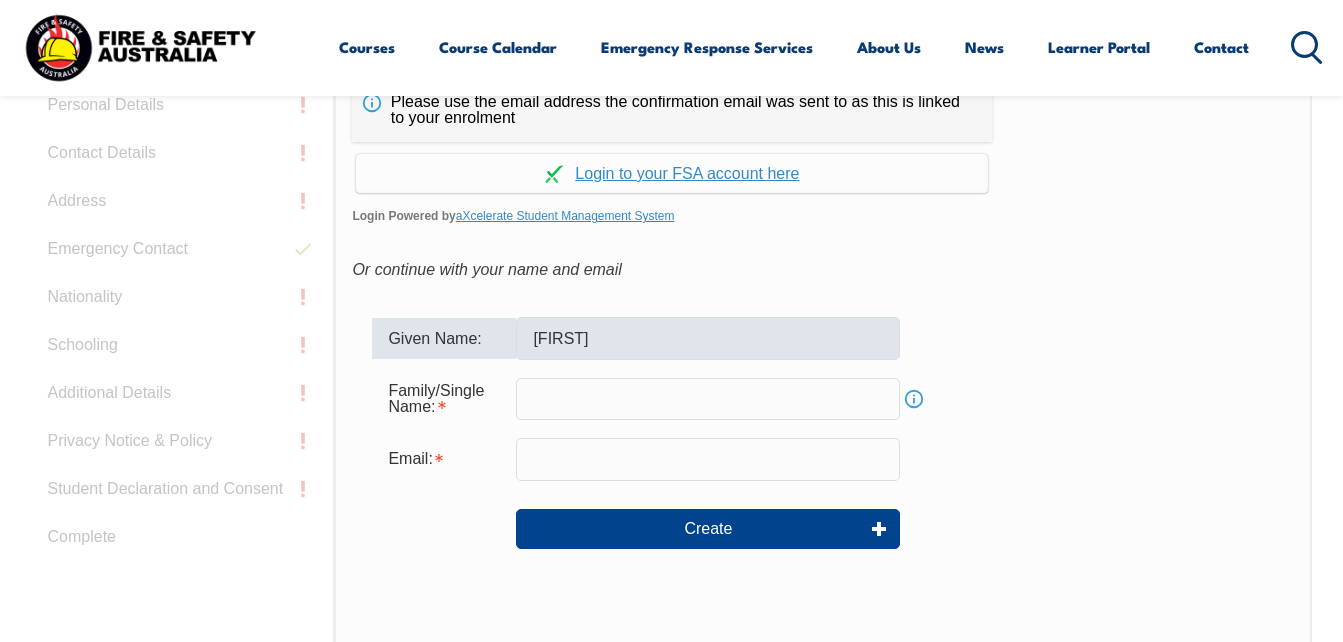 type on "[LAST]" 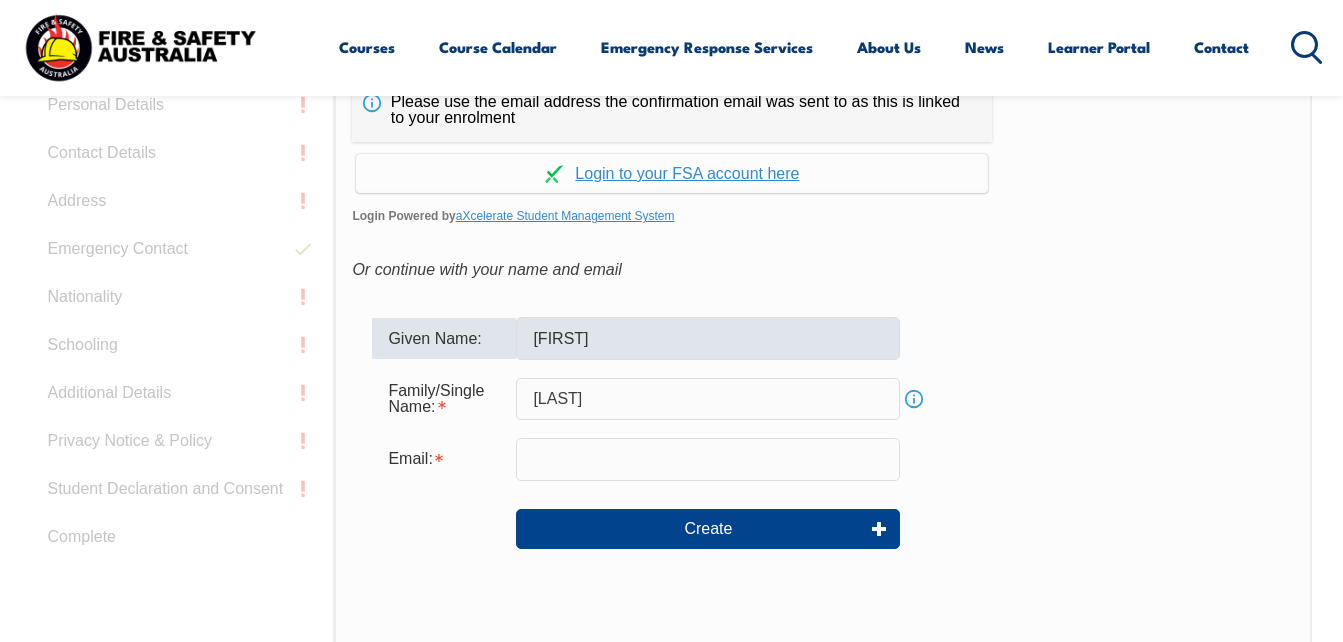 type on "gsengwe@[EMAIL]" 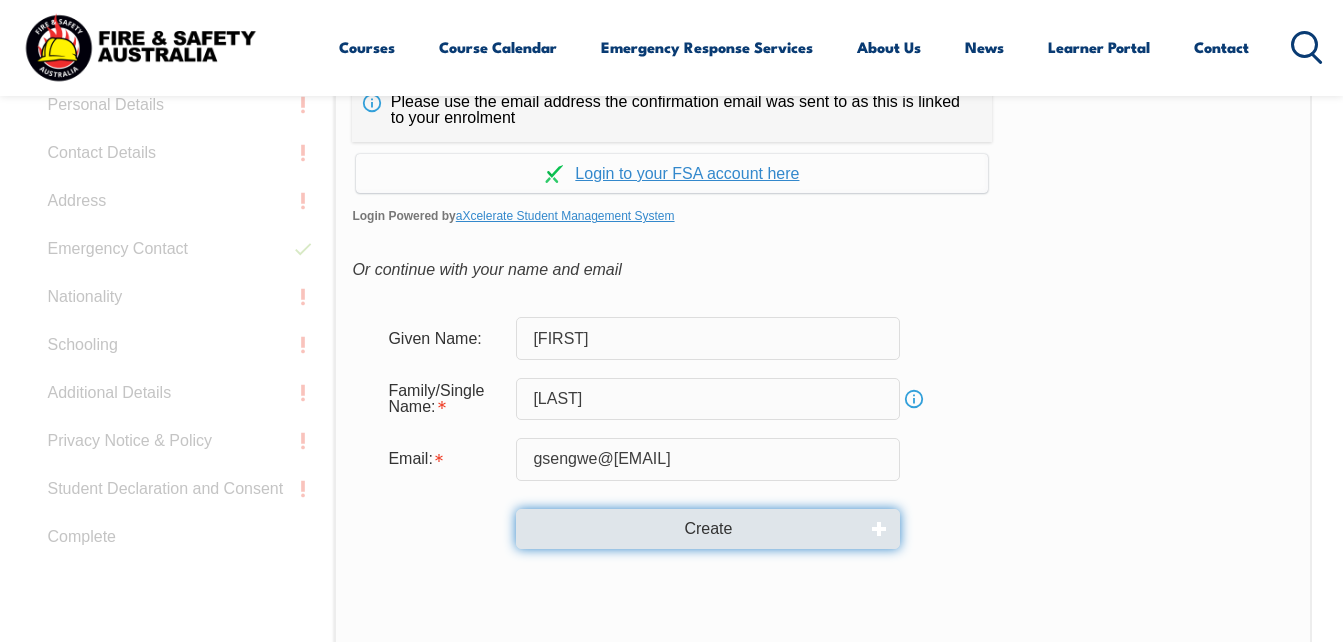 click on "Create" at bounding box center [708, 529] 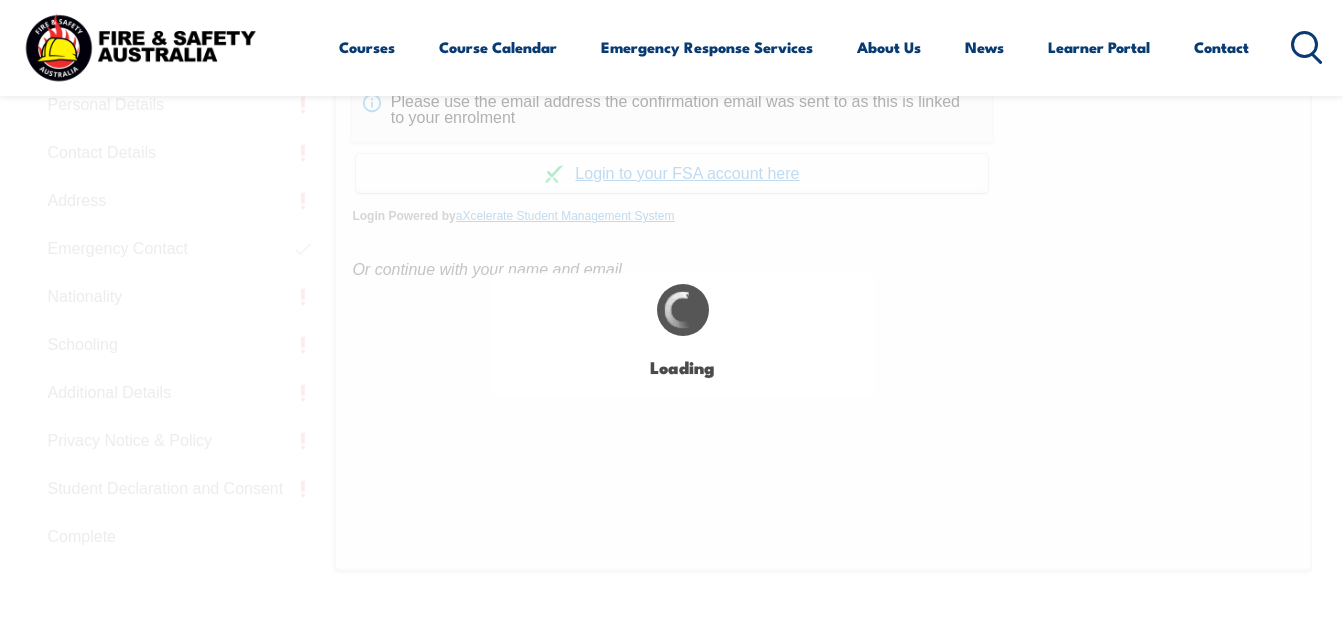 type on "[FIRST]" 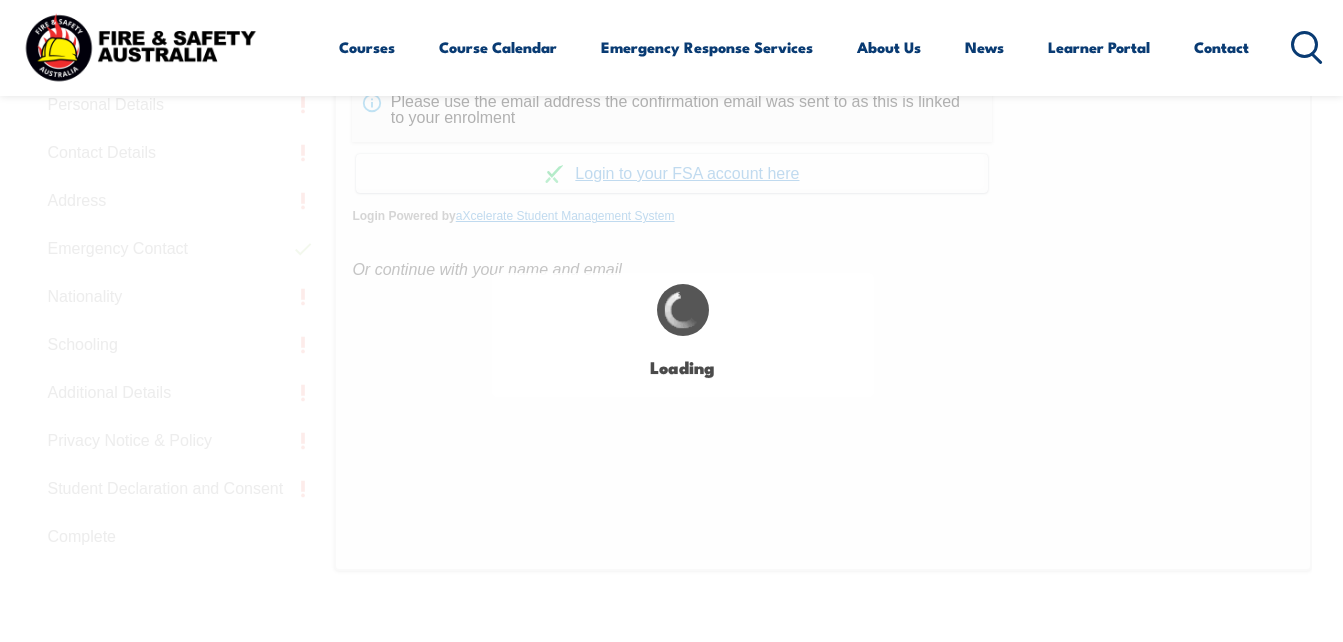 type on "[LAST]" 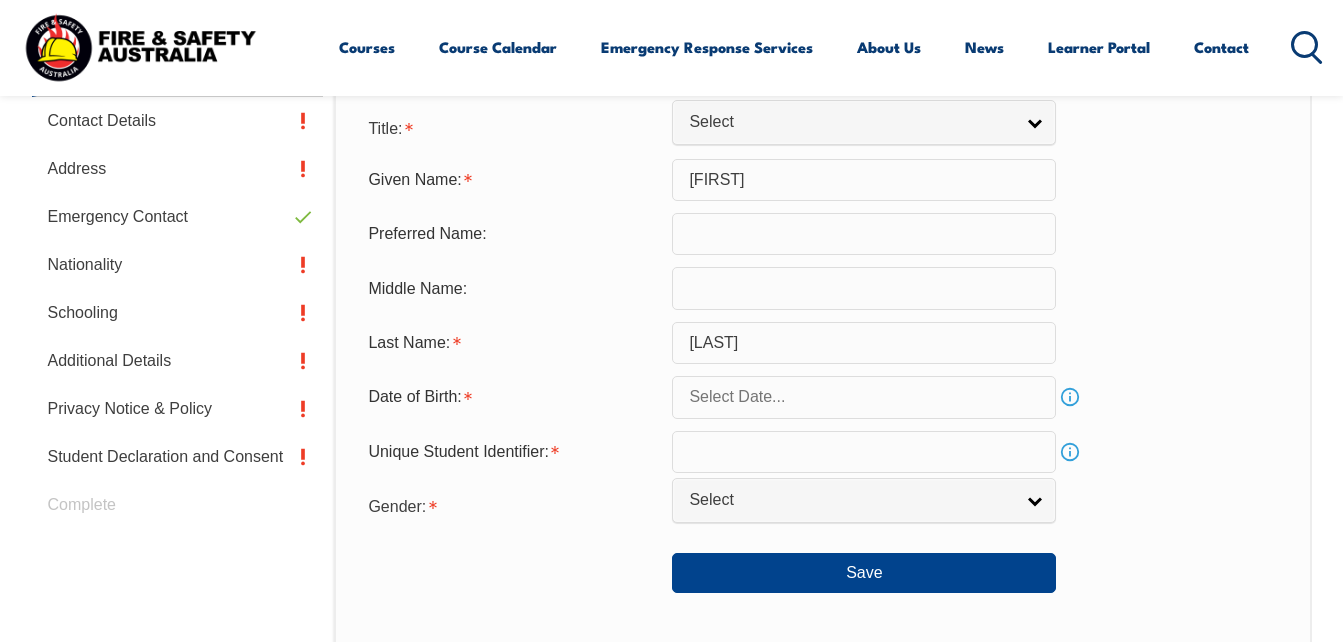 scroll, scrollTop: 505, scrollLeft: 0, axis: vertical 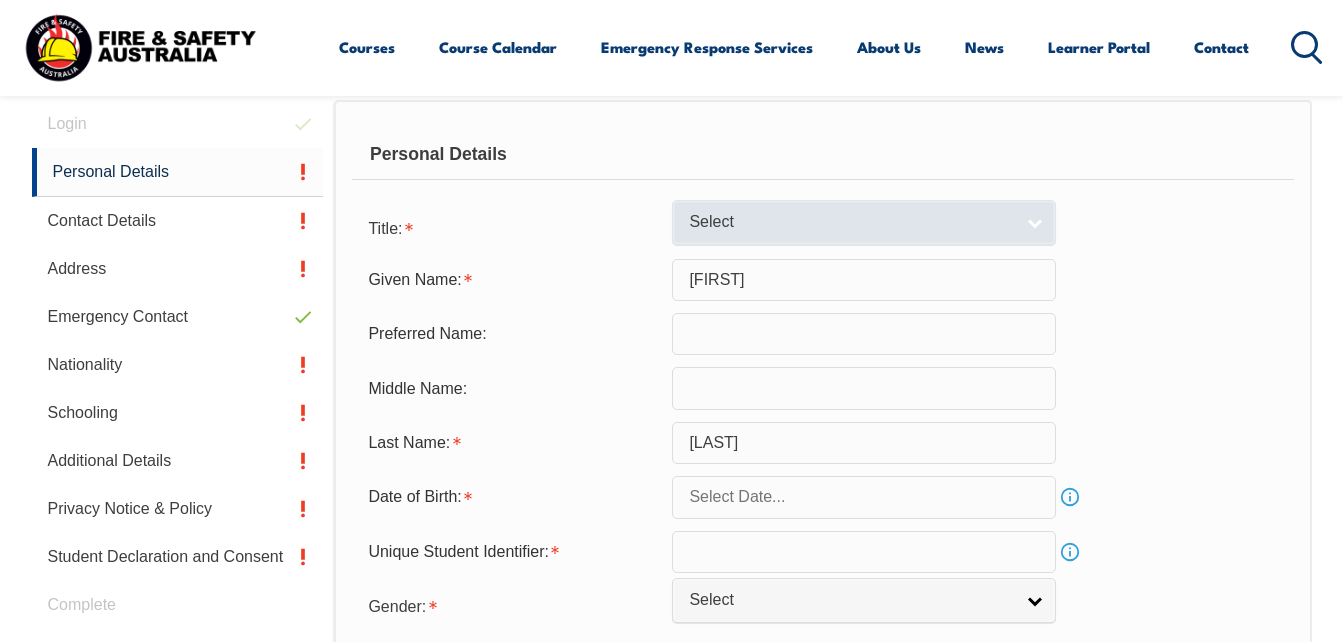 click on "Select" at bounding box center [864, 222] 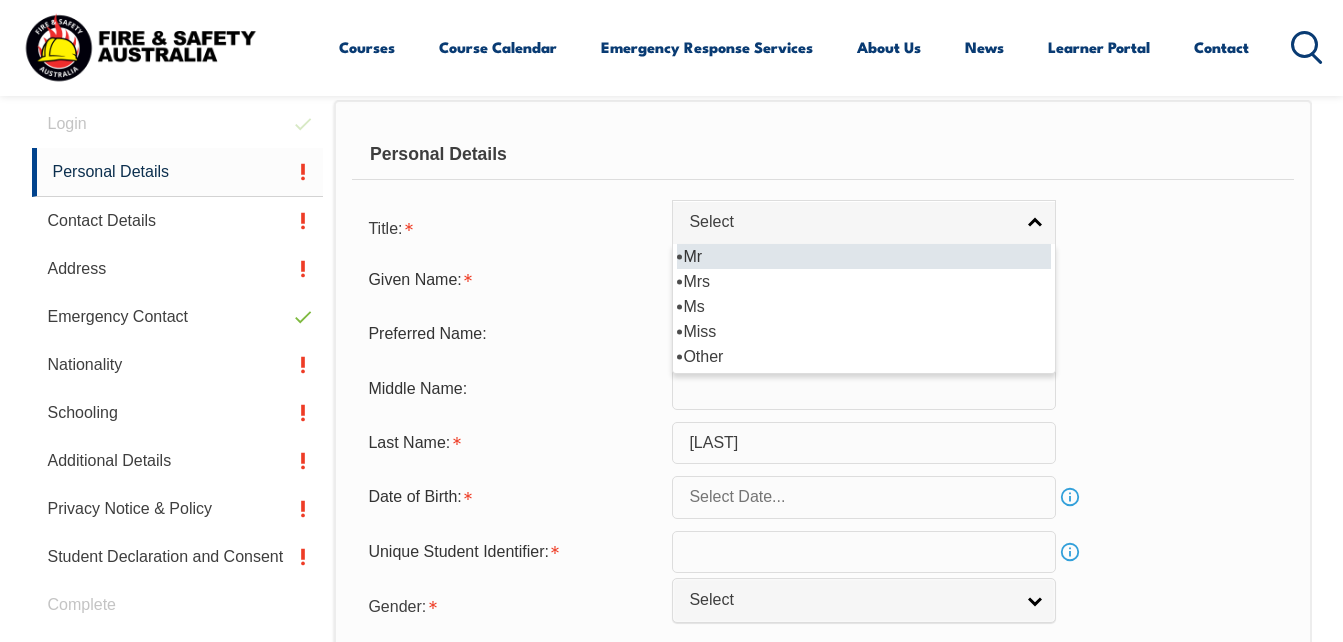 click on "Mr" at bounding box center [864, 256] 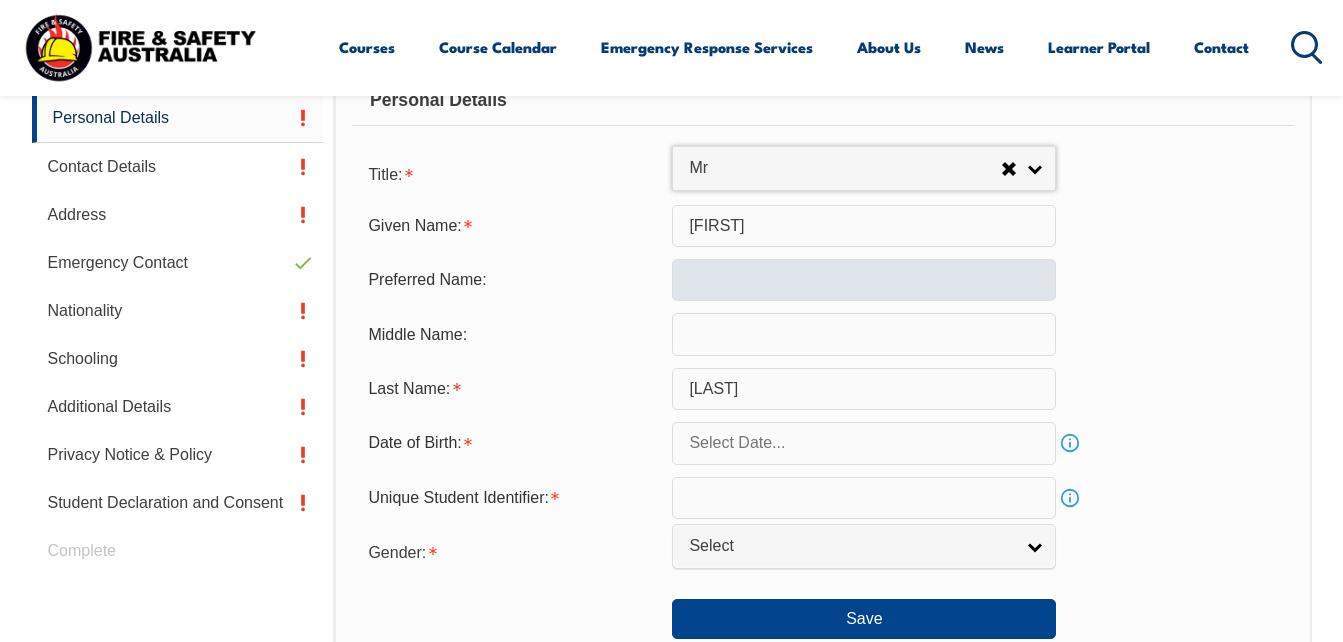 scroll, scrollTop: 605, scrollLeft: 0, axis: vertical 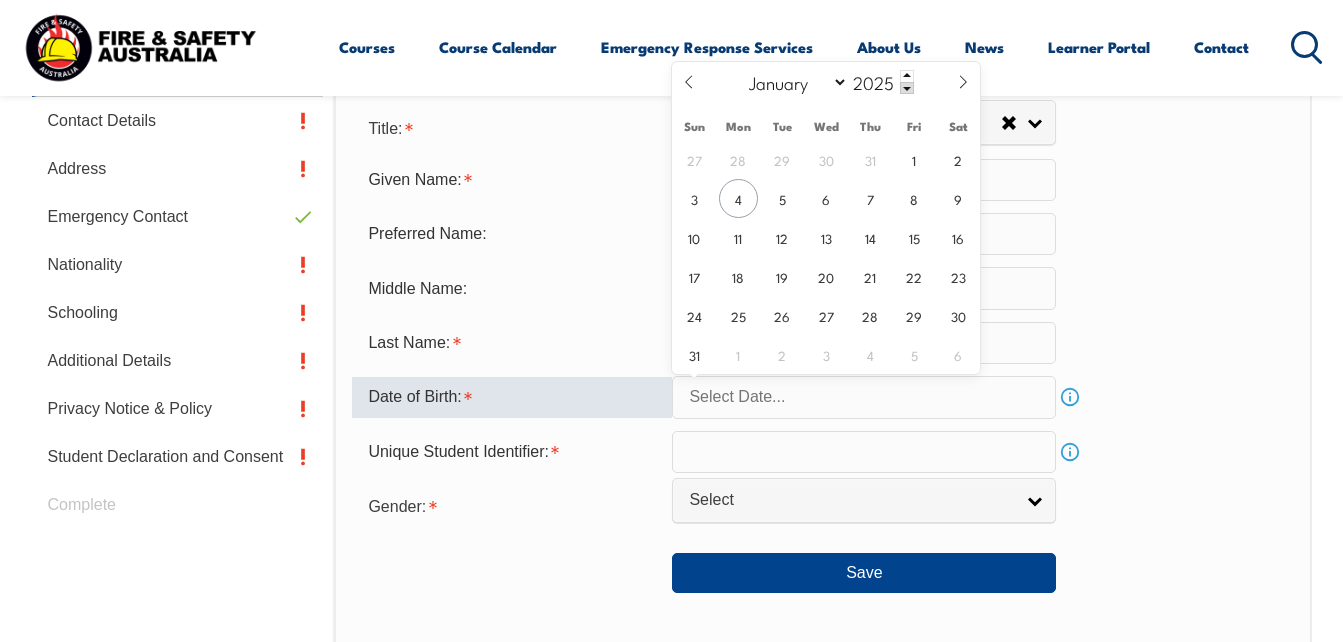 click at bounding box center [864, 397] 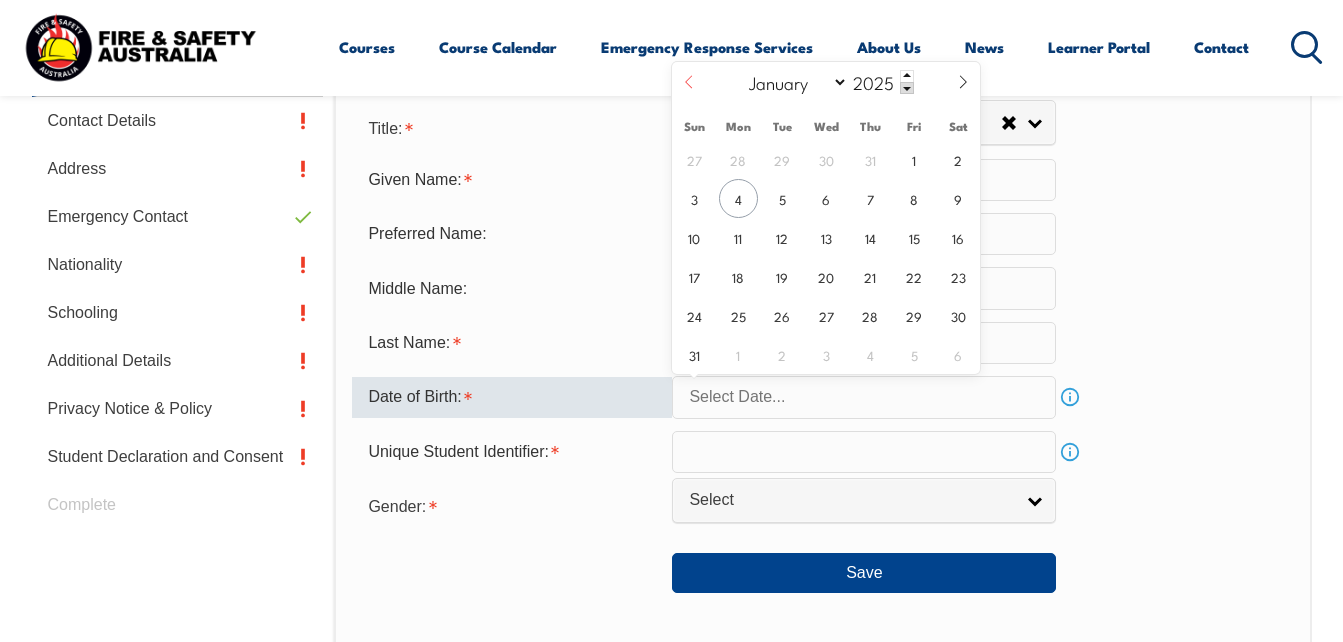 click 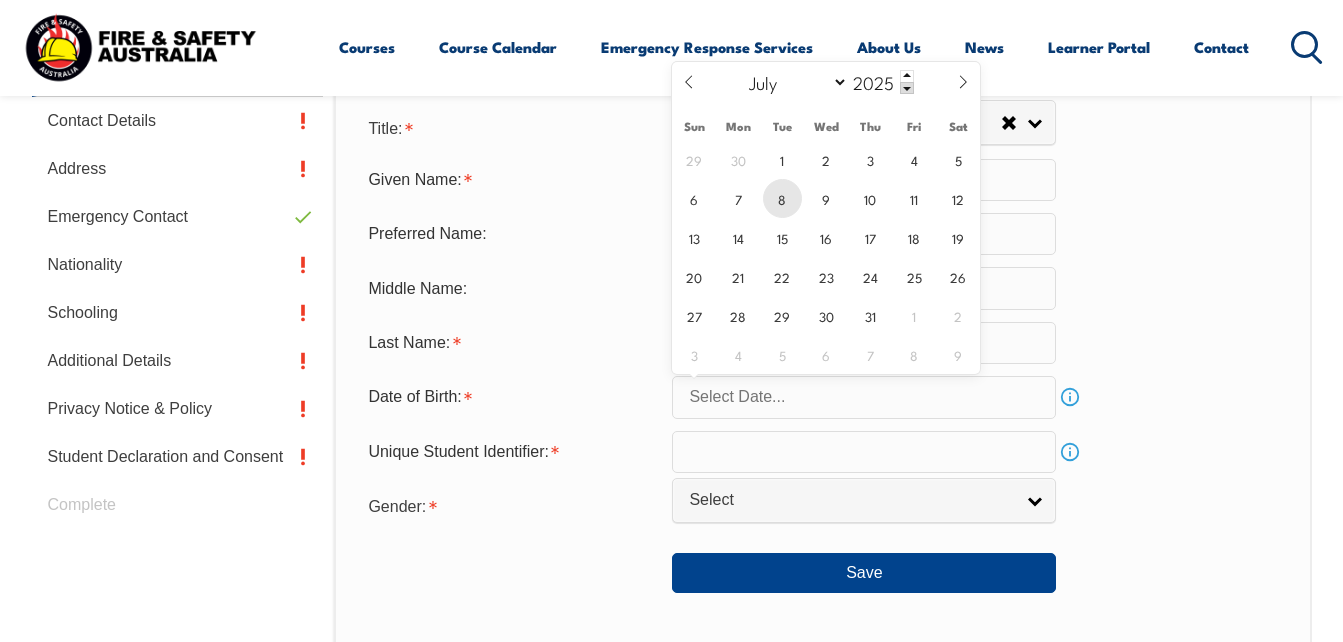 click on "8" at bounding box center (782, 198) 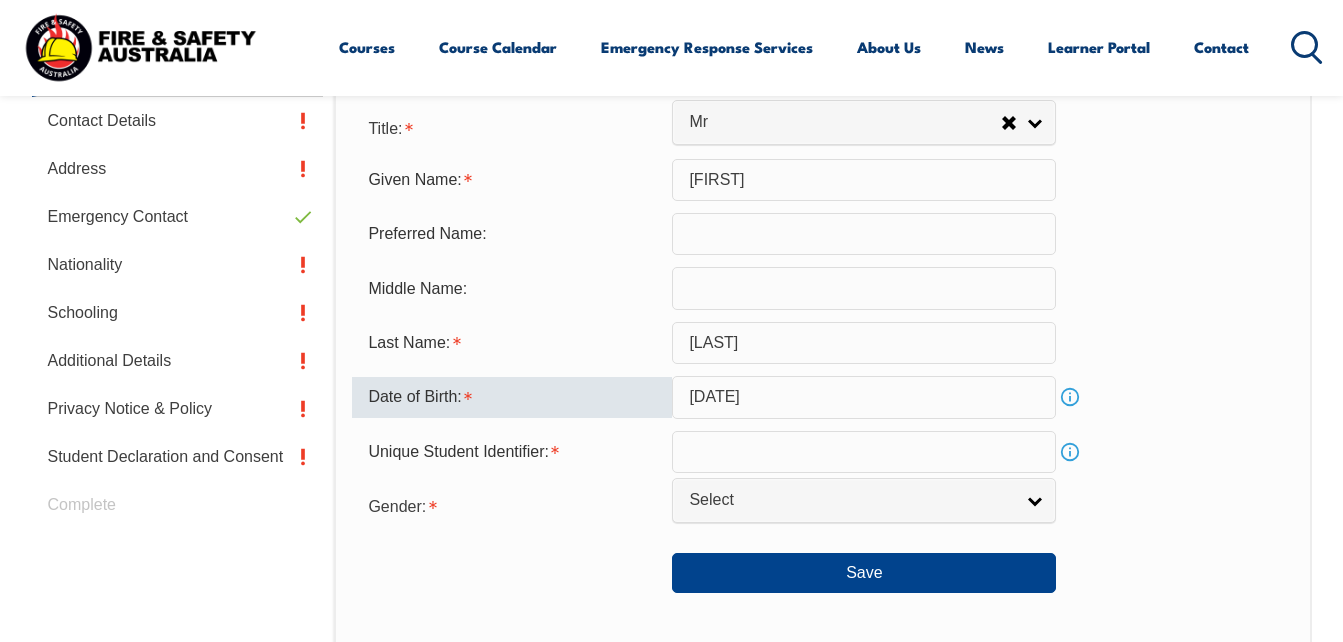 click at bounding box center [864, 452] 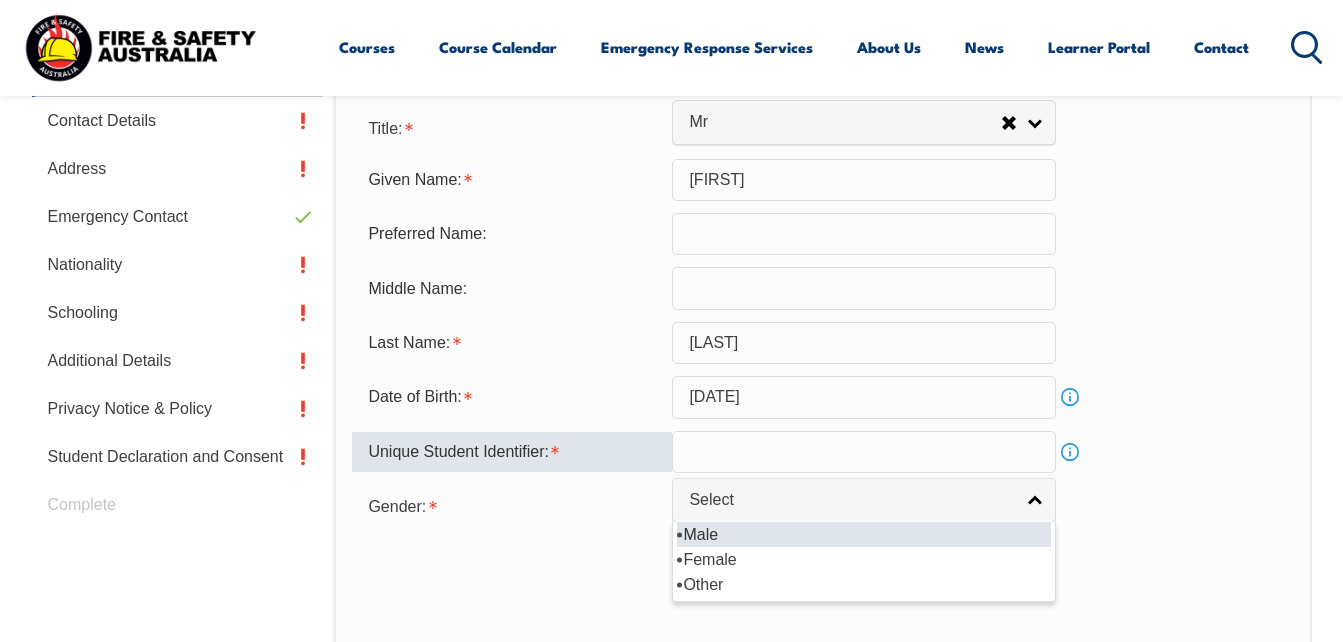click at bounding box center (864, 452) 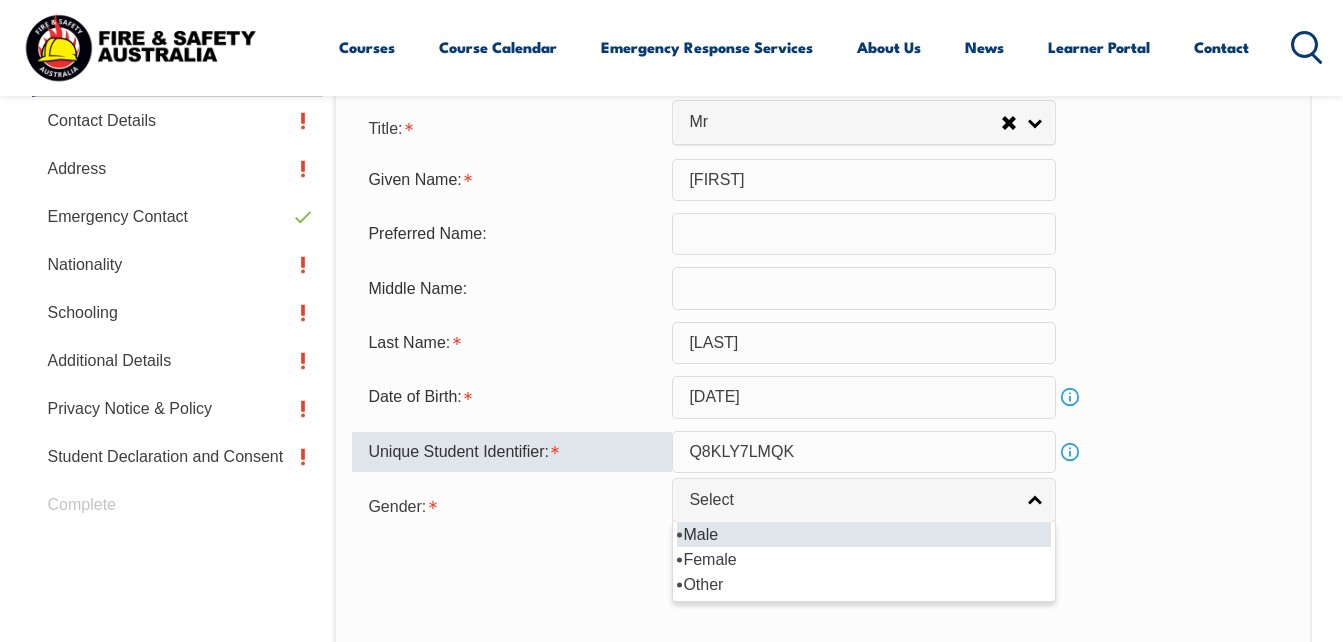 type on "Q8KLY7LMQK" 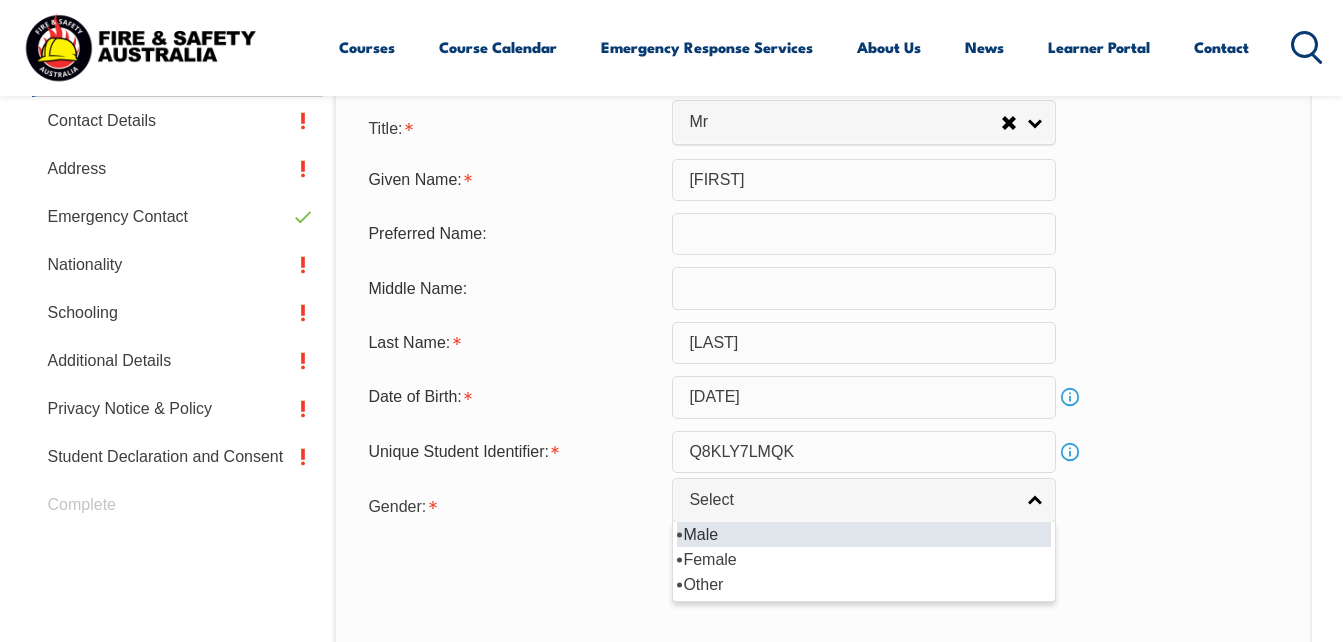 click on "Gender: Male Female Other
Select
Male Female Other" at bounding box center (822, 505) 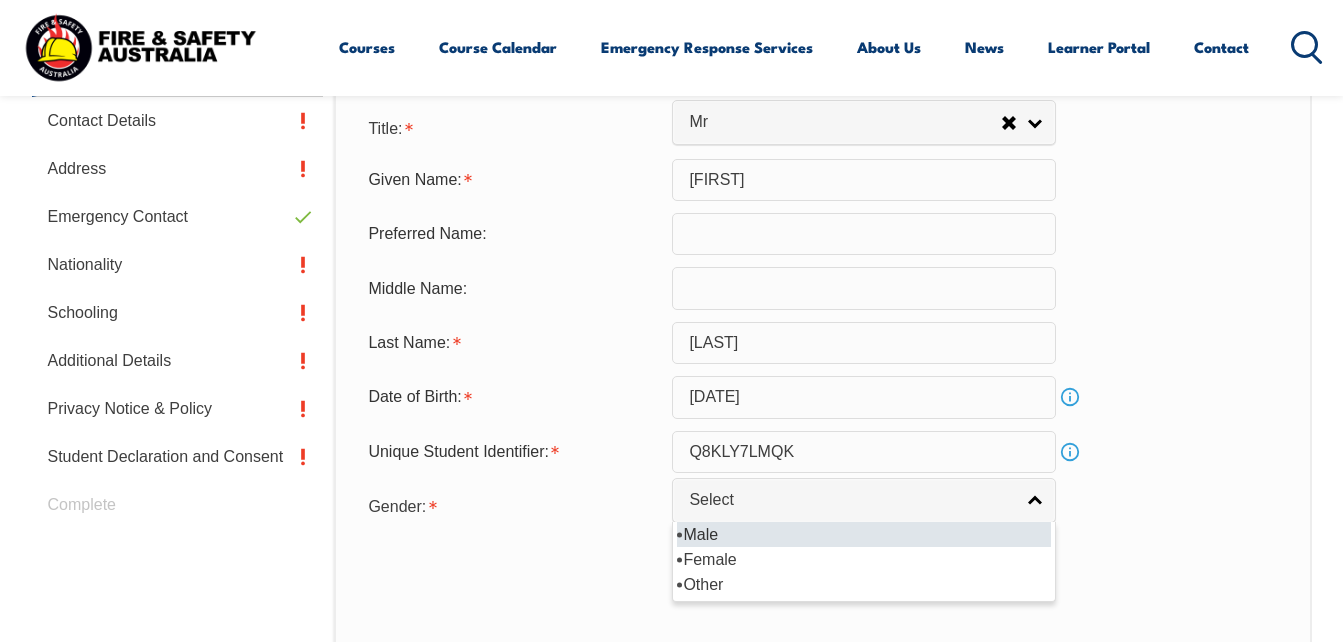 select on "M" 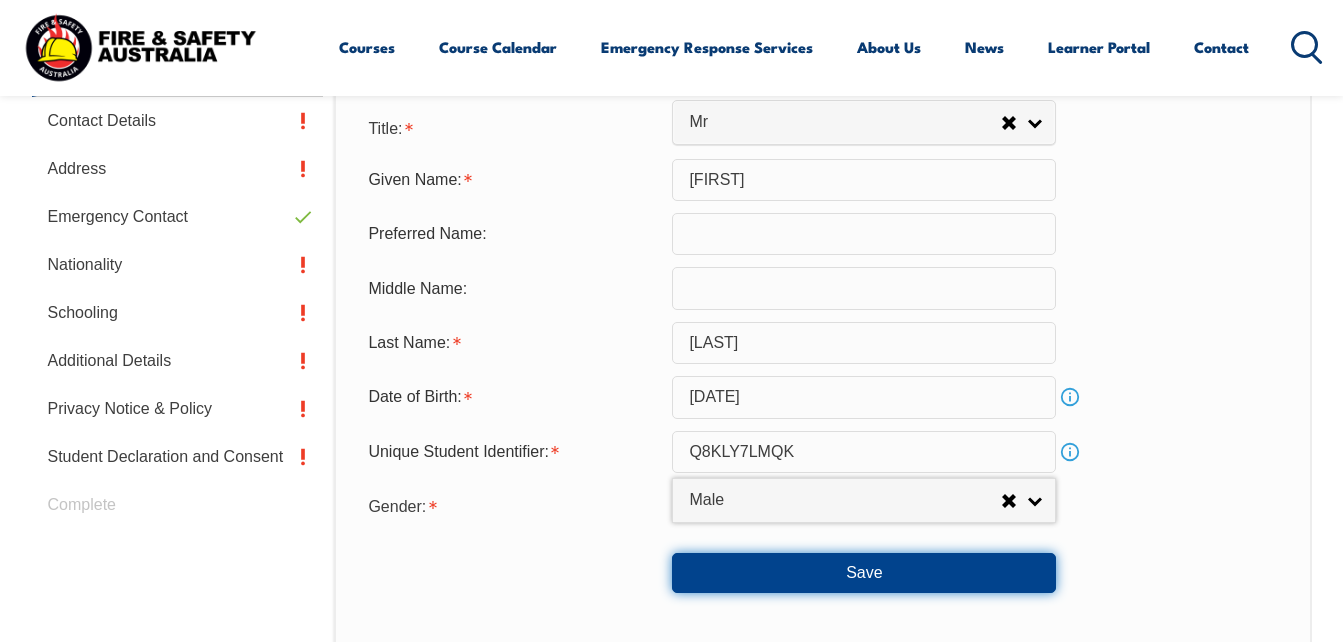 click on "Save" at bounding box center [864, 573] 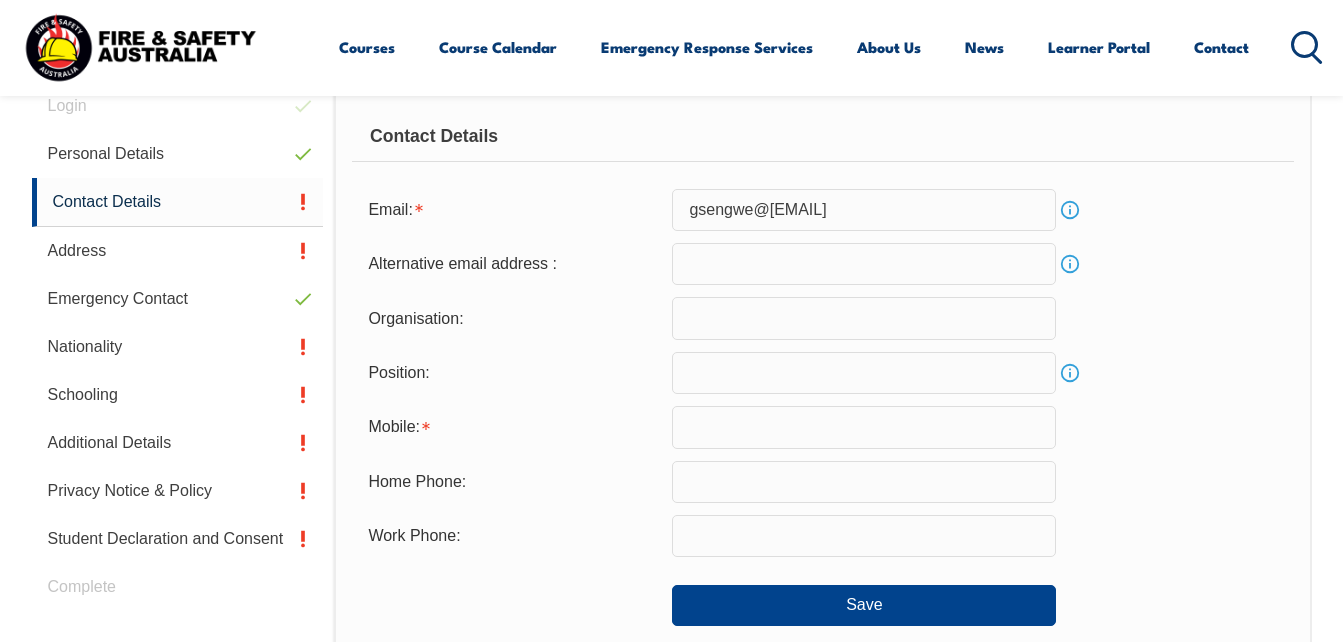 scroll, scrollTop: 505, scrollLeft: 0, axis: vertical 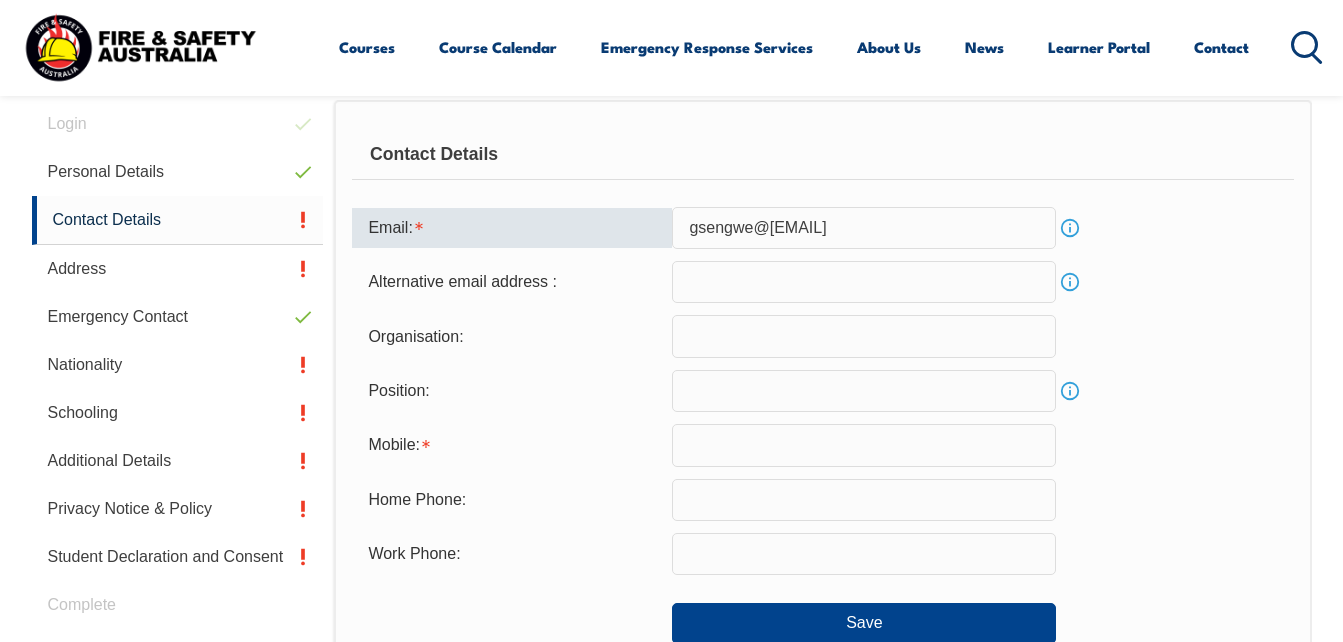 click on "gsengwe@[EMAIL]" at bounding box center (864, 228) 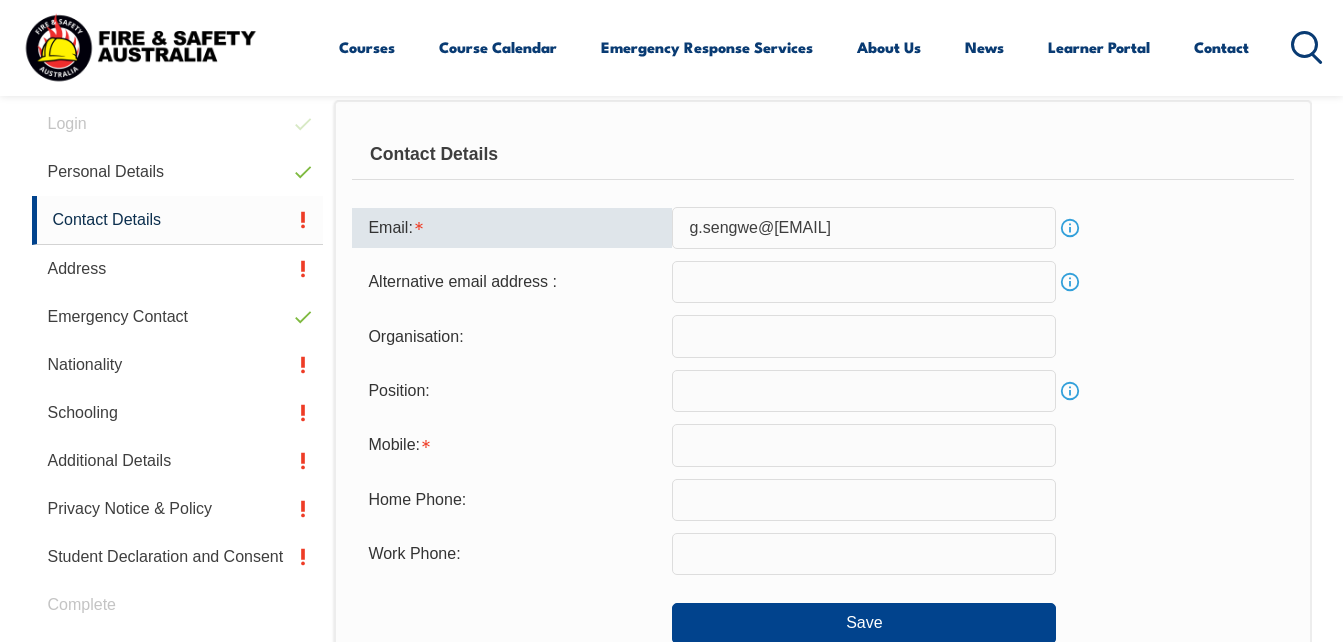 click on "g.sengwe@[EMAIL]" at bounding box center [864, 228] 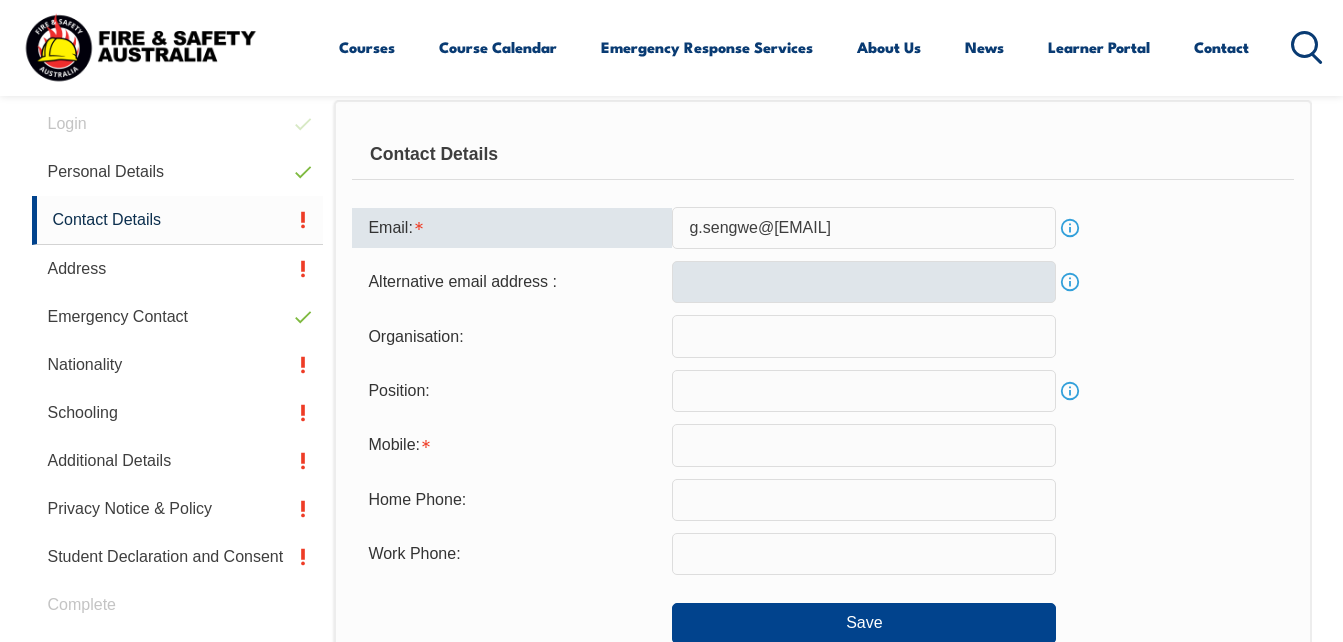 type on "g.sengwe@[EMAIL]" 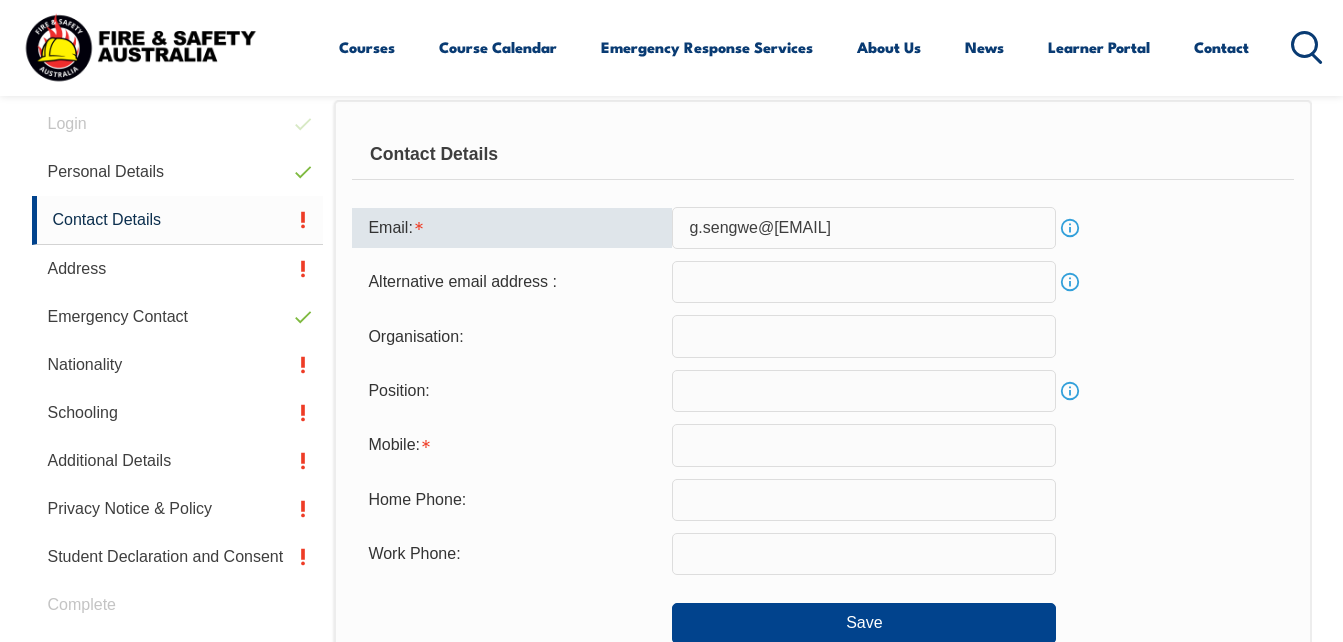 click at bounding box center (864, 282) 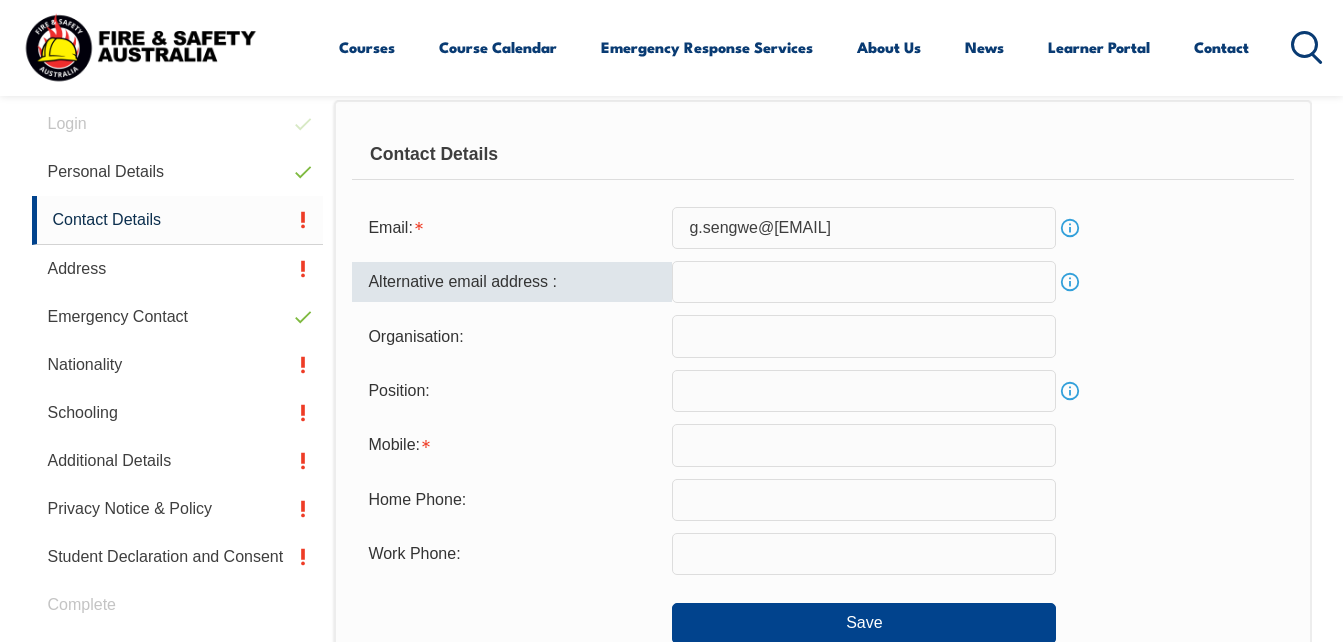 type on "gsengwe@[EMAIL]" 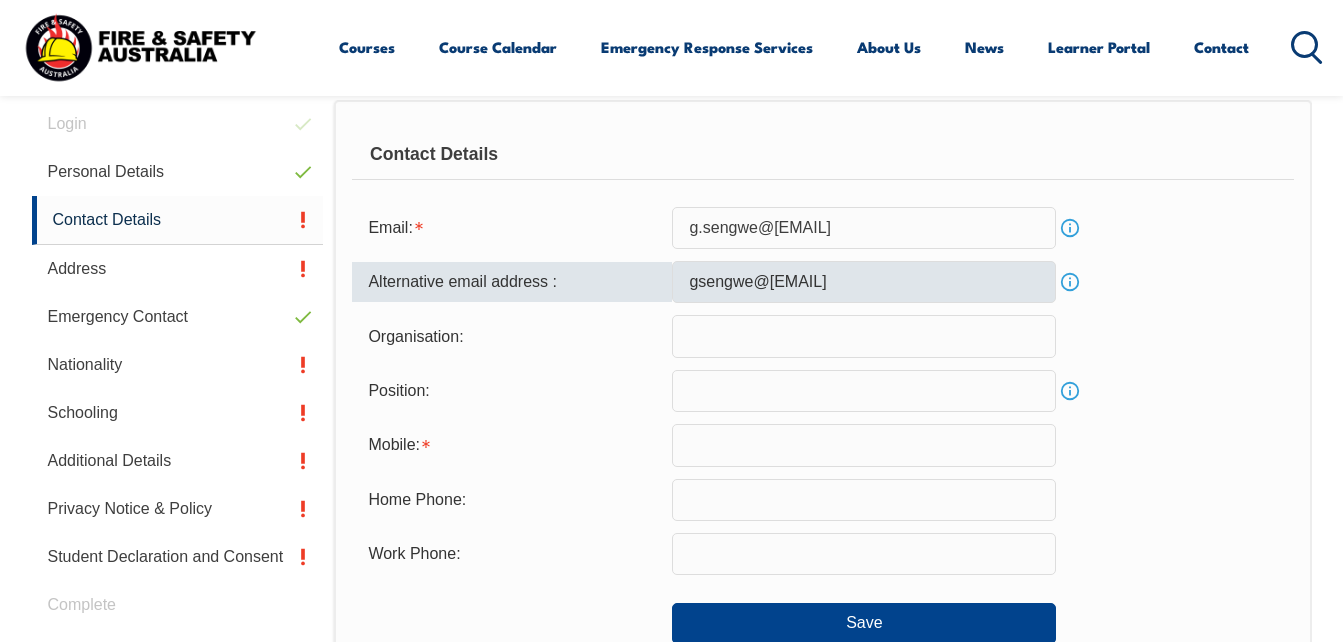 type on "[LOCATION]" 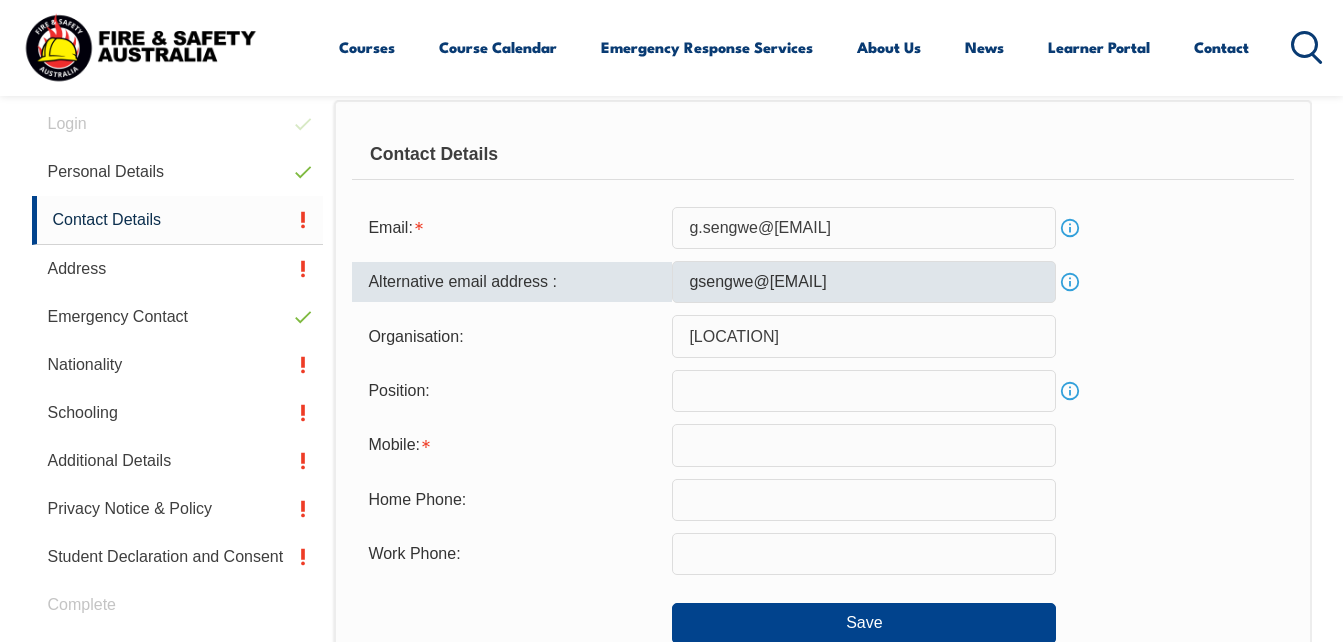 type on "[PHONE]" 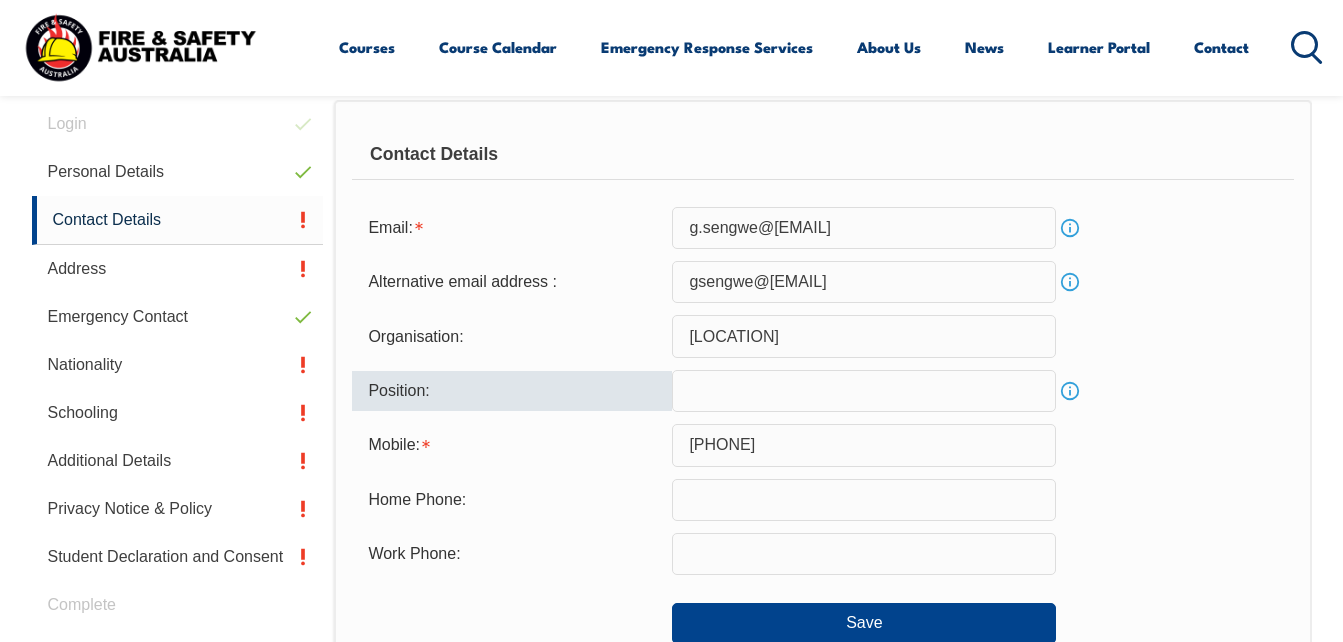 click at bounding box center [864, 391] 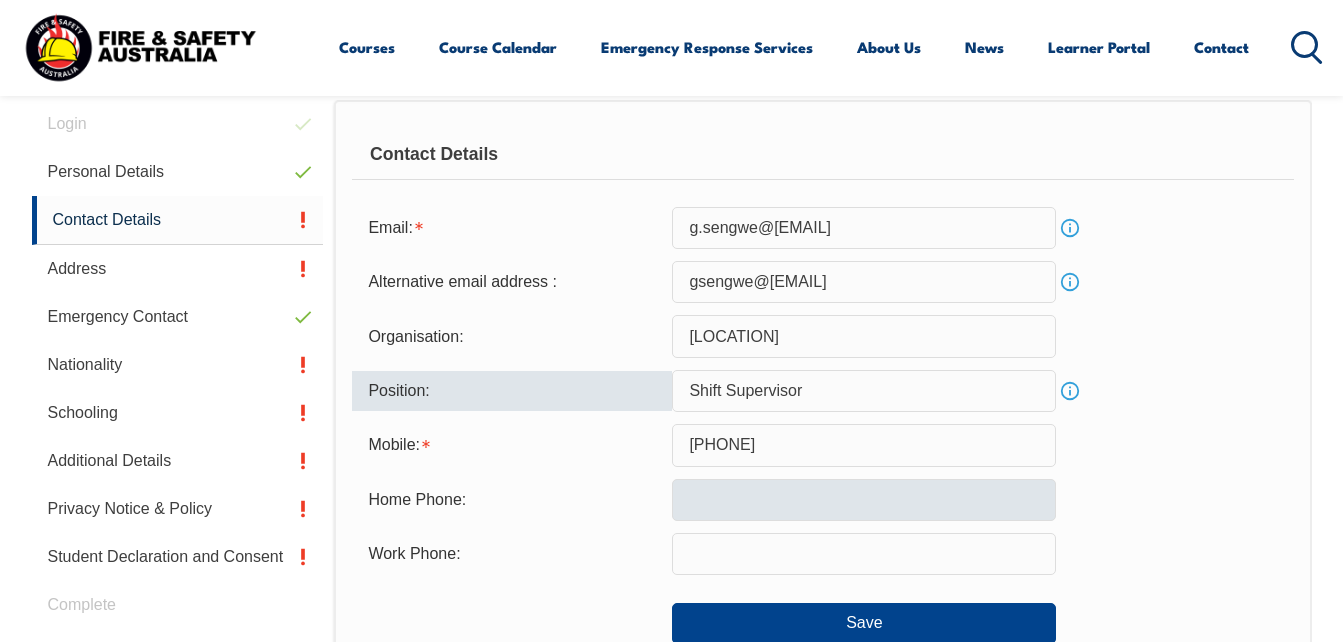 type on "Shift Supervisor" 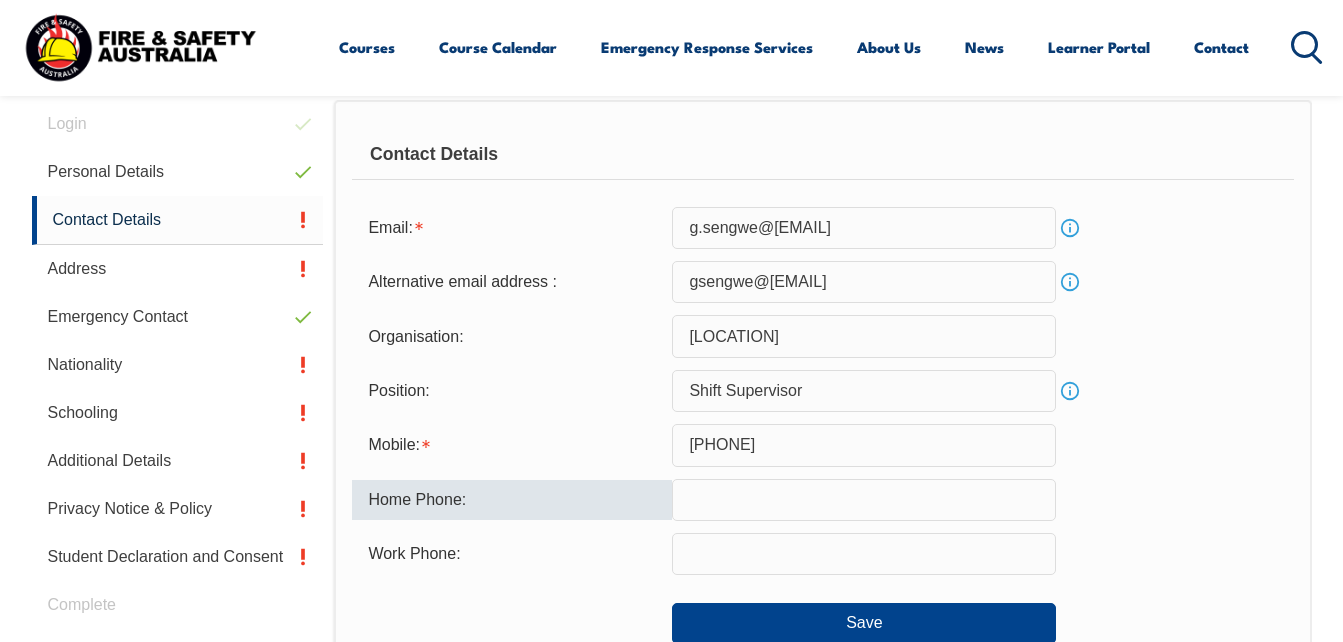 click at bounding box center [864, 500] 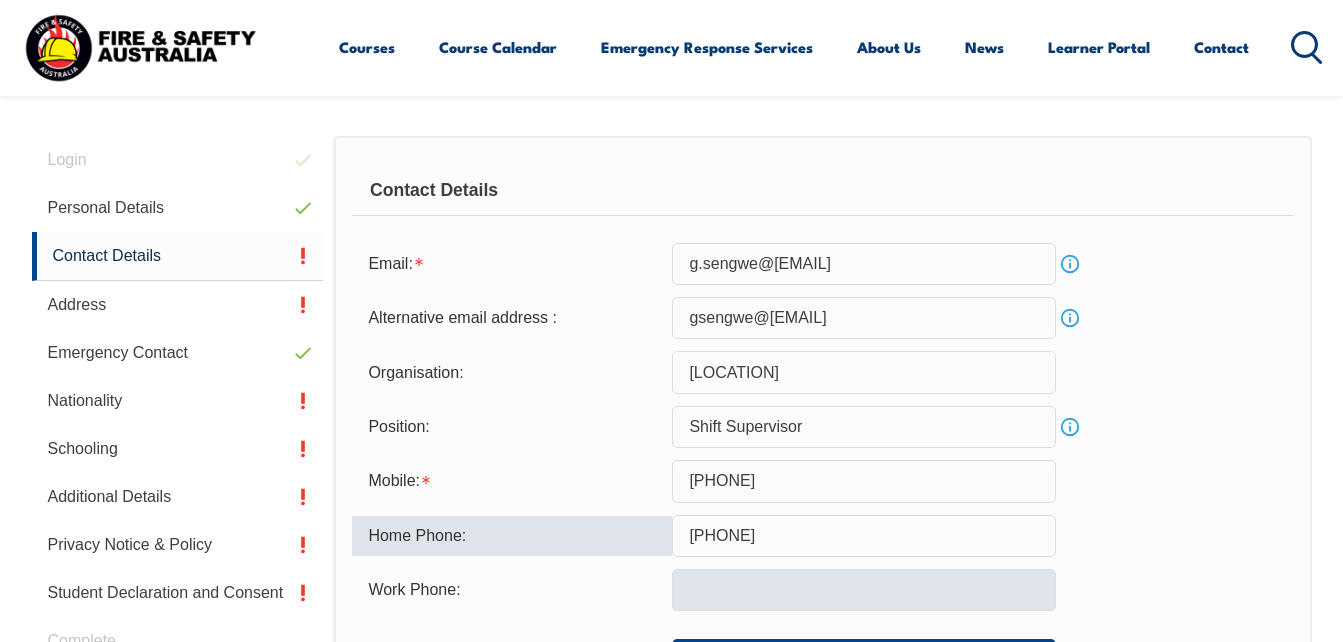 scroll, scrollTop: 505, scrollLeft: 0, axis: vertical 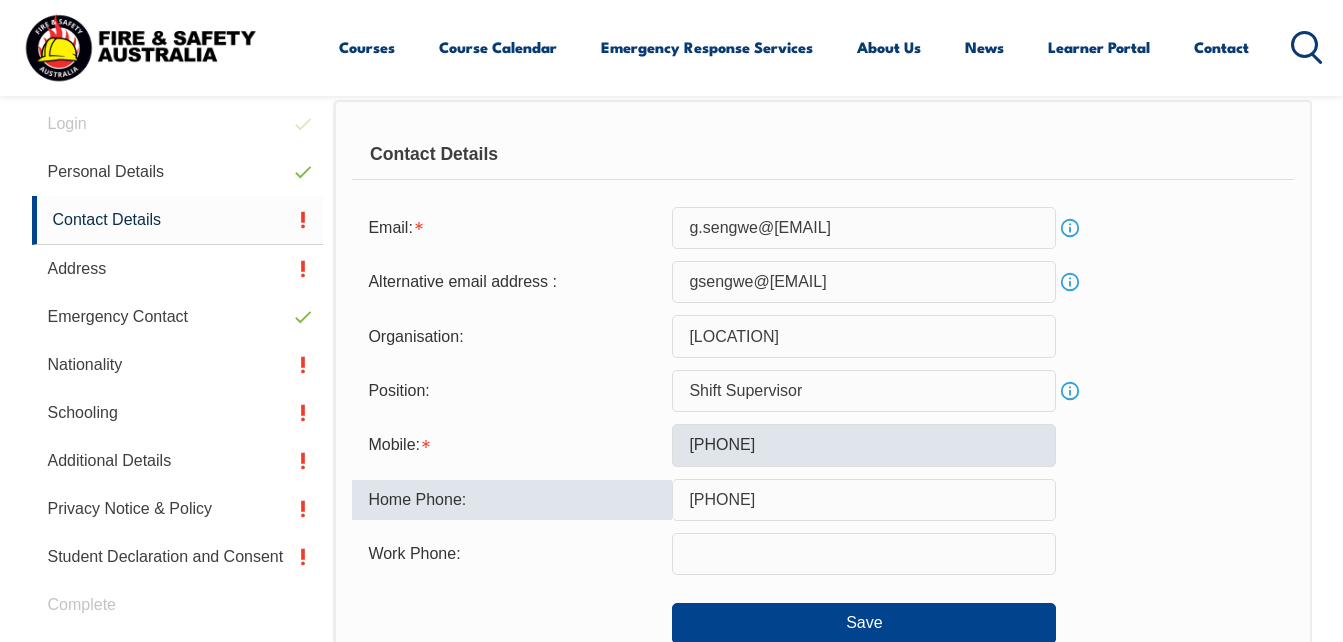 type on "[PHONE]" 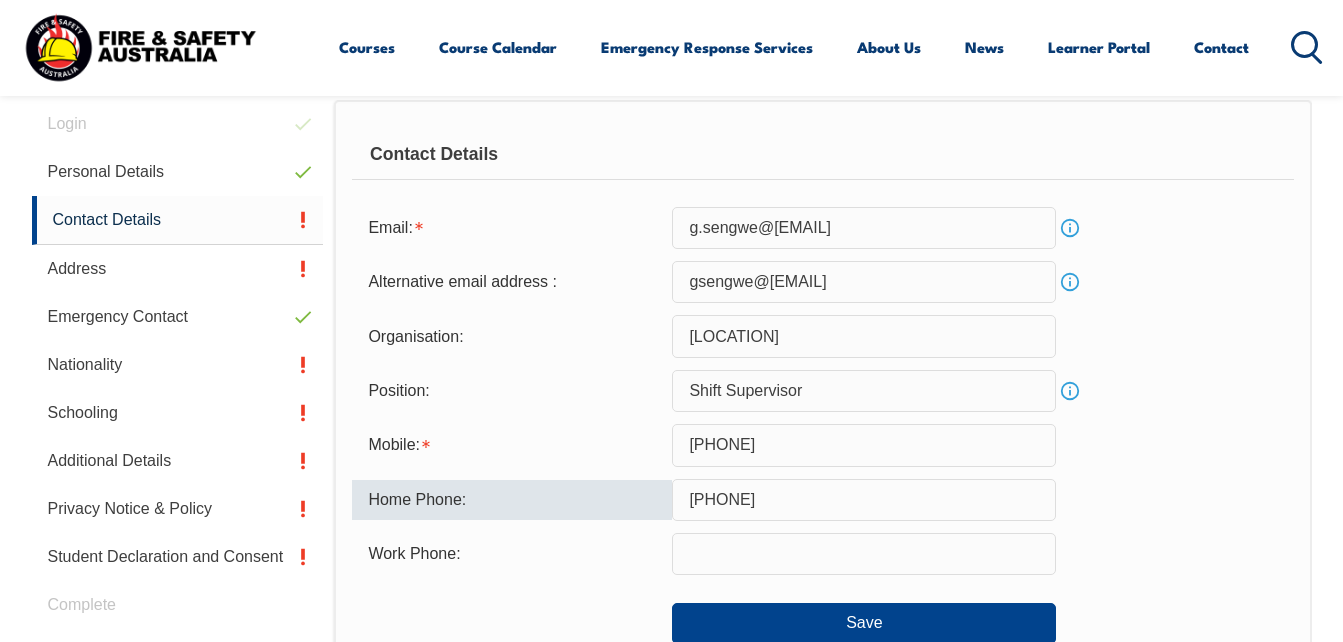 click on "[PHONE]" at bounding box center (864, 445) 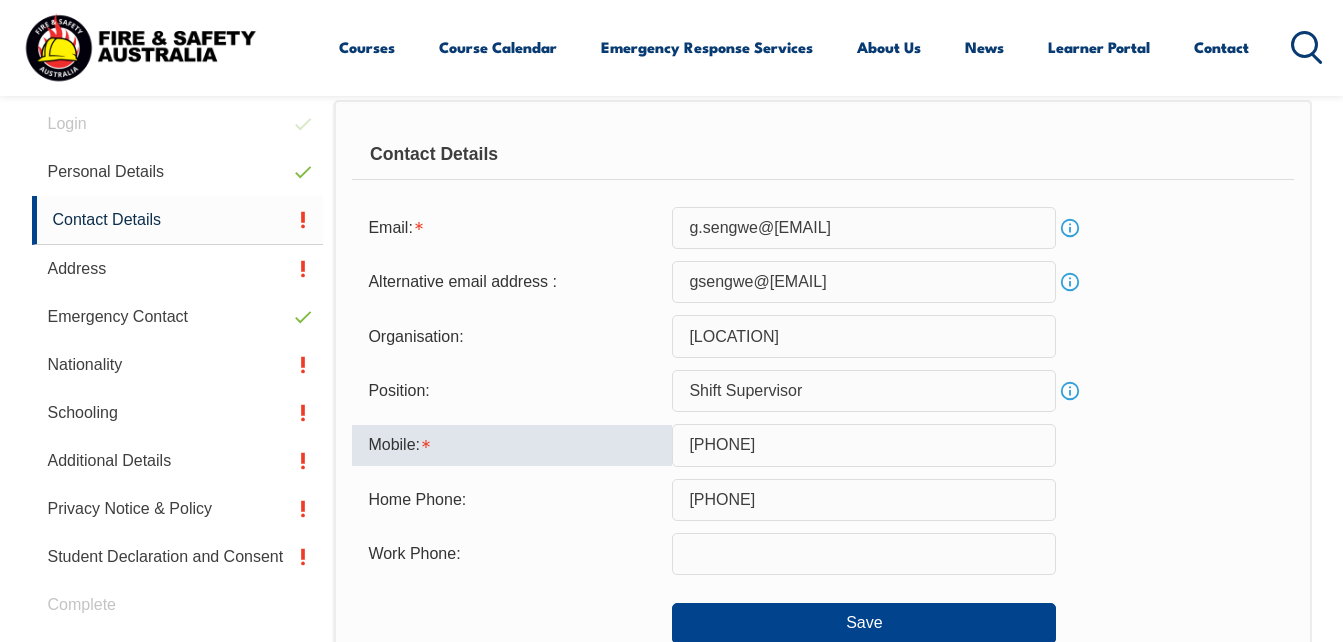 click on "Home Phone: [PHONE]" at bounding box center (822, 500) 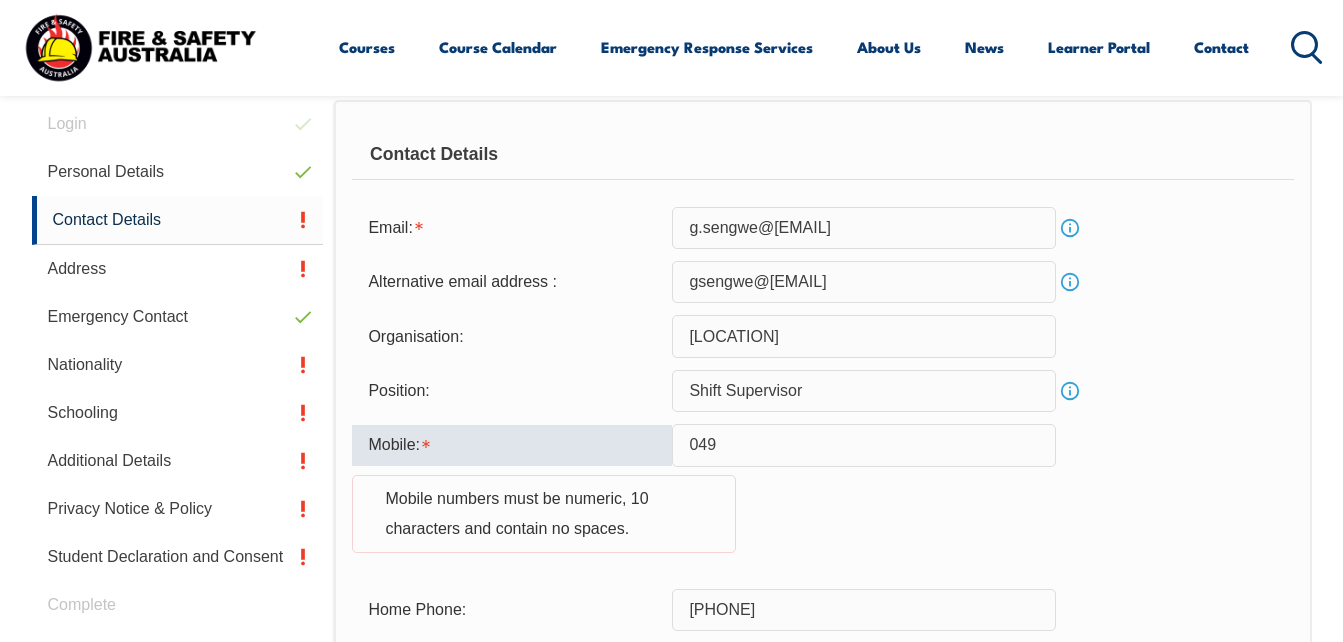 type on "[PHONE]" 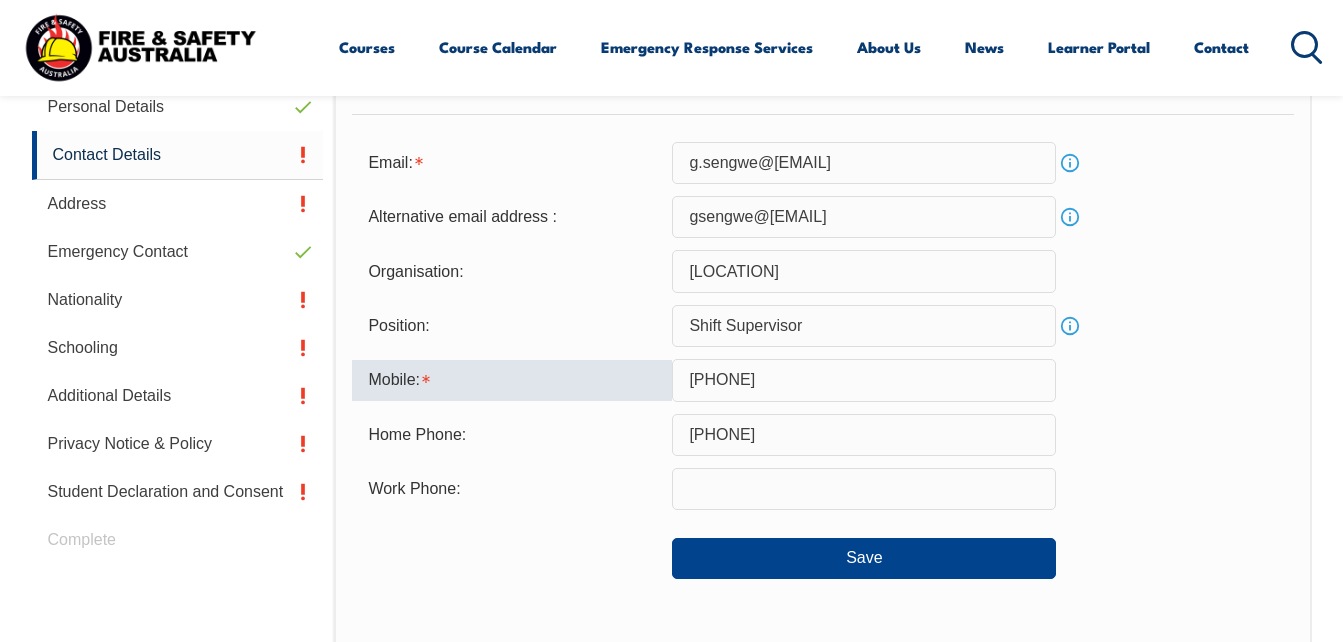 scroll, scrollTop: 605, scrollLeft: 0, axis: vertical 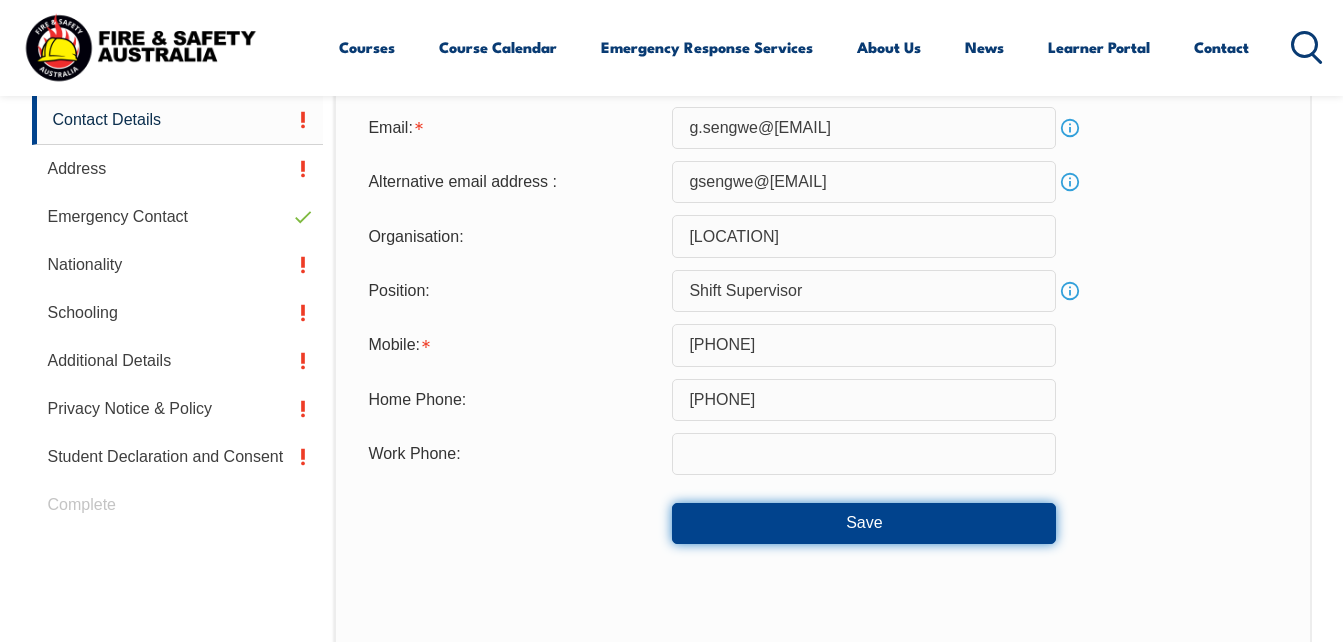 click on "Save" at bounding box center (864, 523) 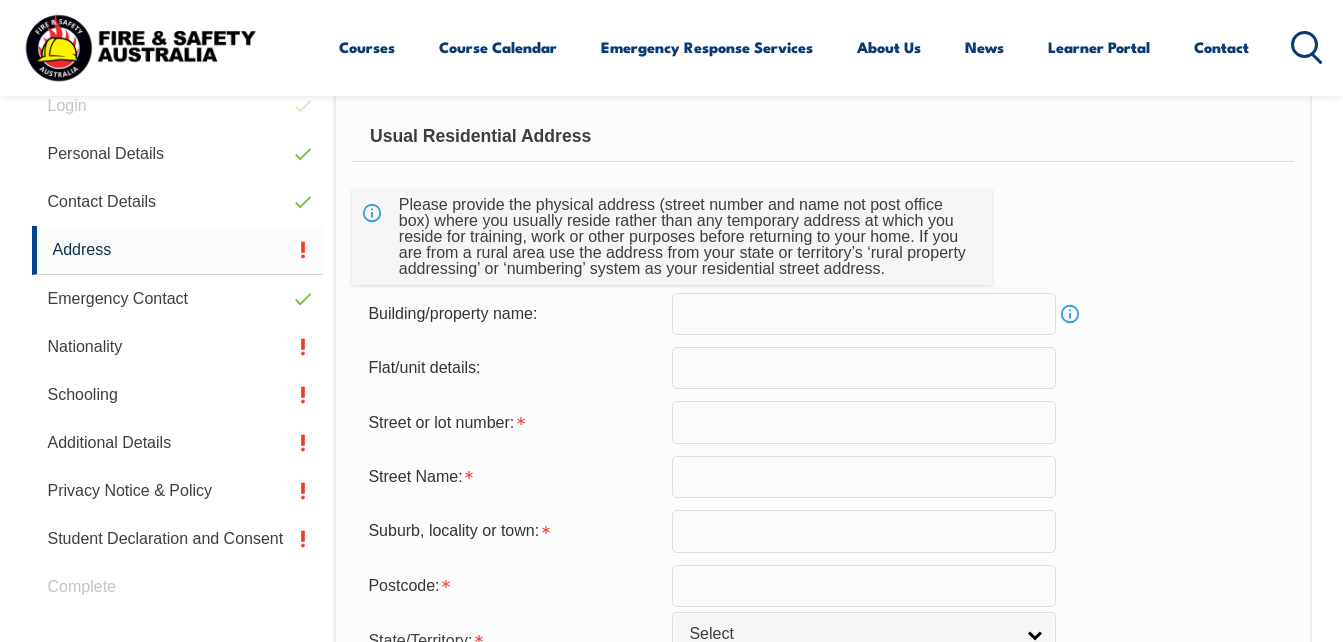 scroll, scrollTop: 505, scrollLeft: 0, axis: vertical 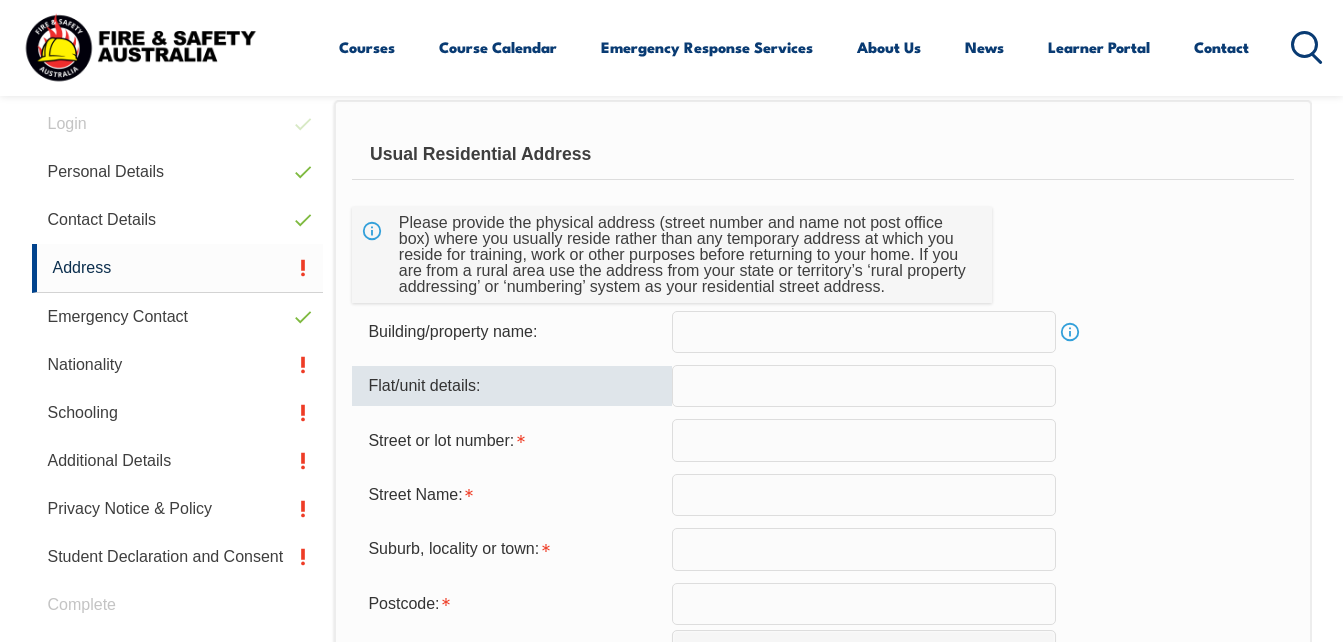 click at bounding box center [864, 386] 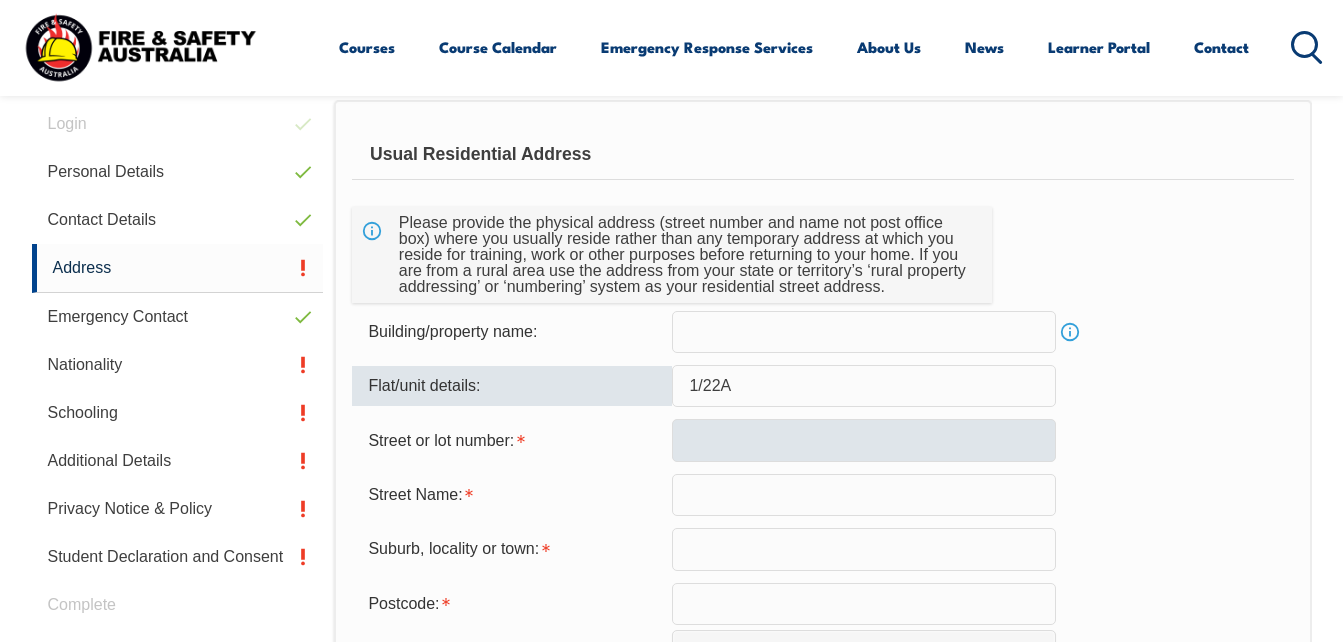 type on "1/22A" 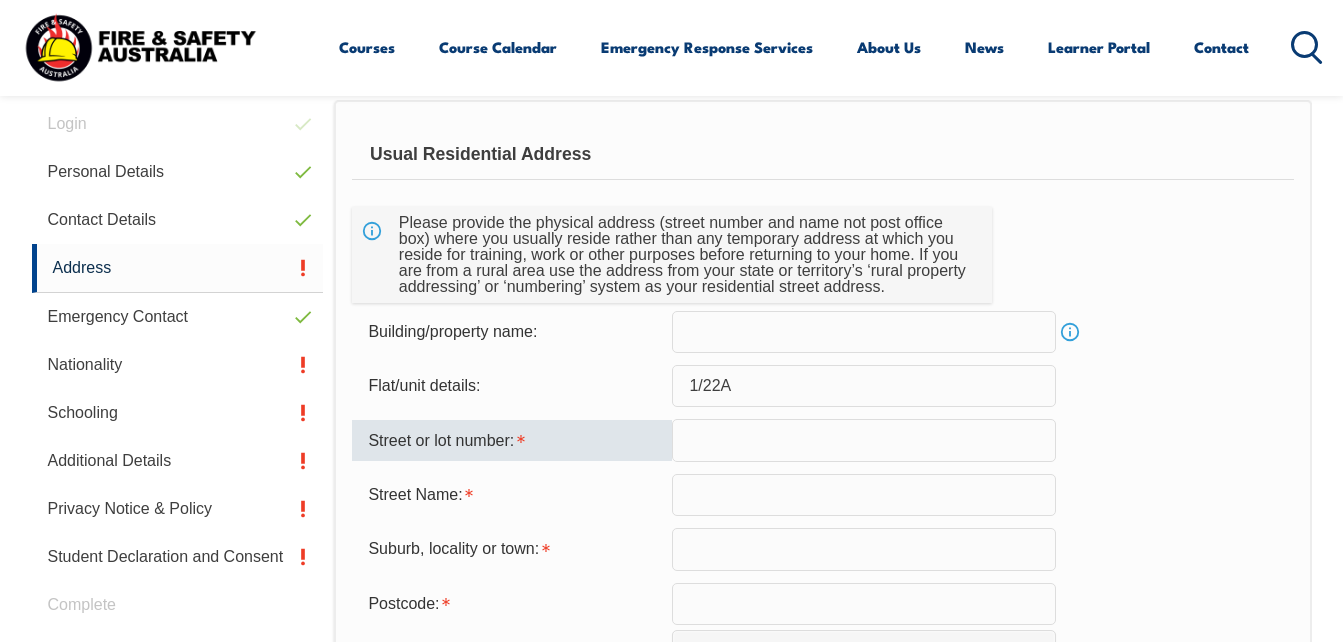 click at bounding box center [864, 440] 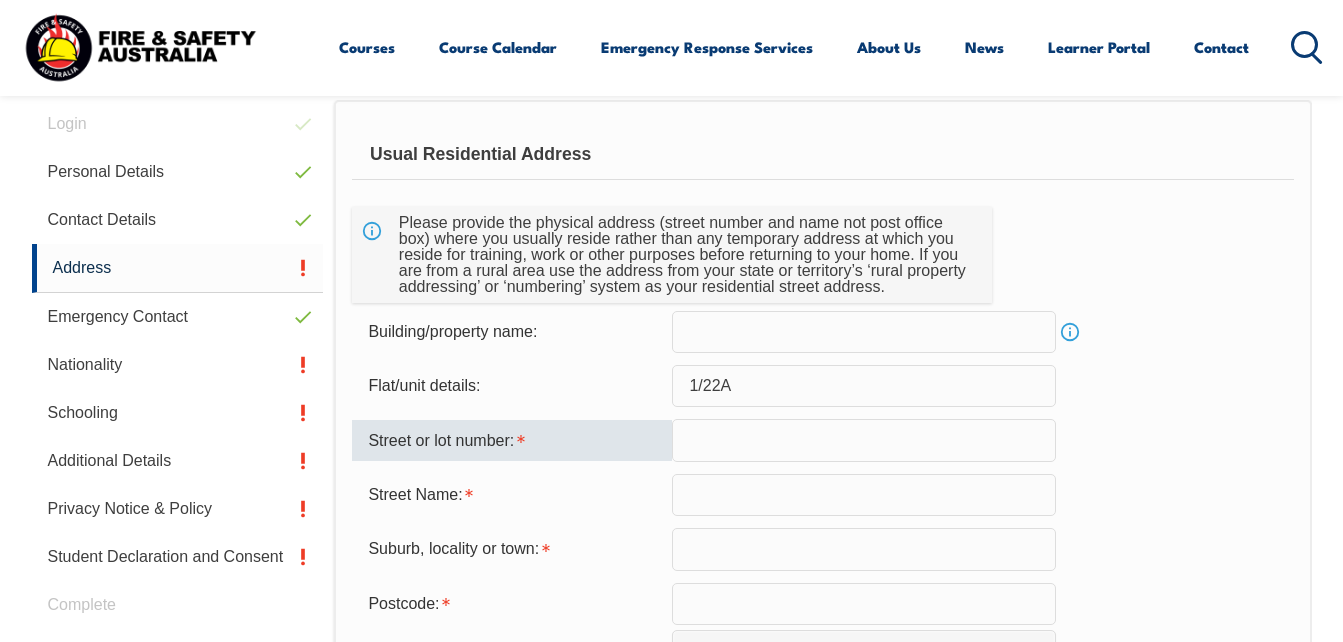 type on "h" 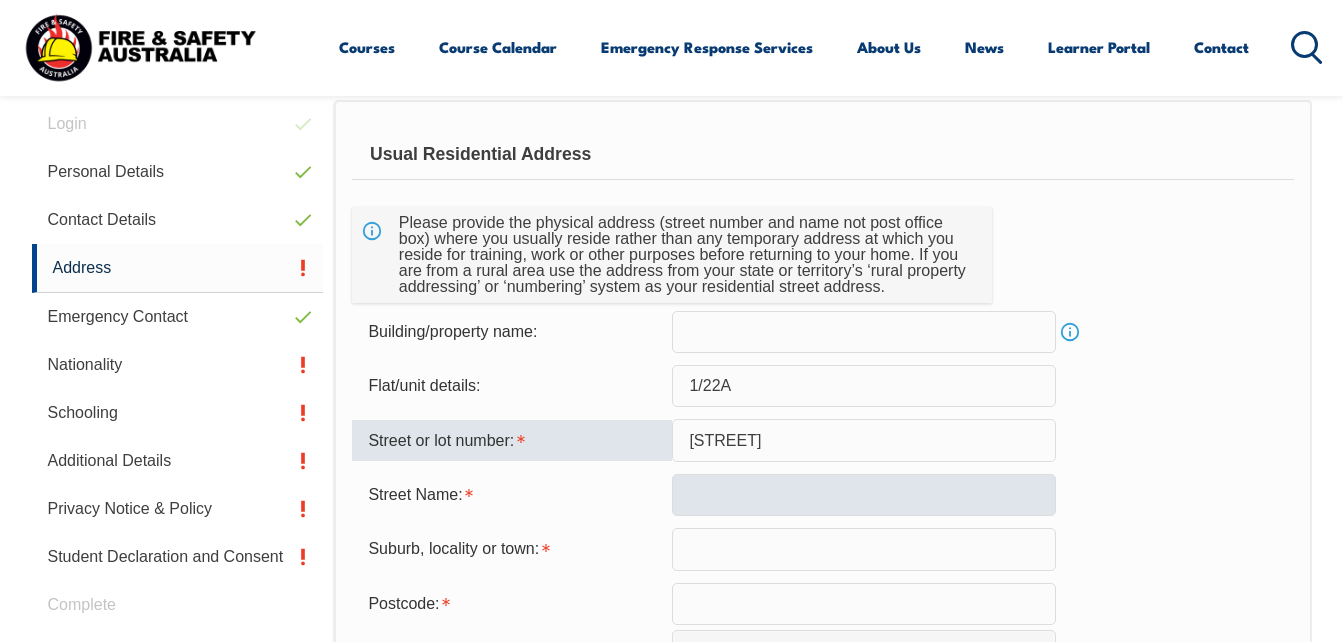 type on "[STREET]" 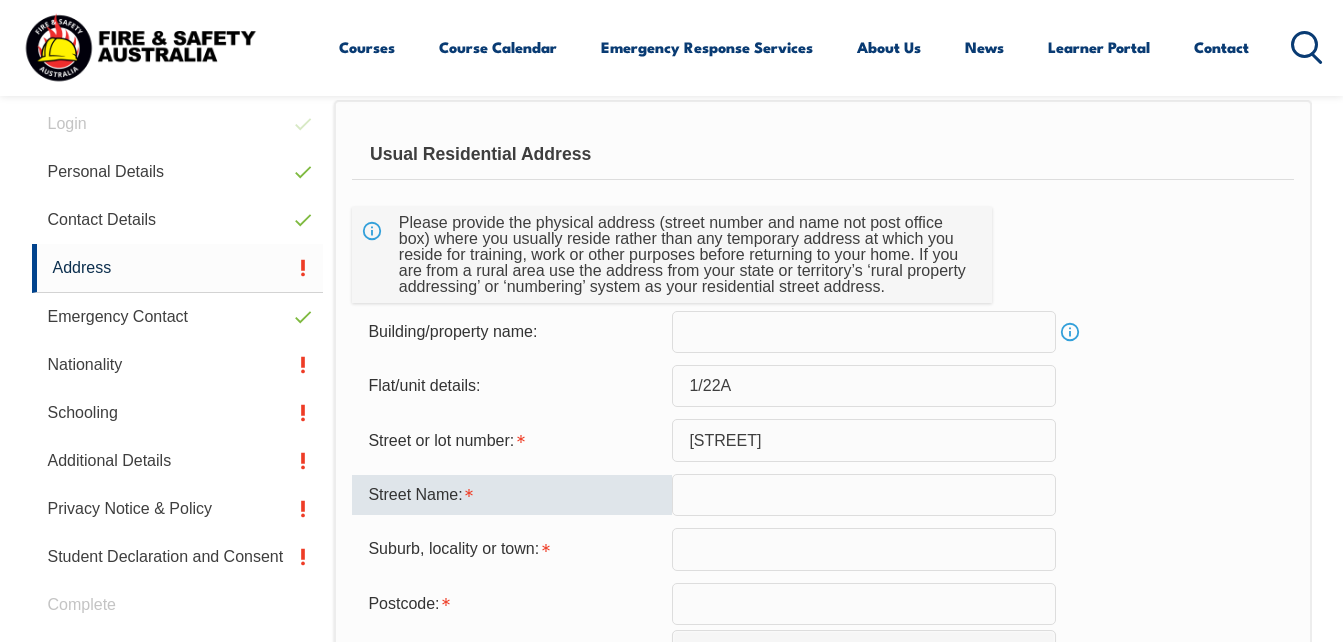 click at bounding box center (864, 495) 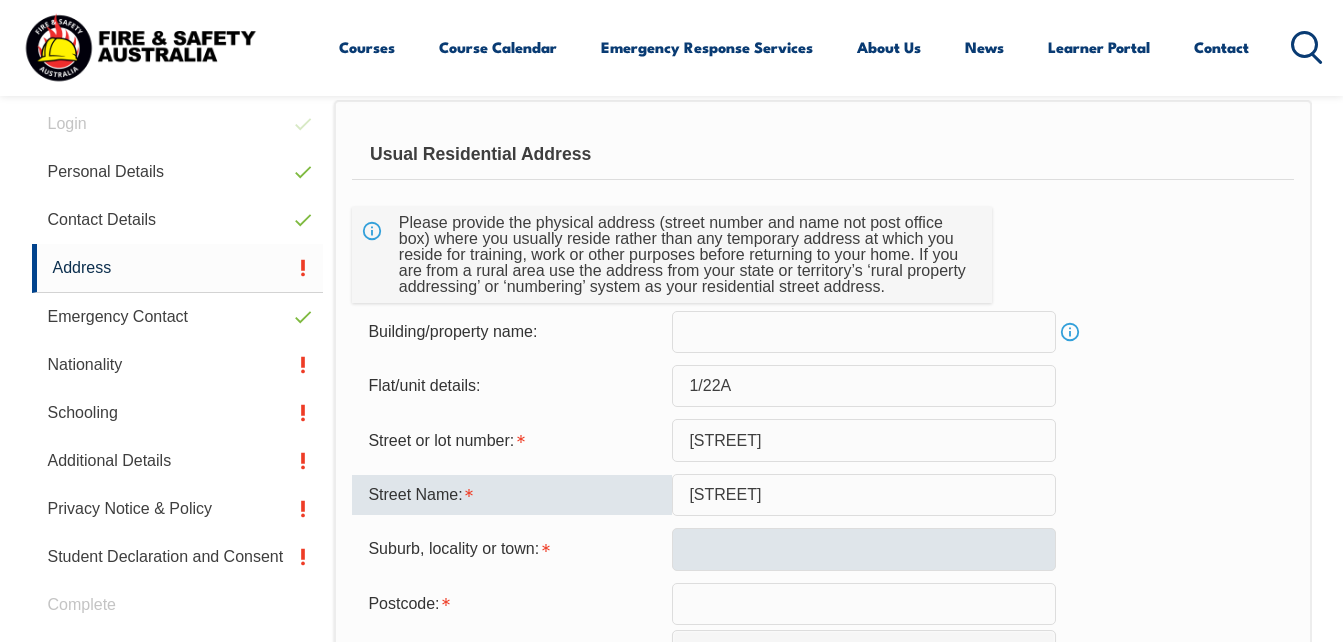 type on "[STREET]" 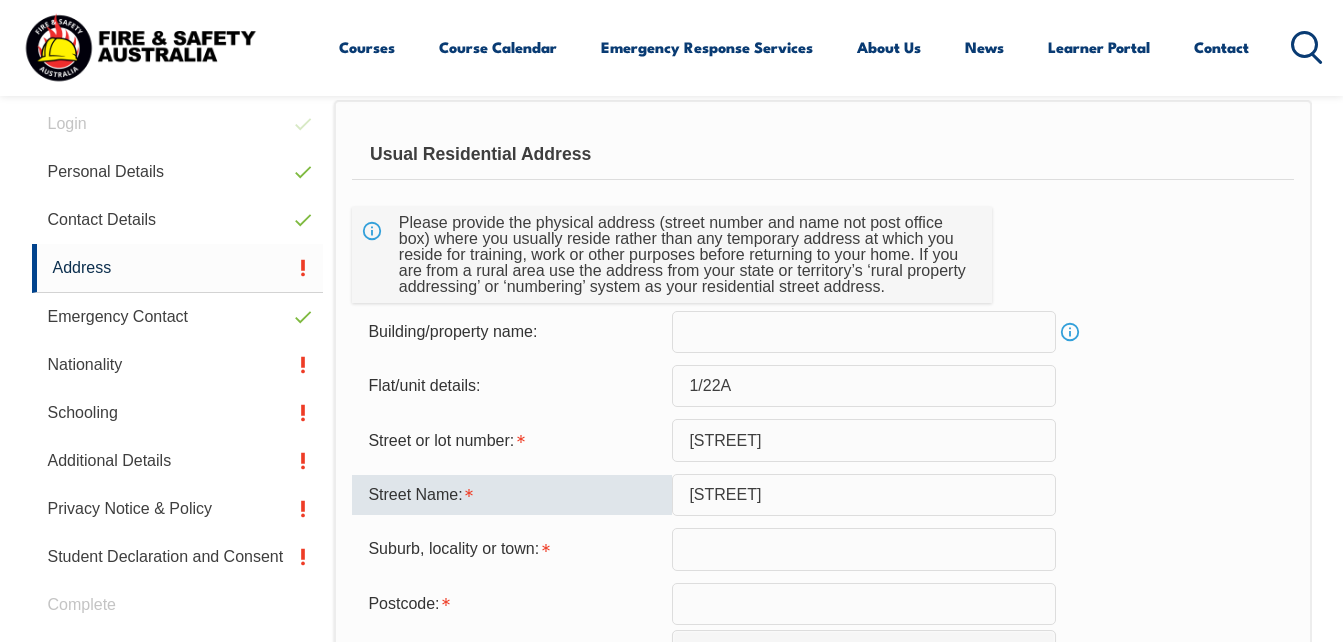 click at bounding box center [864, 549] 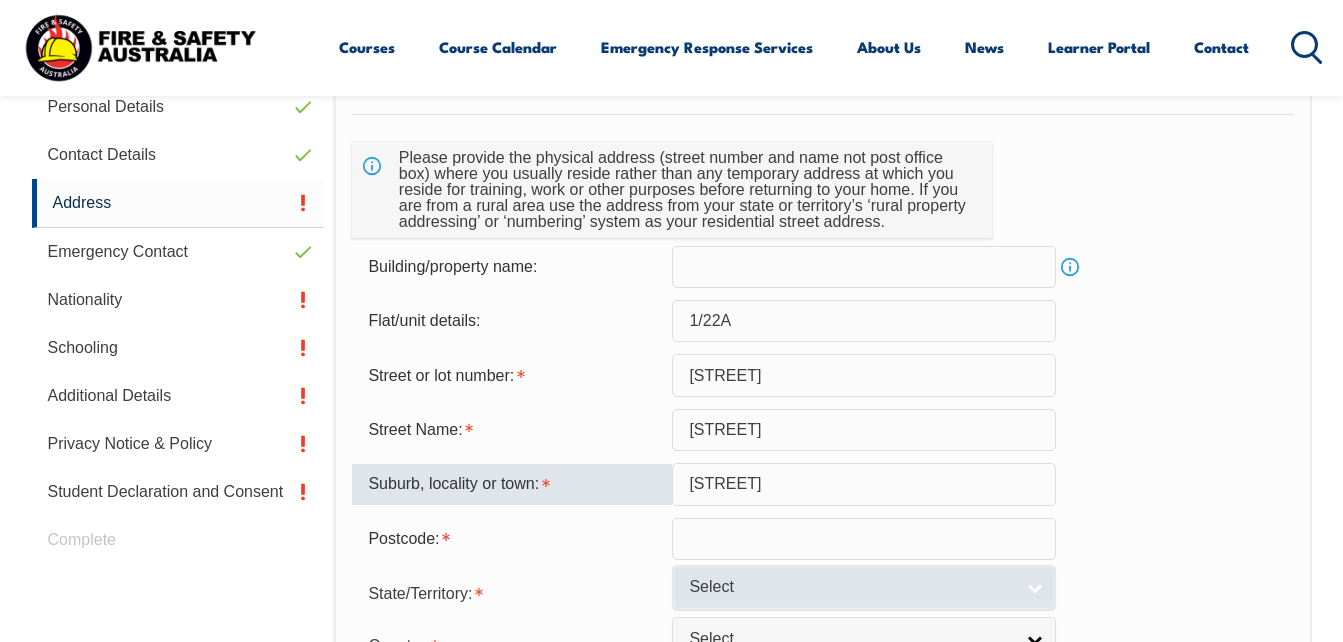 scroll, scrollTop: 605, scrollLeft: 0, axis: vertical 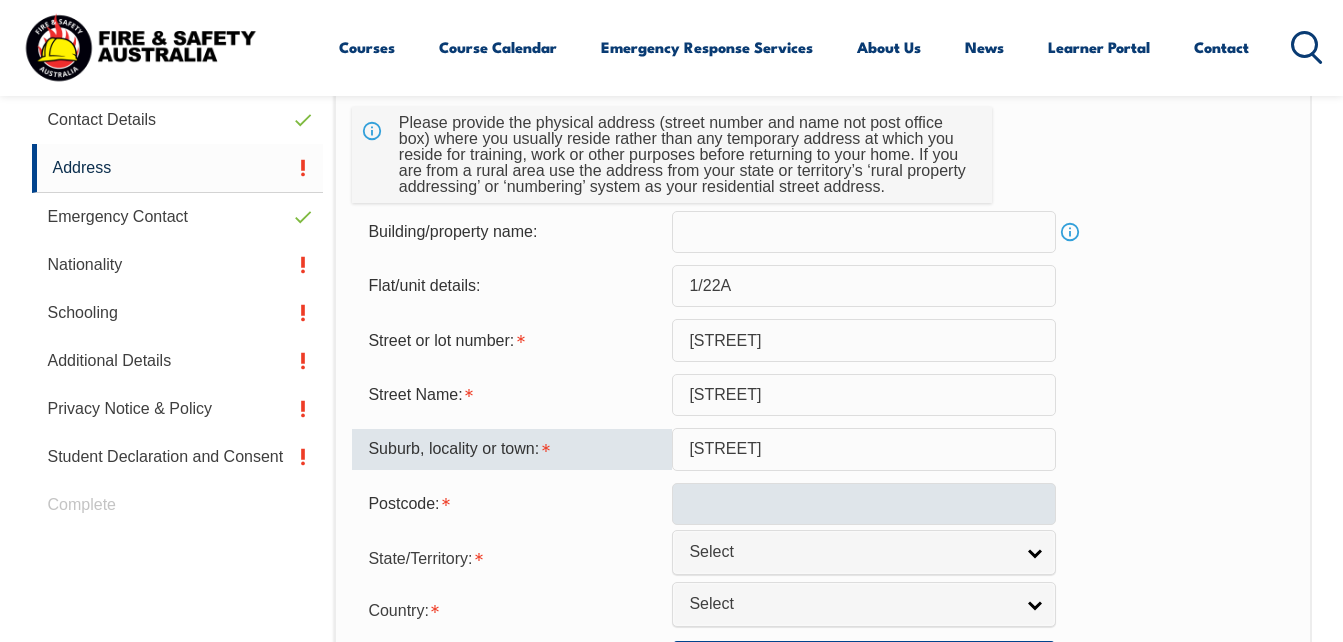 type on "[STREET]" 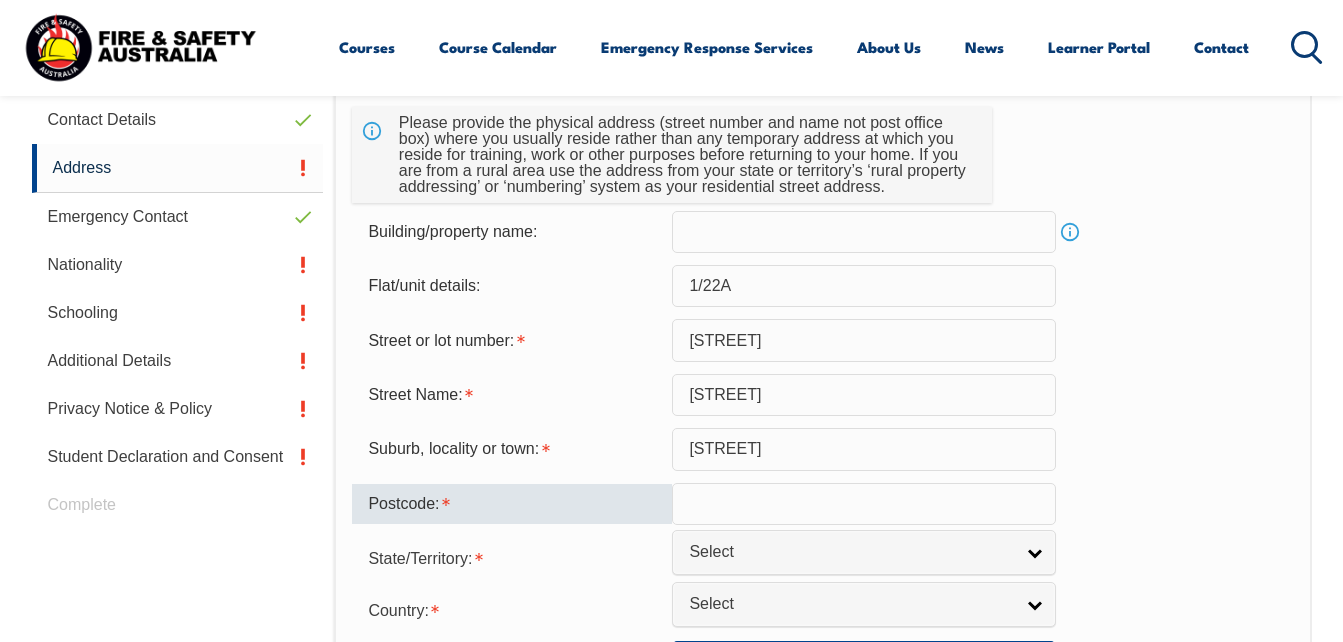 click at bounding box center (864, 504) 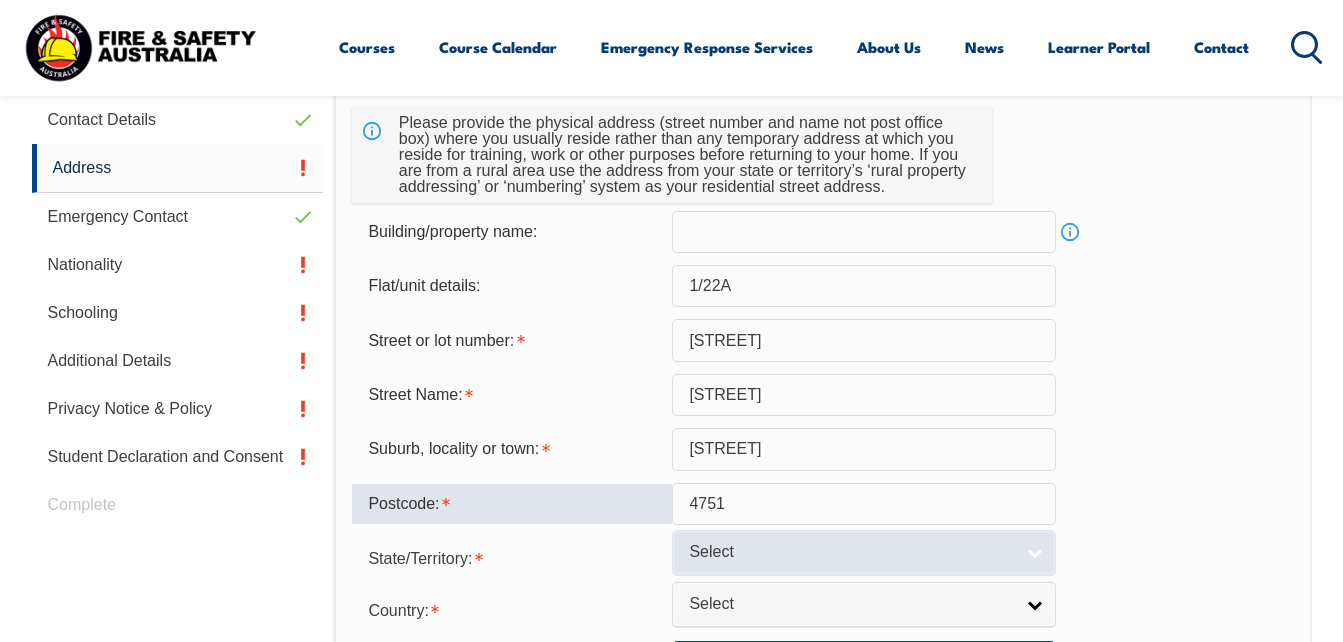 type on "4751" 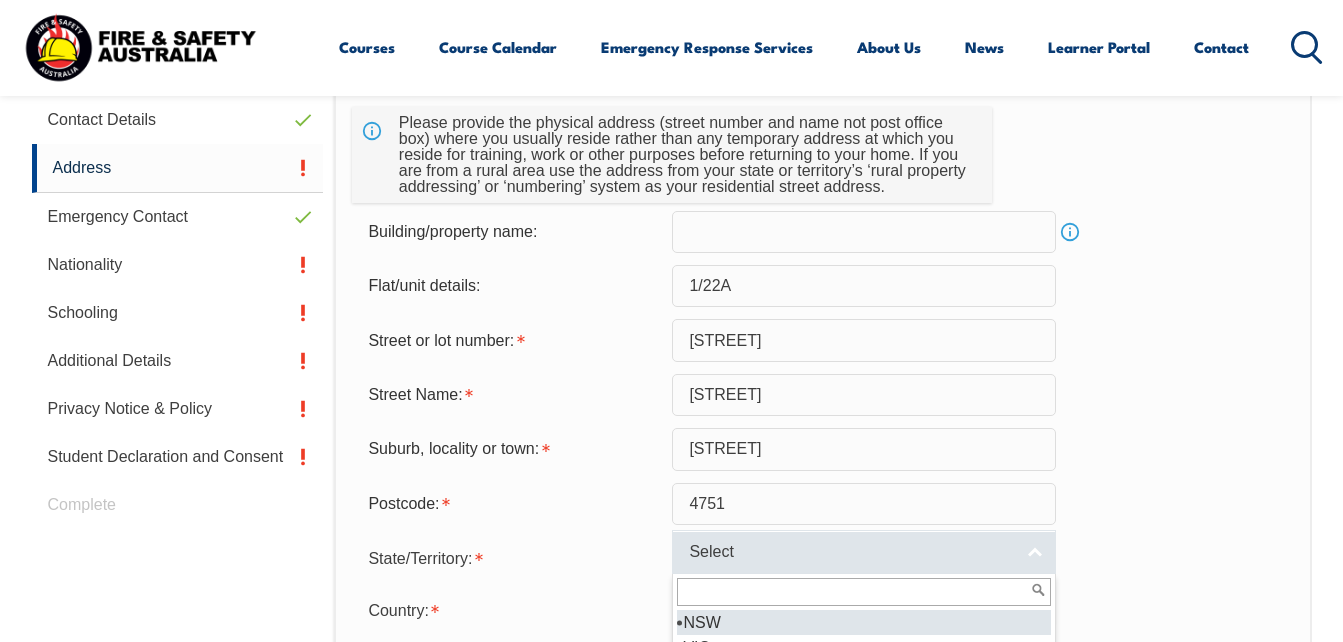 click on "Select" at bounding box center [851, 552] 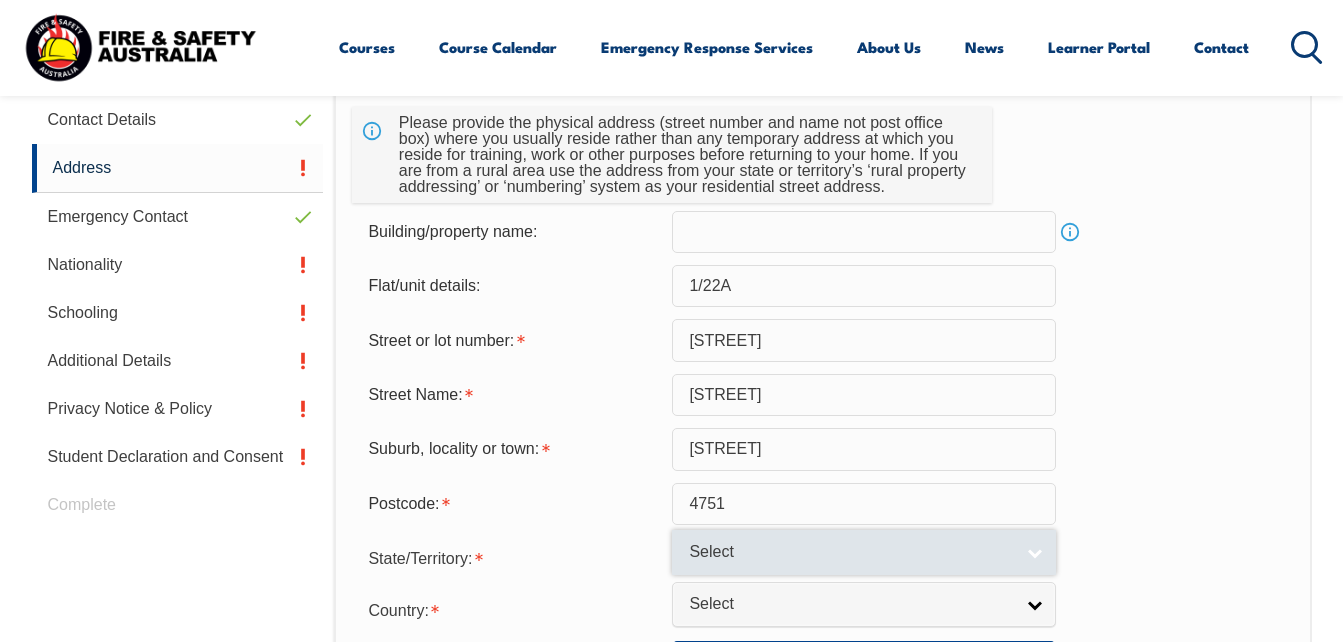 click on "Select" at bounding box center [851, 552] 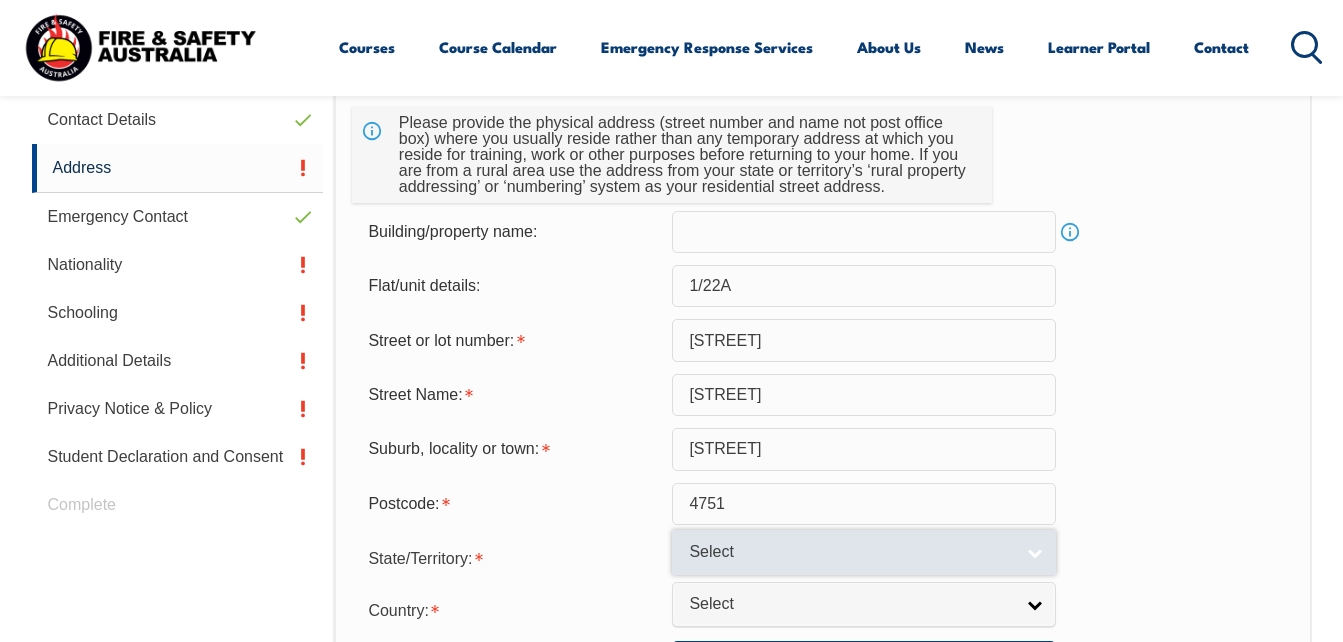 click on "Select" at bounding box center [864, 552] 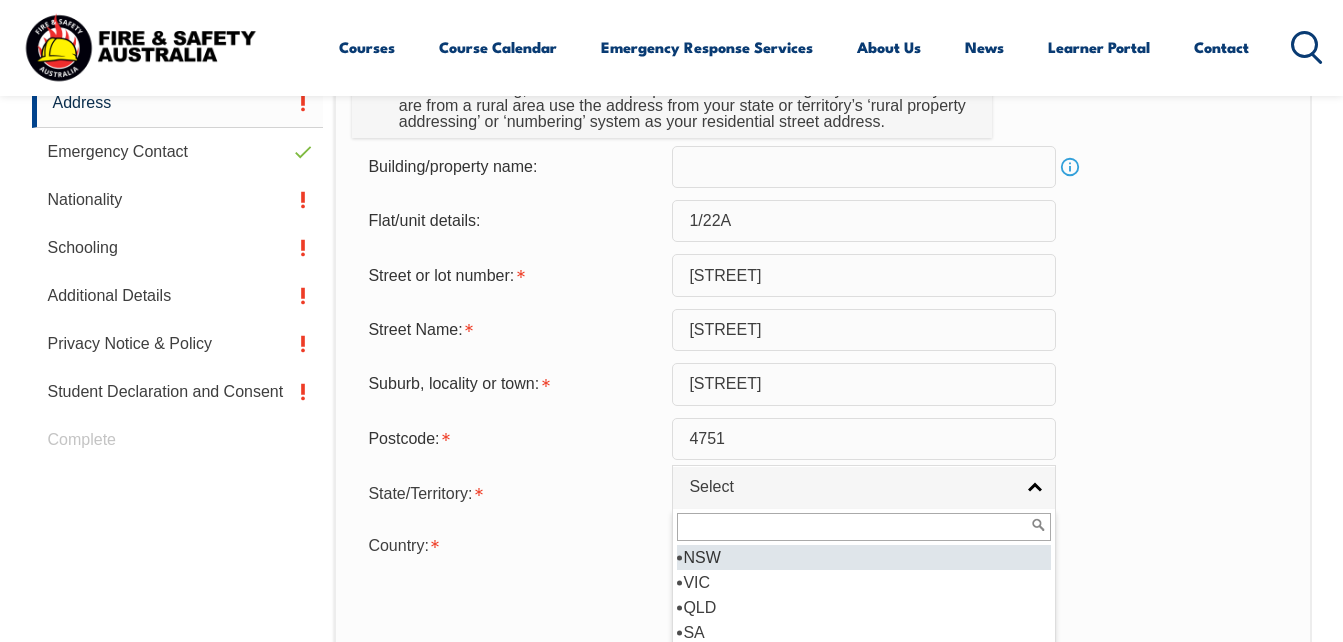 scroll, scrollTop: 705, scrollLeft: 0, axis: vertical 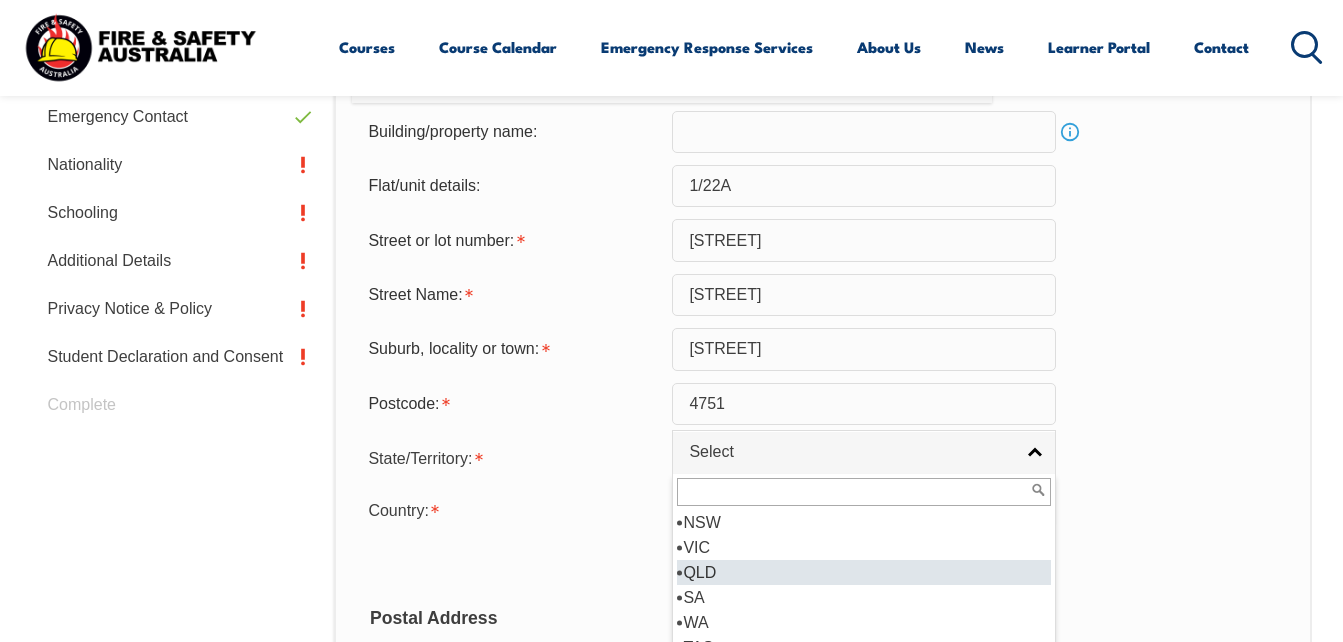 click on "QLD" at bounding box center [864, 572] 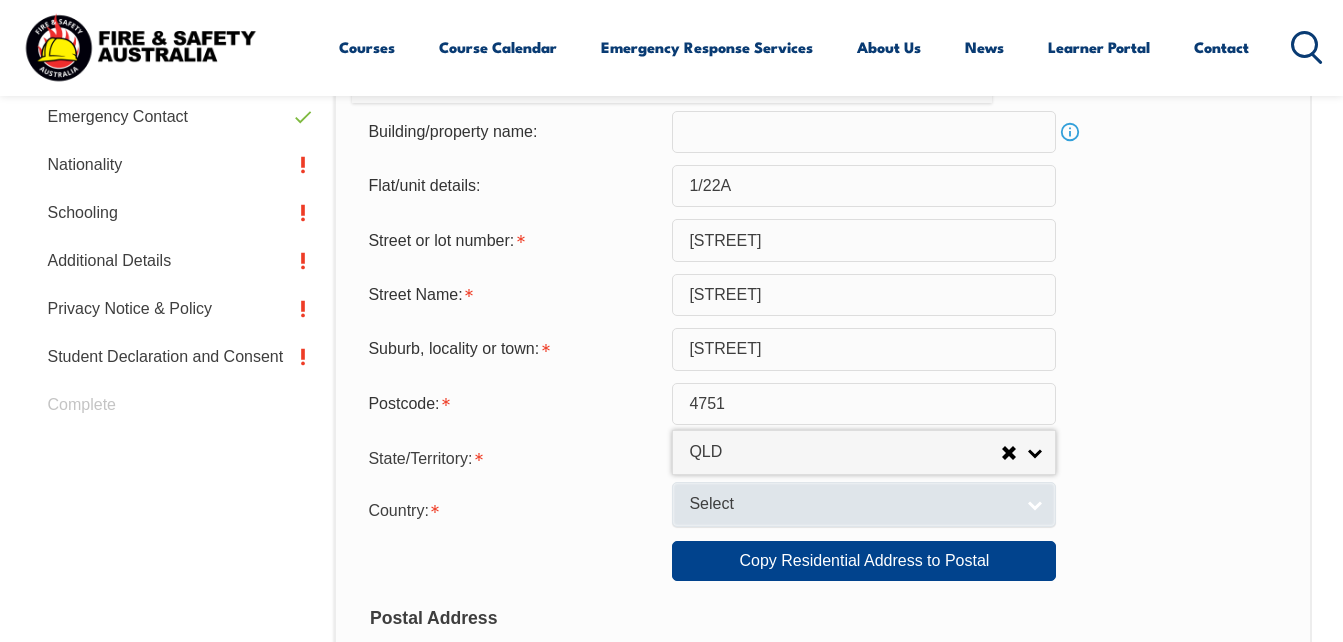 click on "Select" at bounding box center (851, 504) 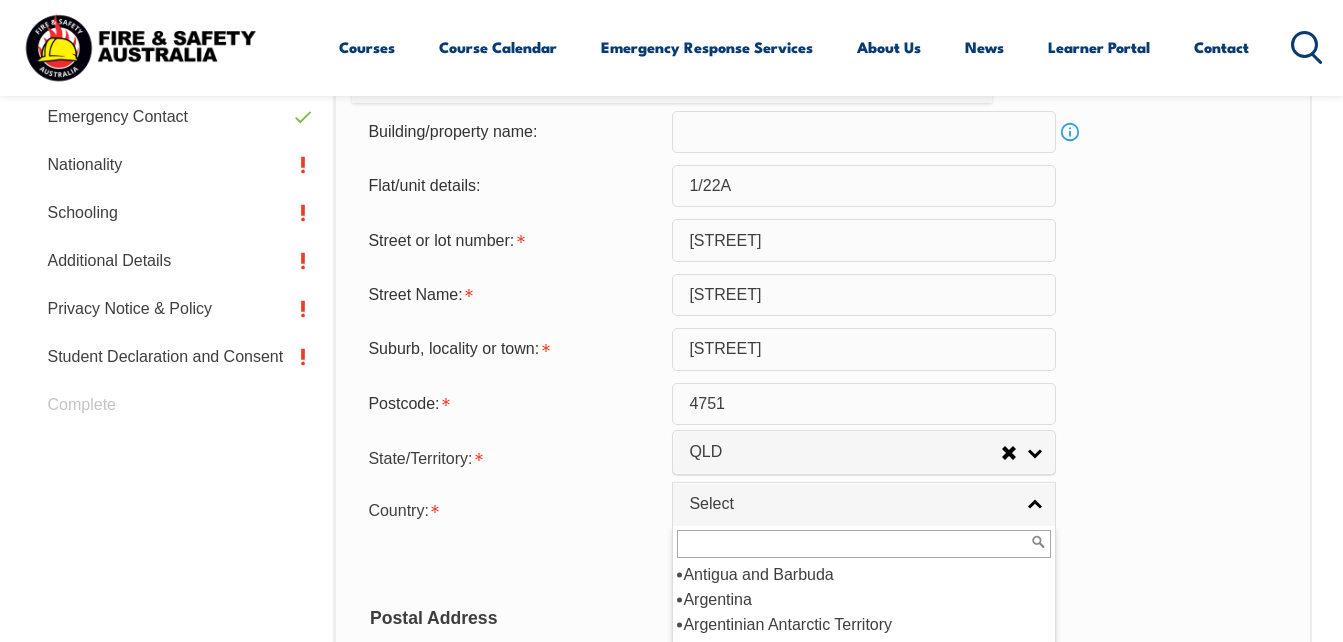 scroll, scrollTop: 300, scrollLeft: 0, axis: vertical 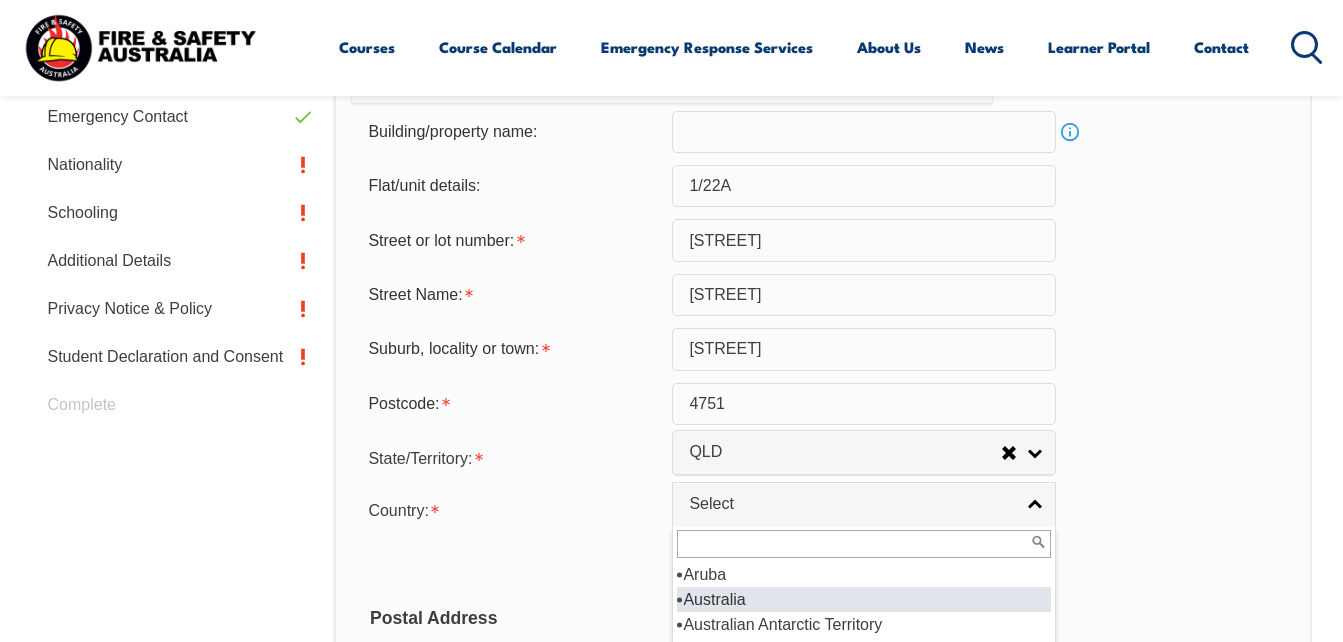 click on "Australia" at bounding box center [864, 599] 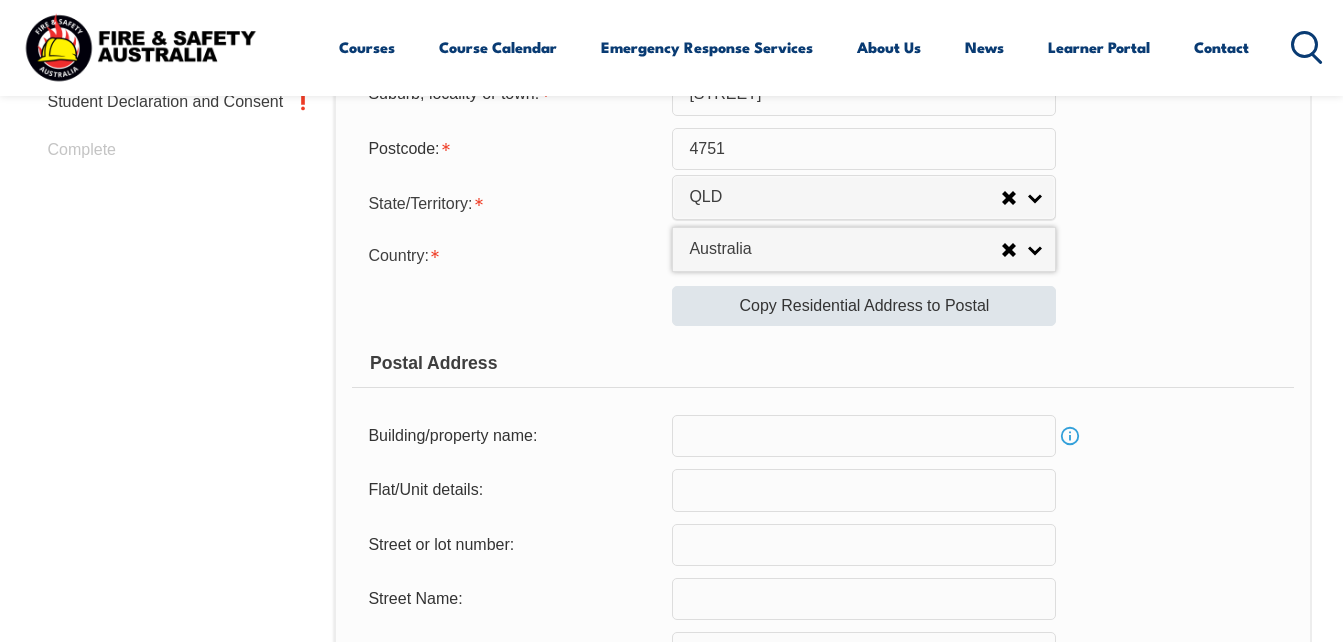 scroll, scrollTop: 1005, scrollLeft: 0, axis: vertical 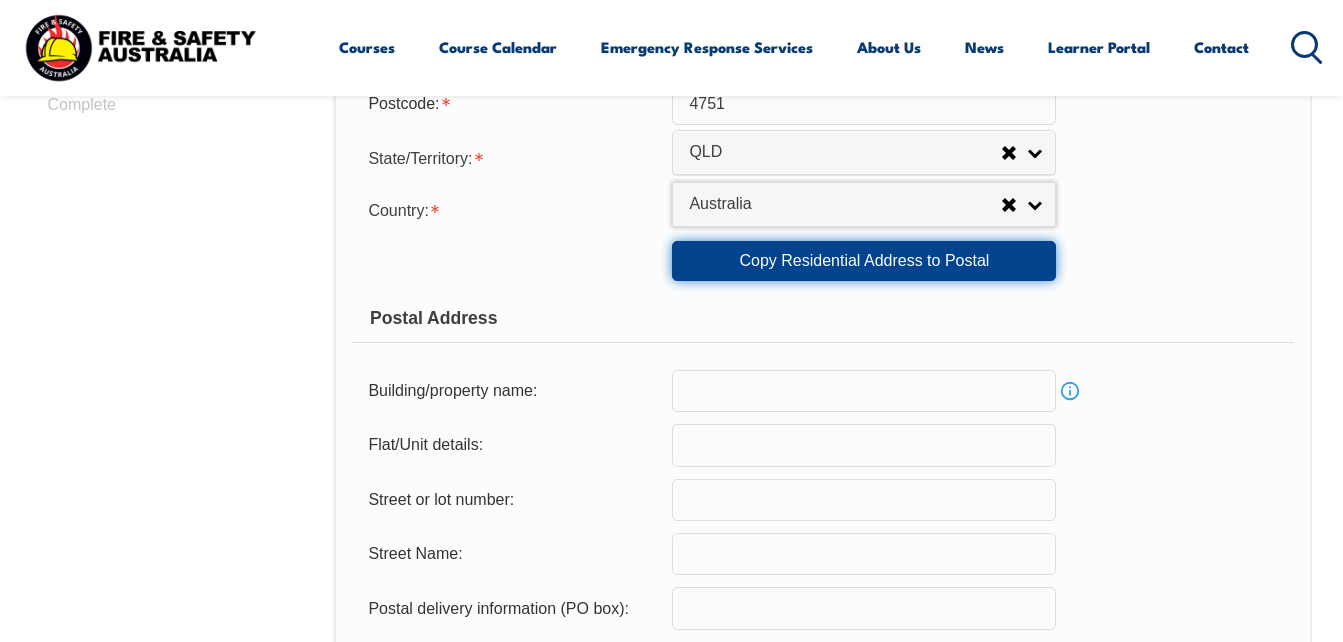 click on "Copy Residential Address to Postal" at bounding box center [864, 261] 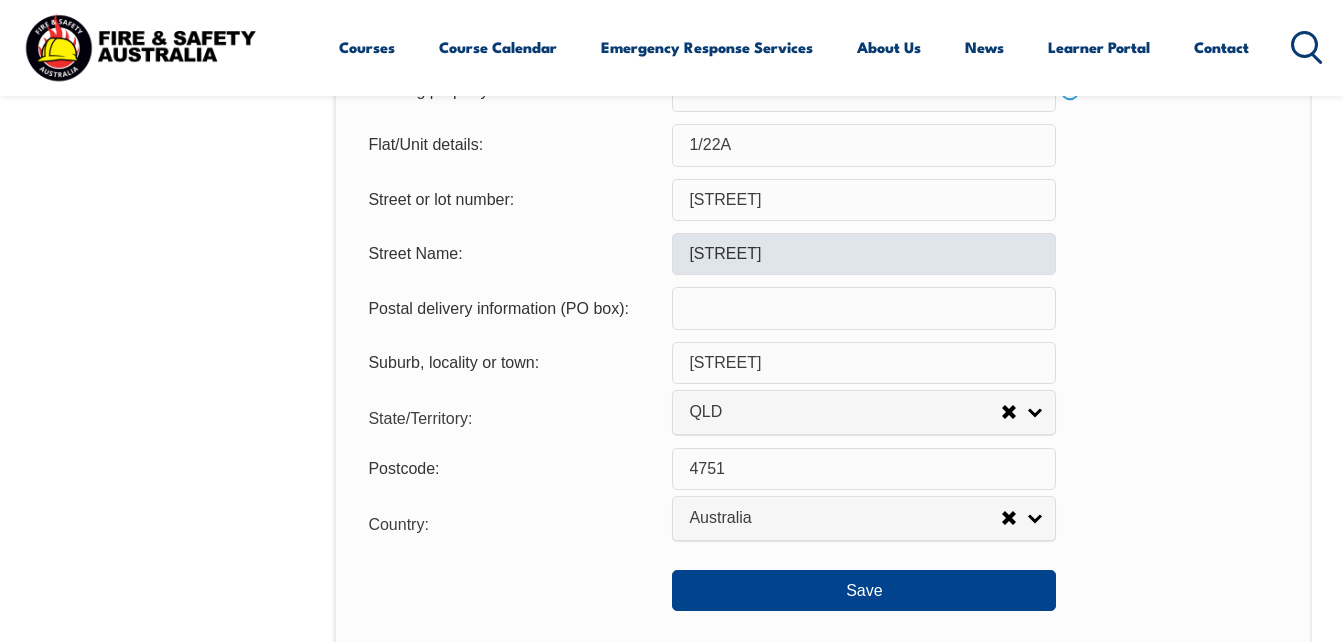 scroll, scrollTop: 1405, scrollLeft: 0, axis: vertical 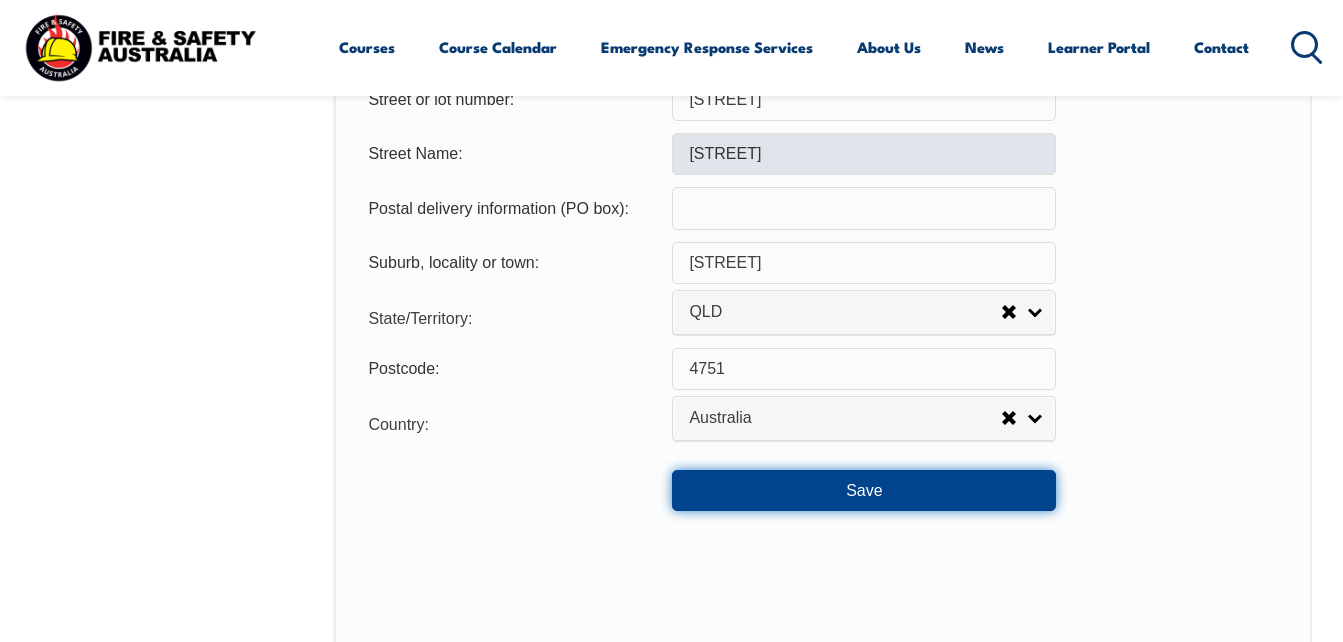 click on "Save" at bounding box center [864, 490] 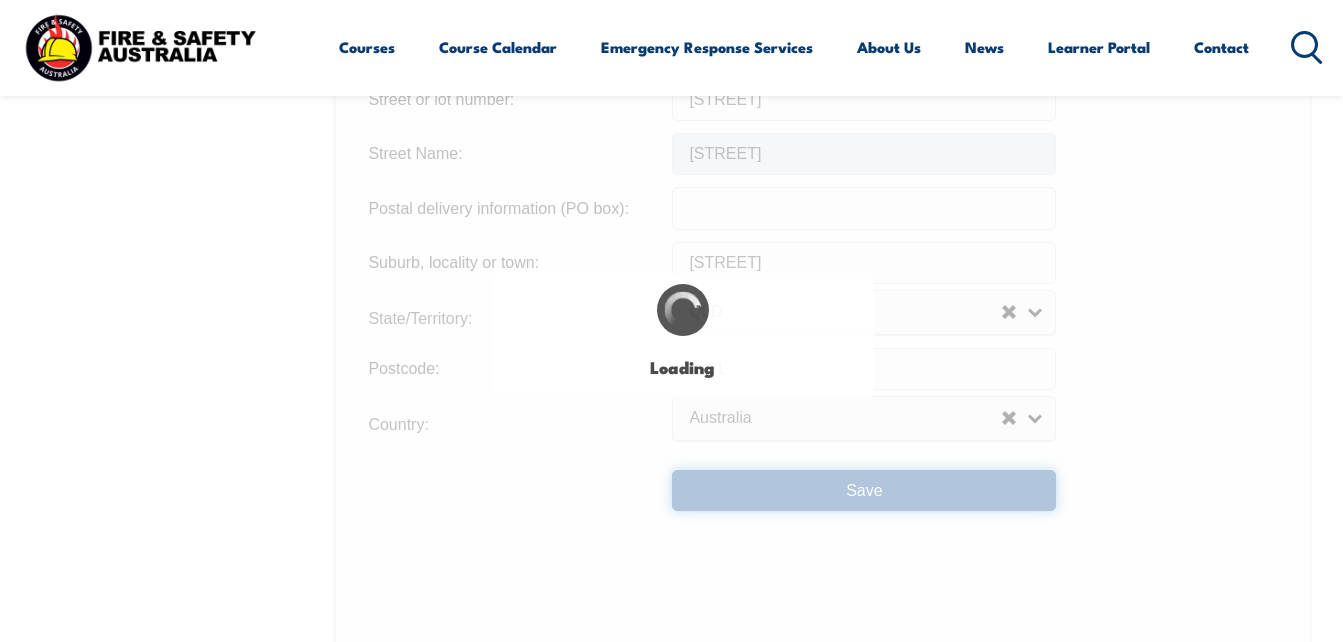 scroll, scrollTop: 0, scrollLeft: 0, axis: both 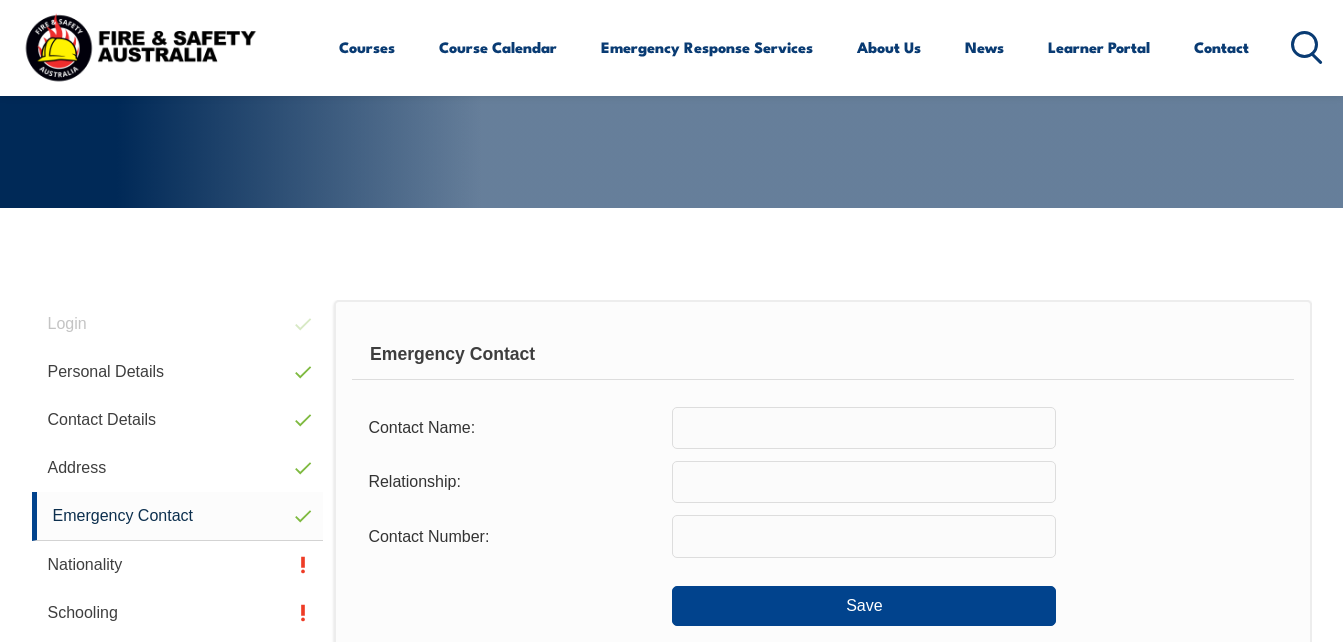 click at bounding box center [864, 428] 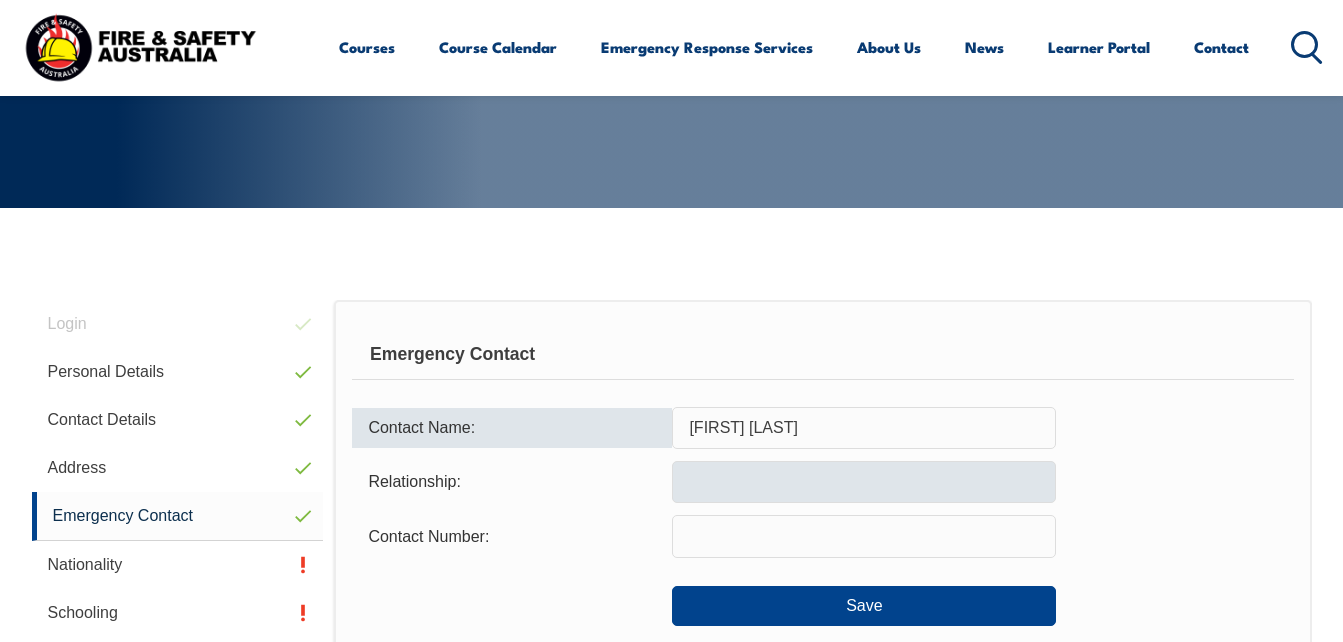 type on "[FIRST] [LAST]" 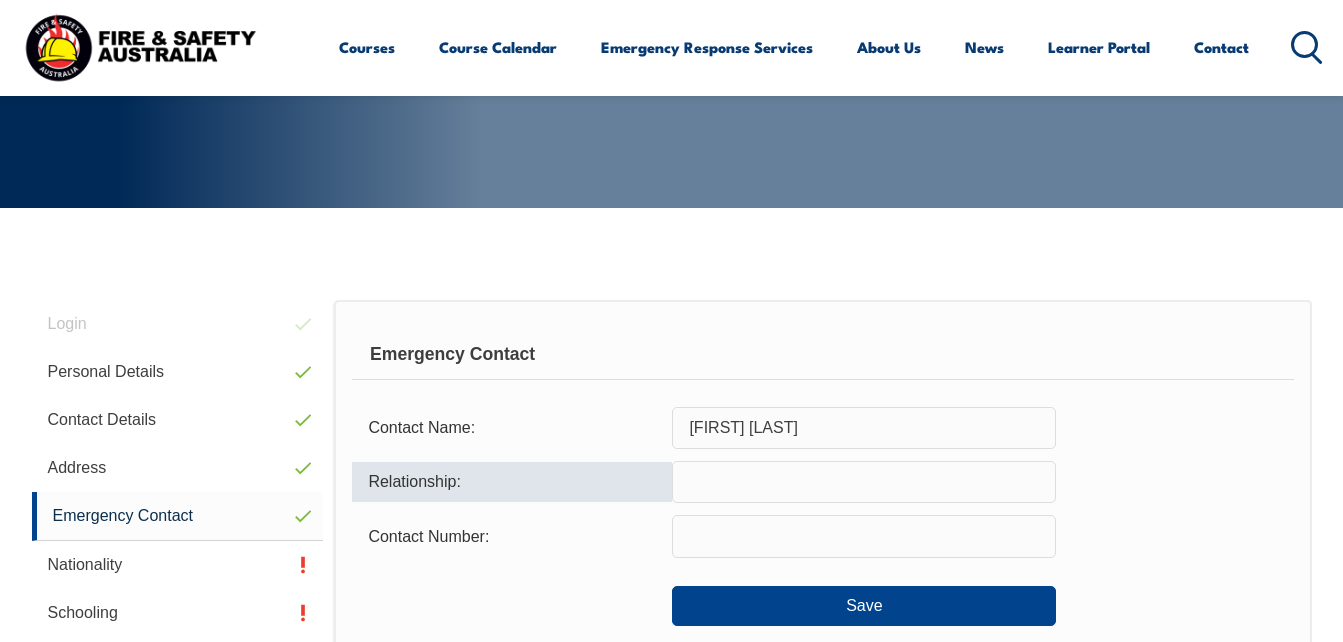 click at bounding box center (864, 482) 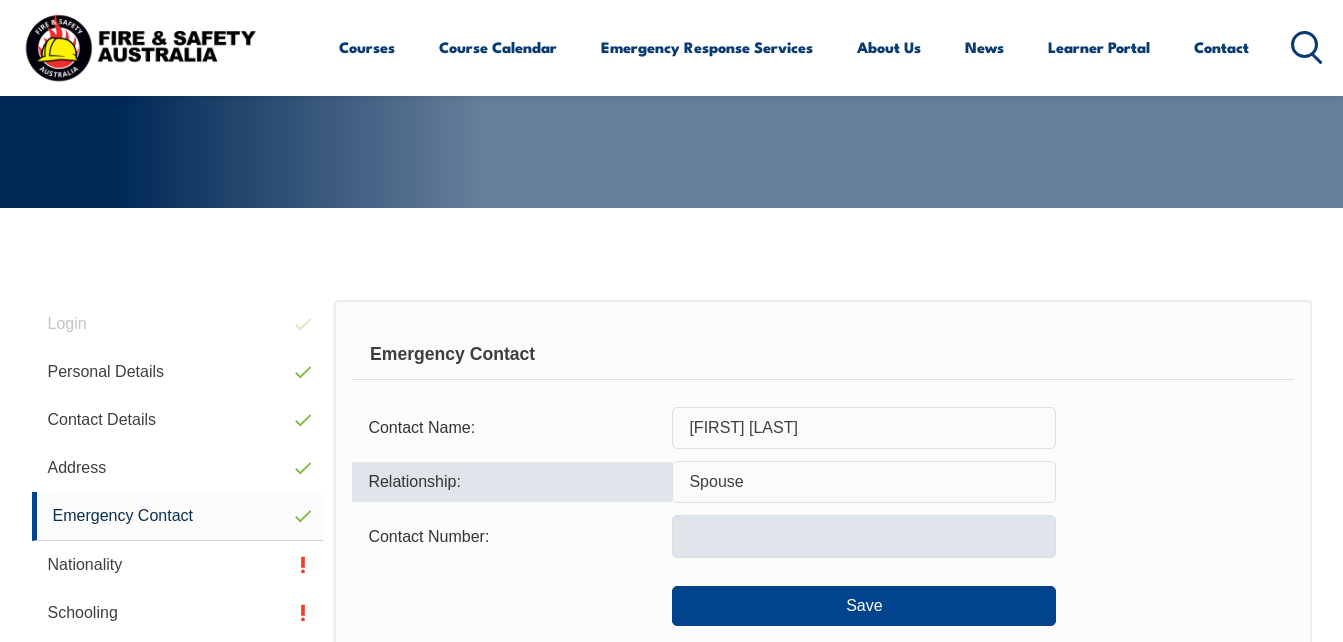type on "Spouse" 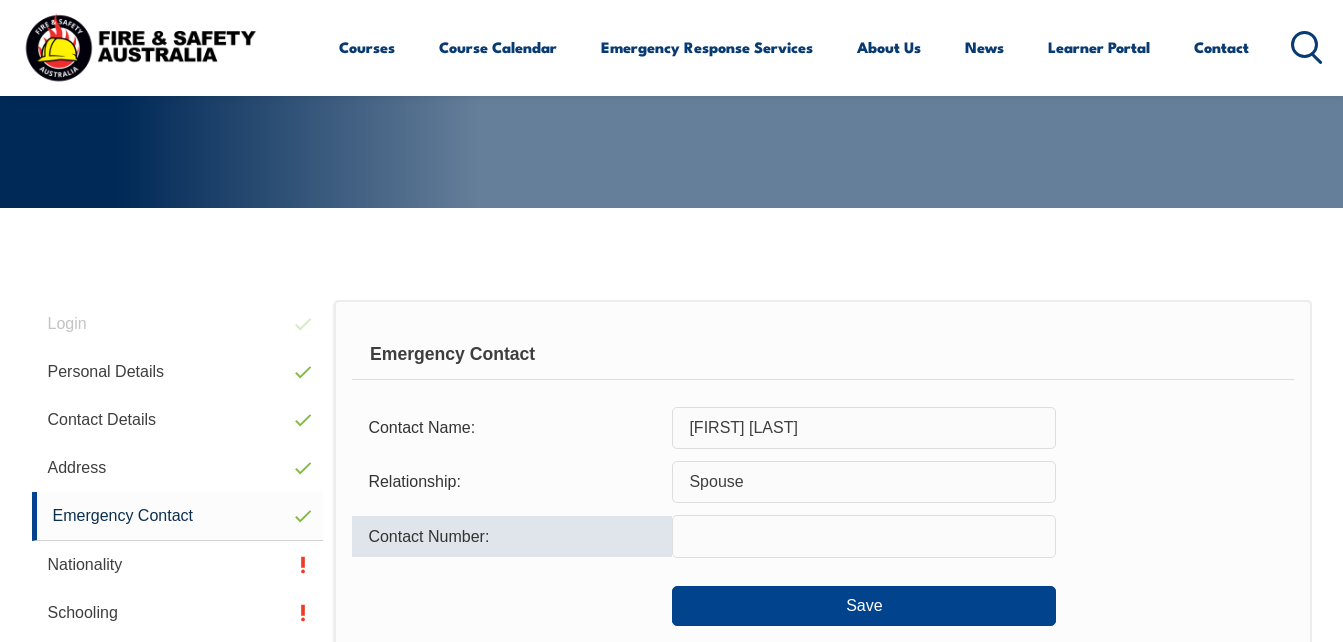 click at bounding box center (864, 536) 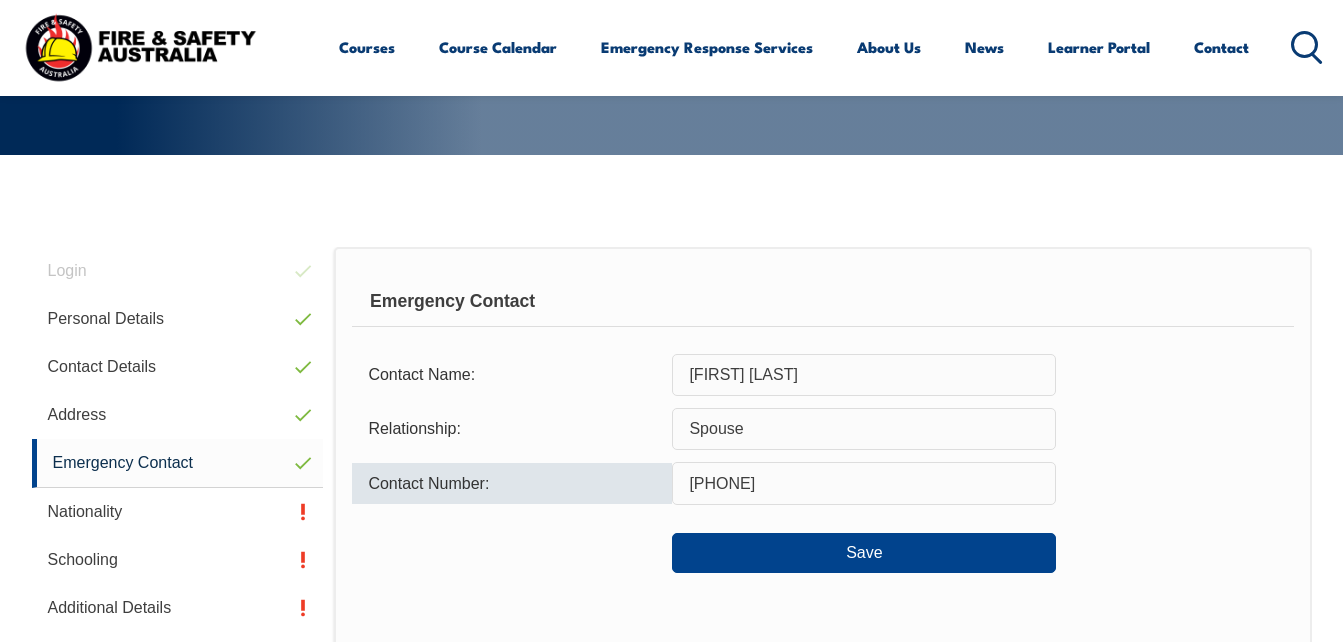 scroll, scrollTop: 405, scrollLeft: 0, axis: vertical 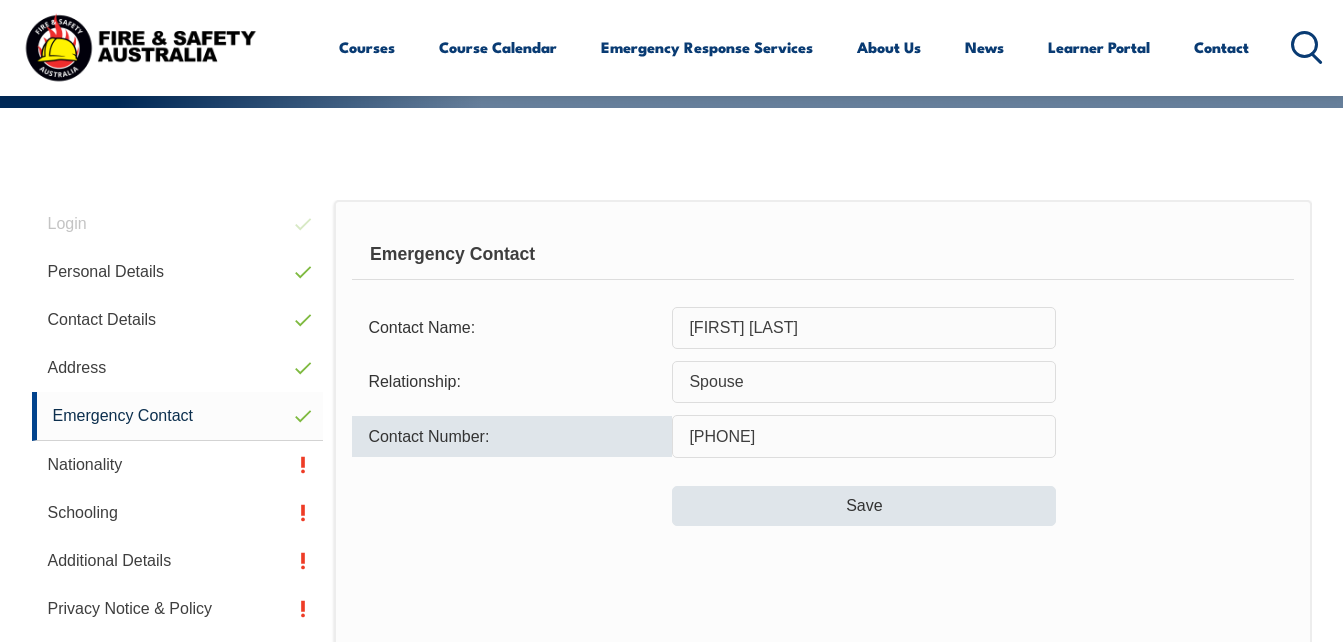 type on "[PHONE]" 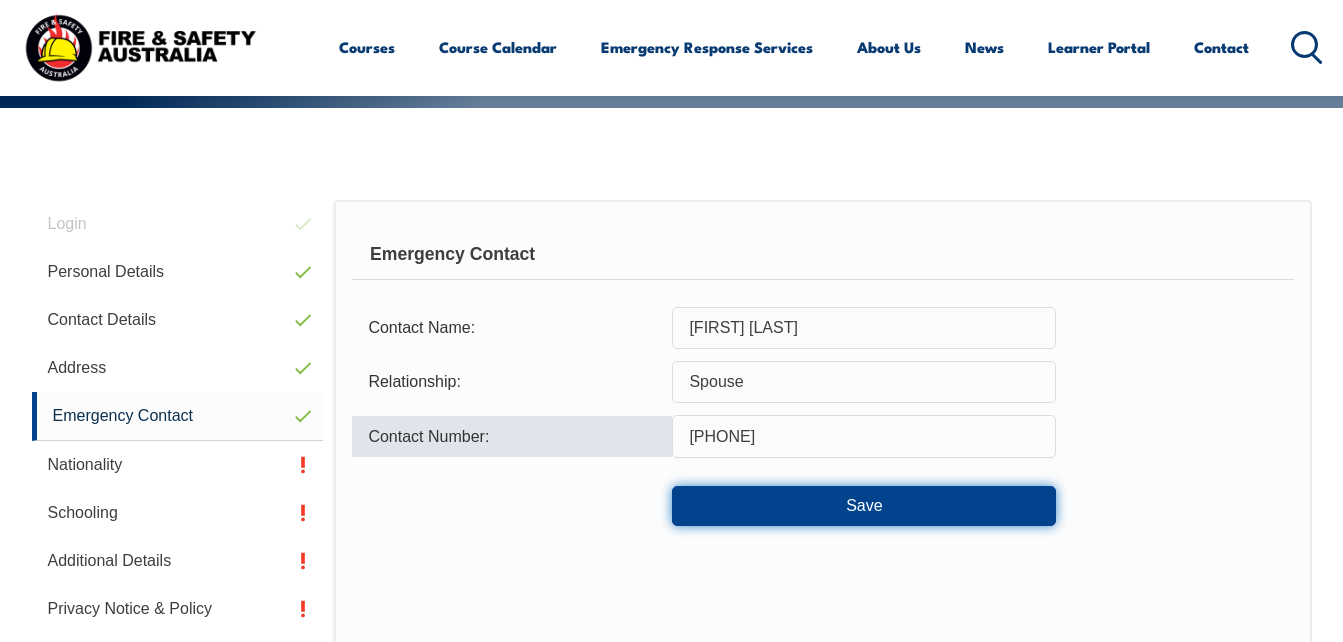 click on "Save" at bounding box center (864, 506) 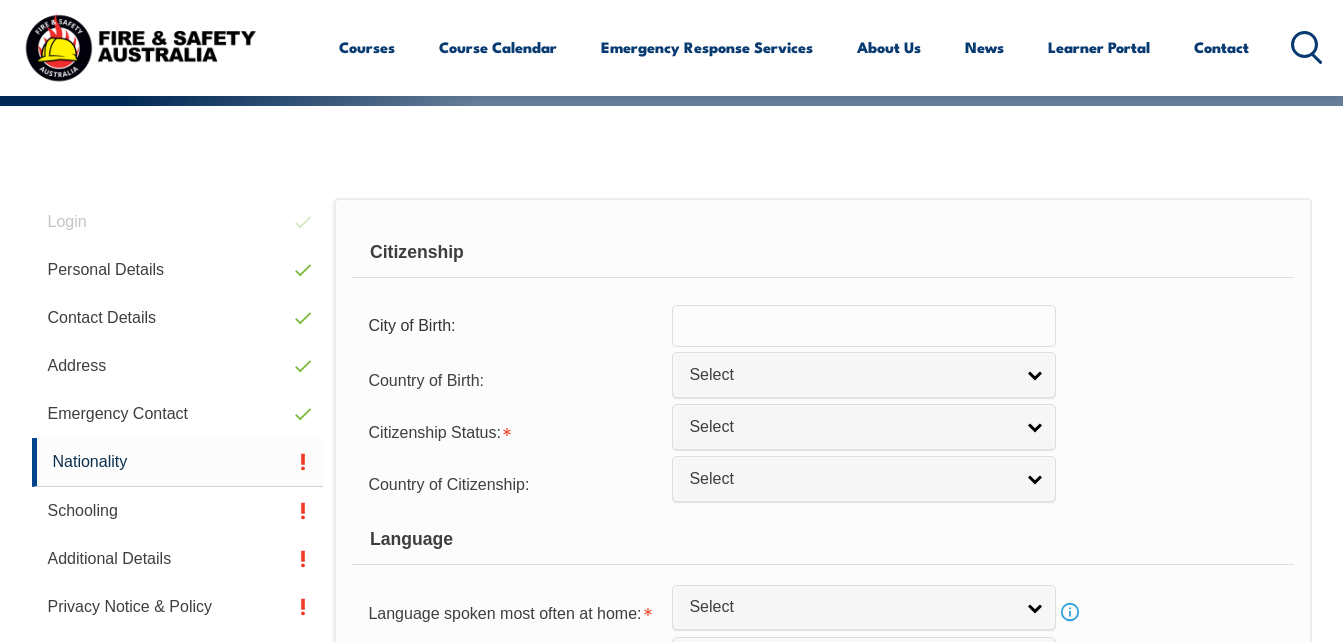 scroll, scrollTop: 505, scrollLeft: 0, axis: vertical 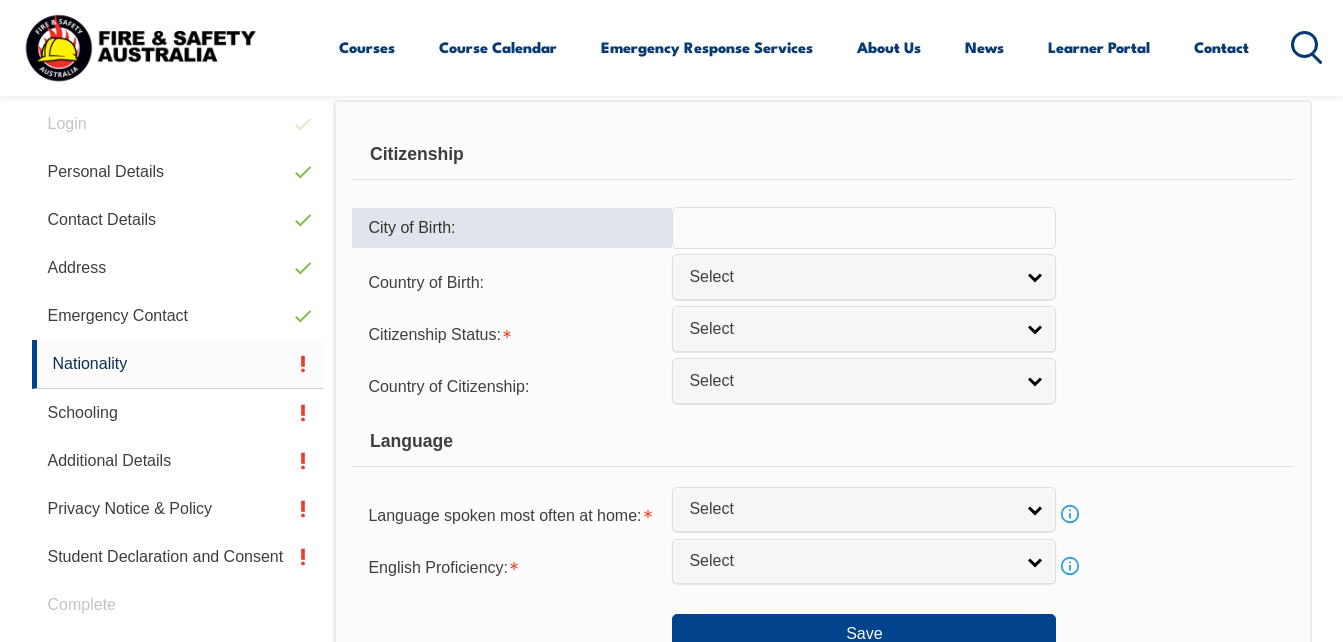 click at bounding box center [864, 228] 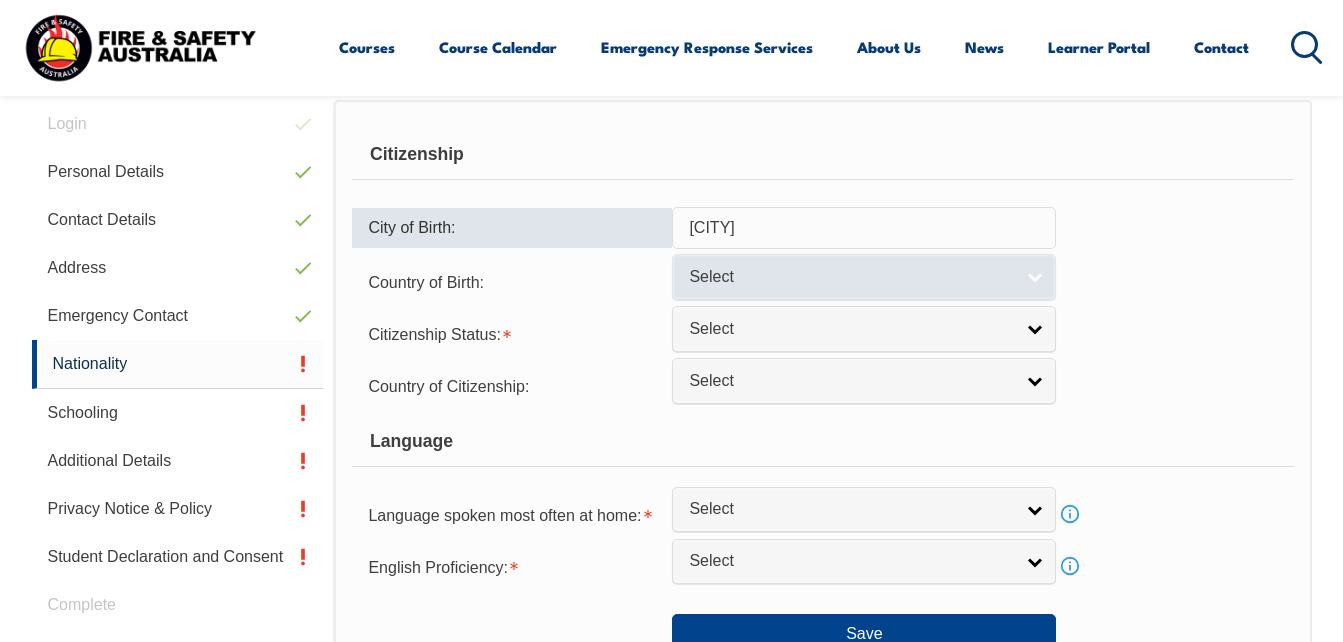 type on "[CITY]" 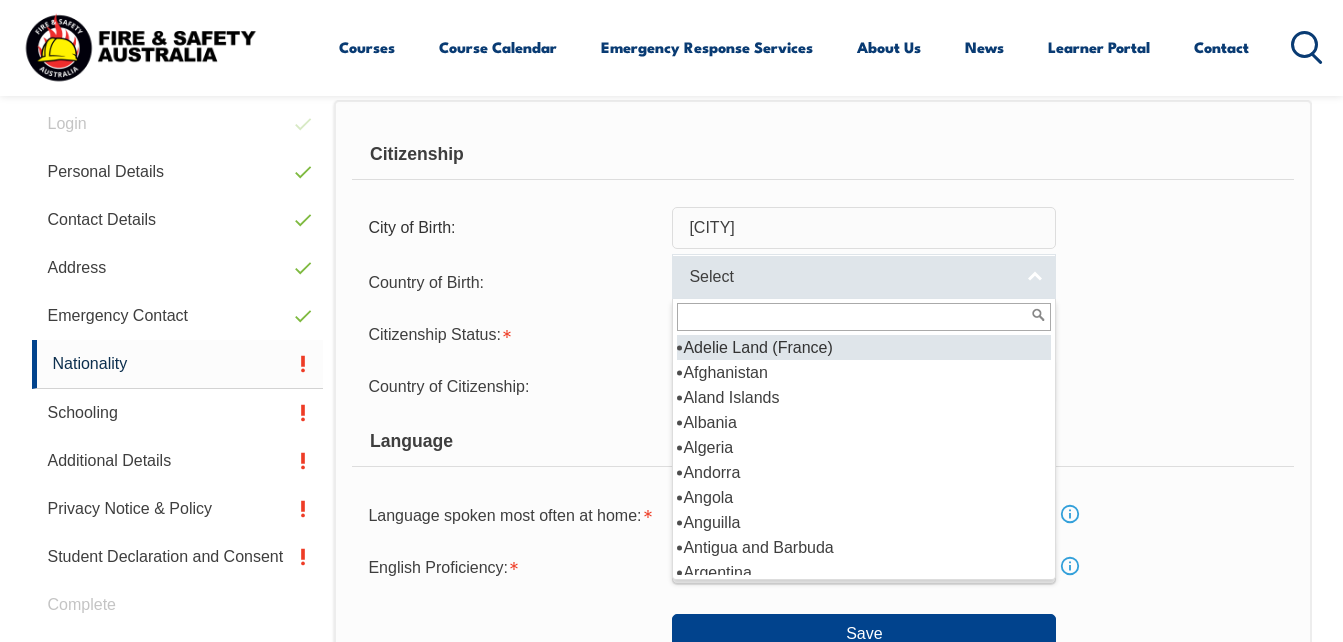 click on "Select" at bounding box center [851, 277] 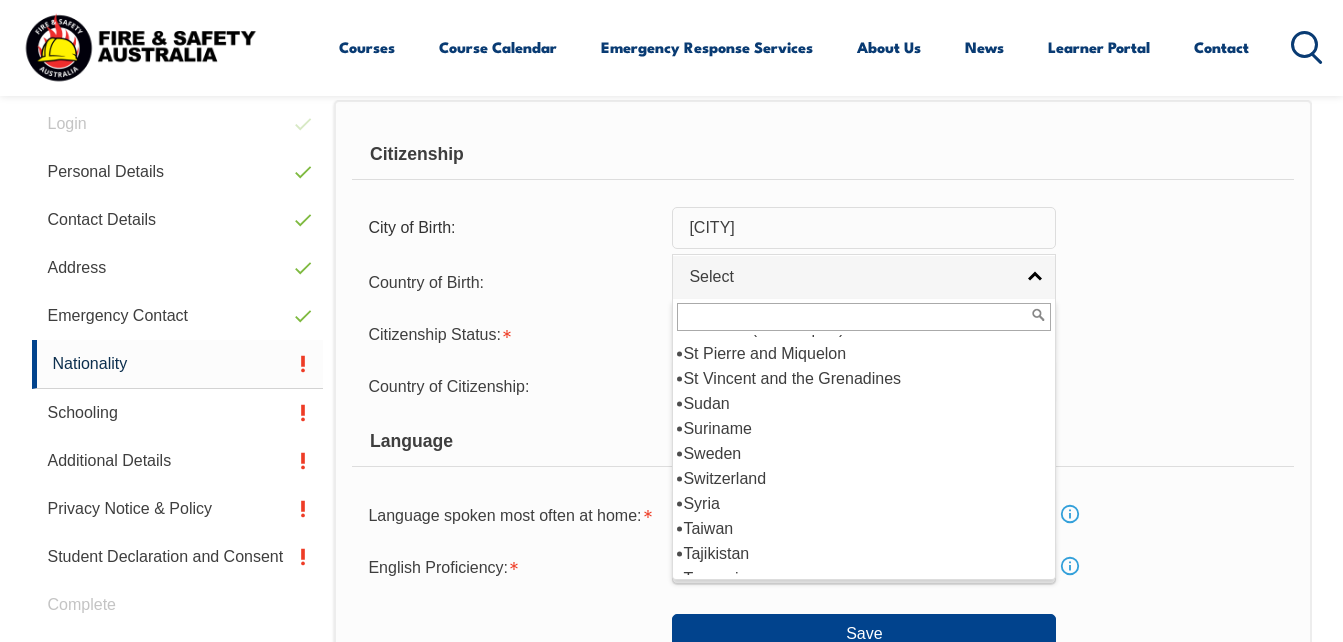 scroll, scrollTop: 6035, scrollLeft: 0, axis: vertical 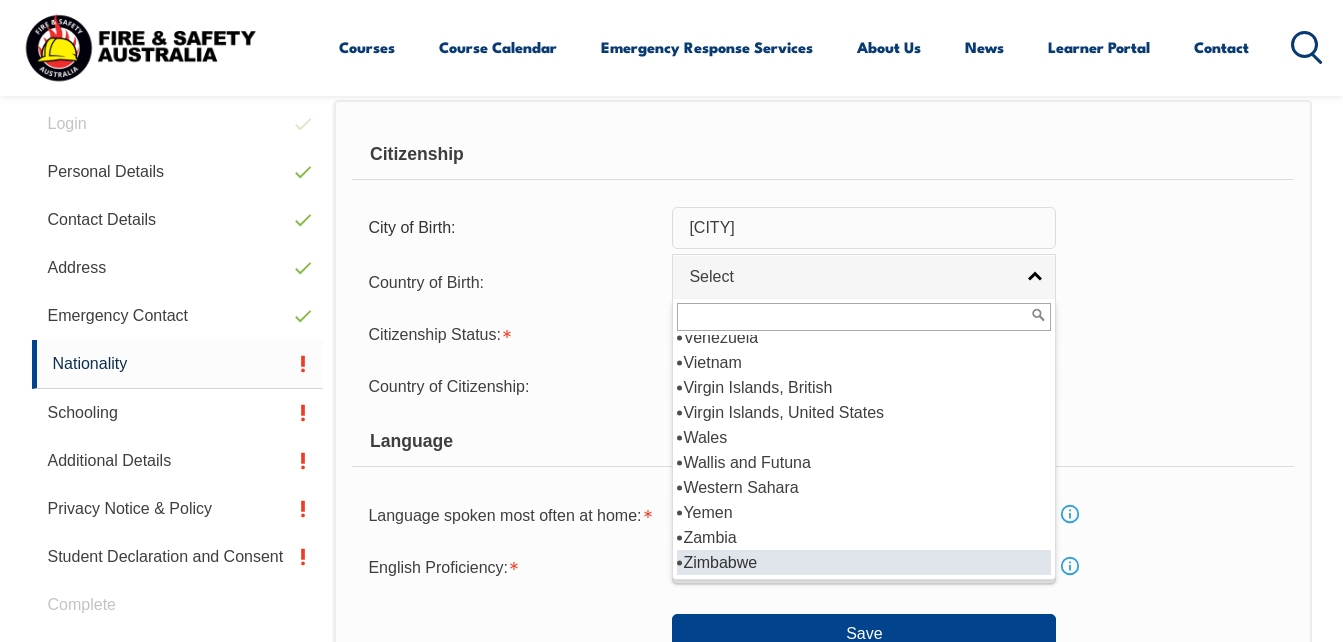 click on "Zimbabwe" at bounding box center [864, 562] 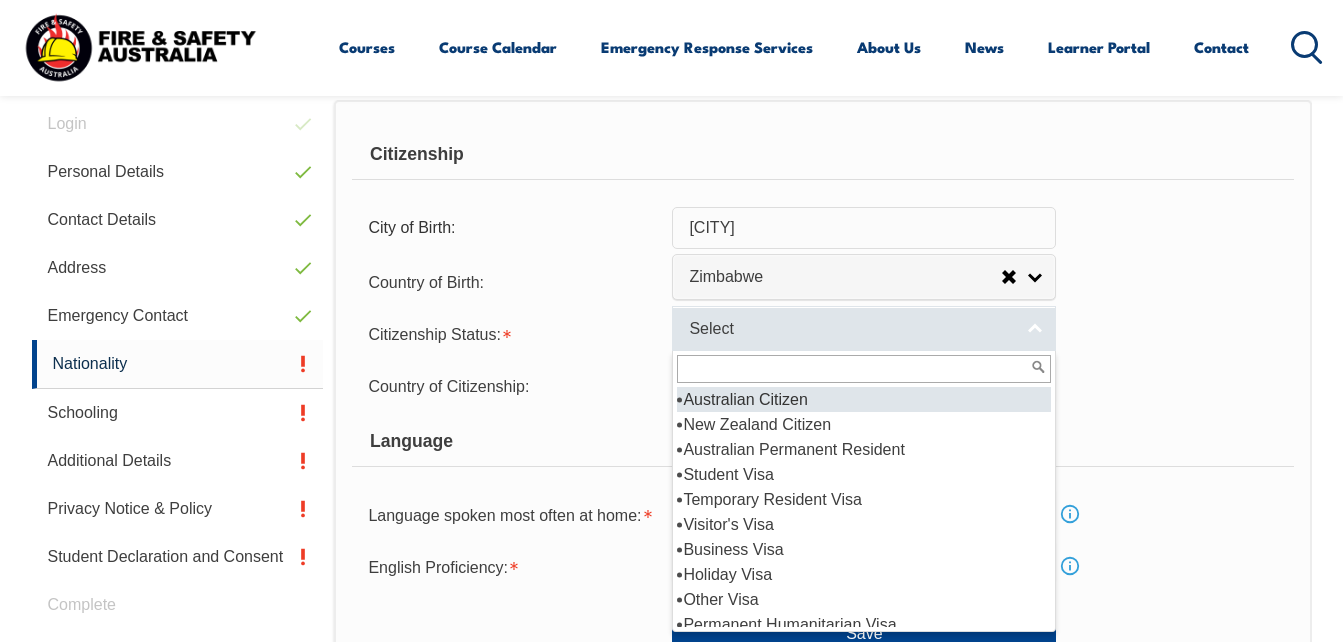 click on "Select" at bounding box center [864, 328] 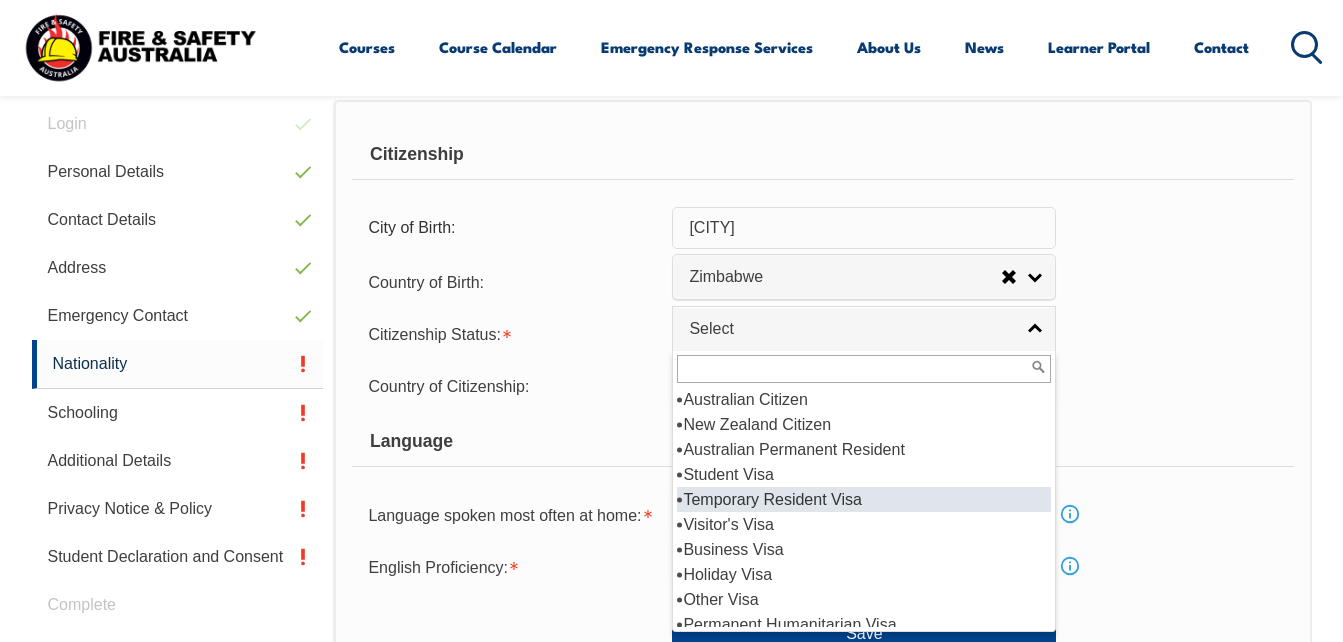 scroll, scrollTop: 35, scrollLeft: 0, axis: vertical 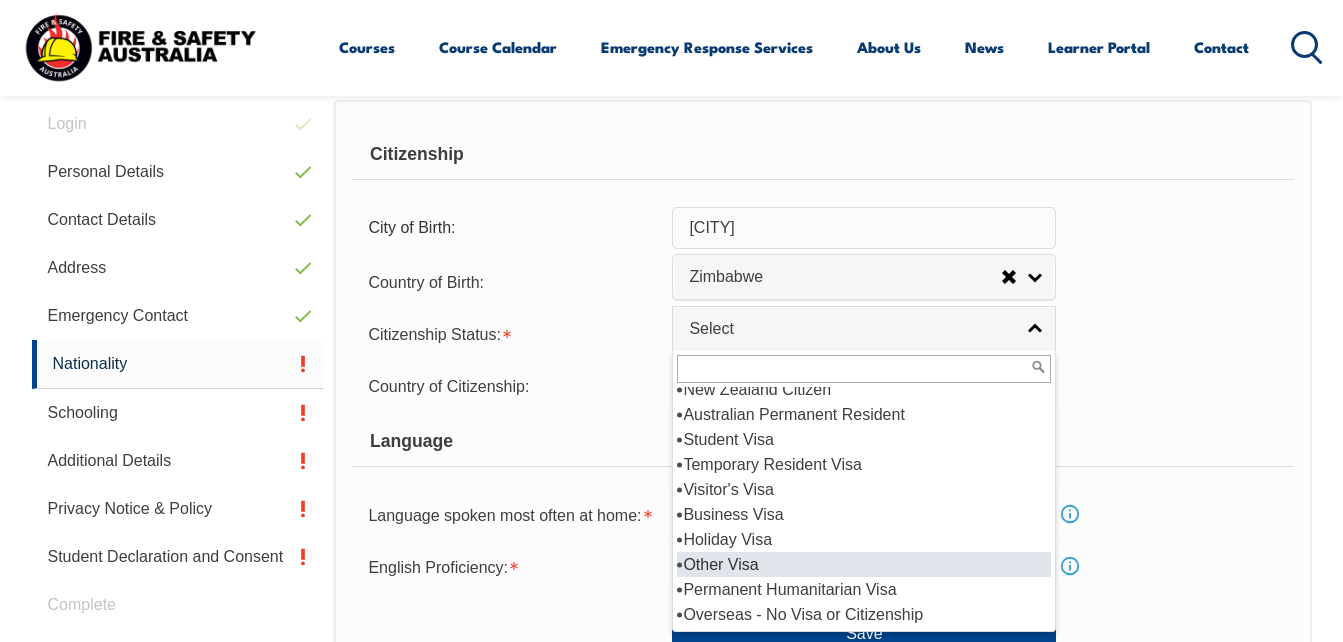 click on "Other Visa" at bounding box center [864, 564] 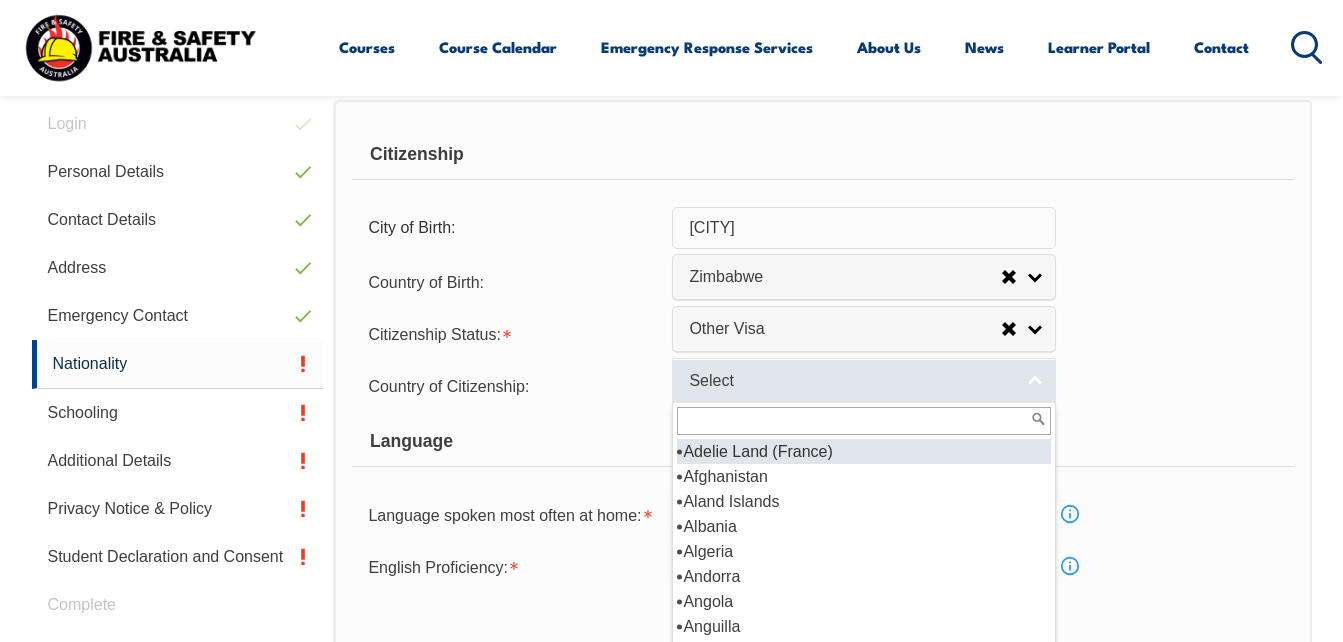 click on "Select" at bounding box center [864, 380] 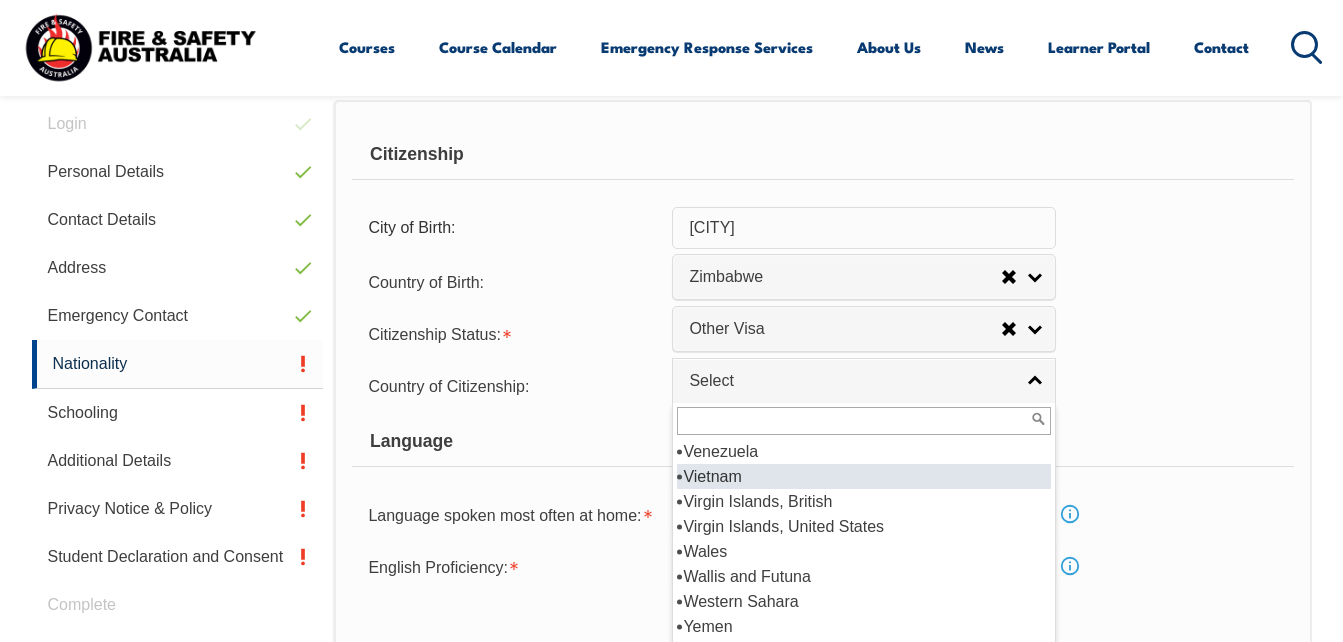 scroll, scrollTop: 6035, scrollLeft: 0, axis: vertical 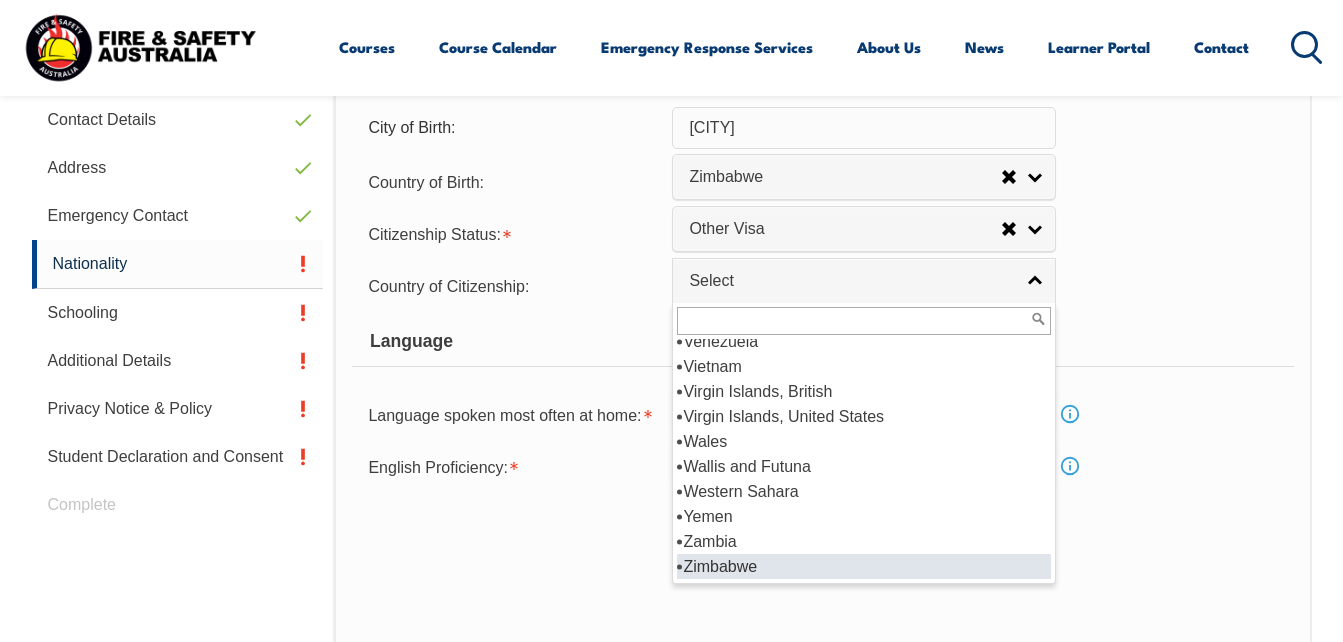 click on "Zimbabwe" at bounding box center (864, 566) 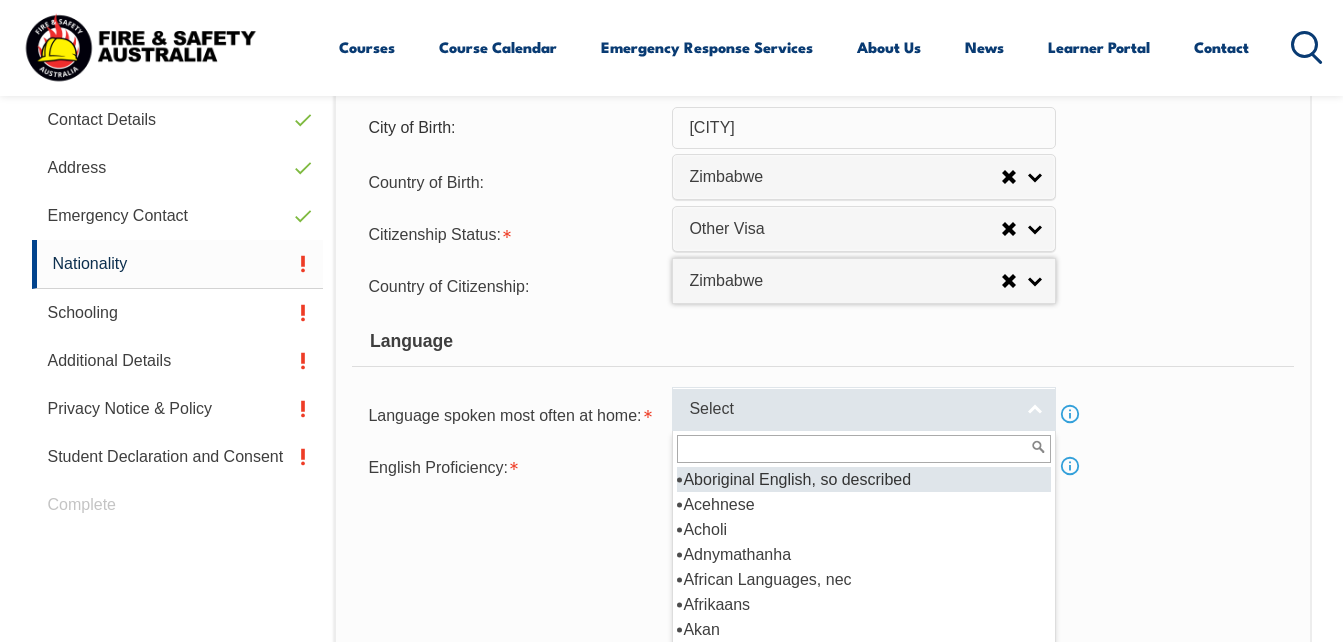 click on "Select" at bounding box center [864, 409] 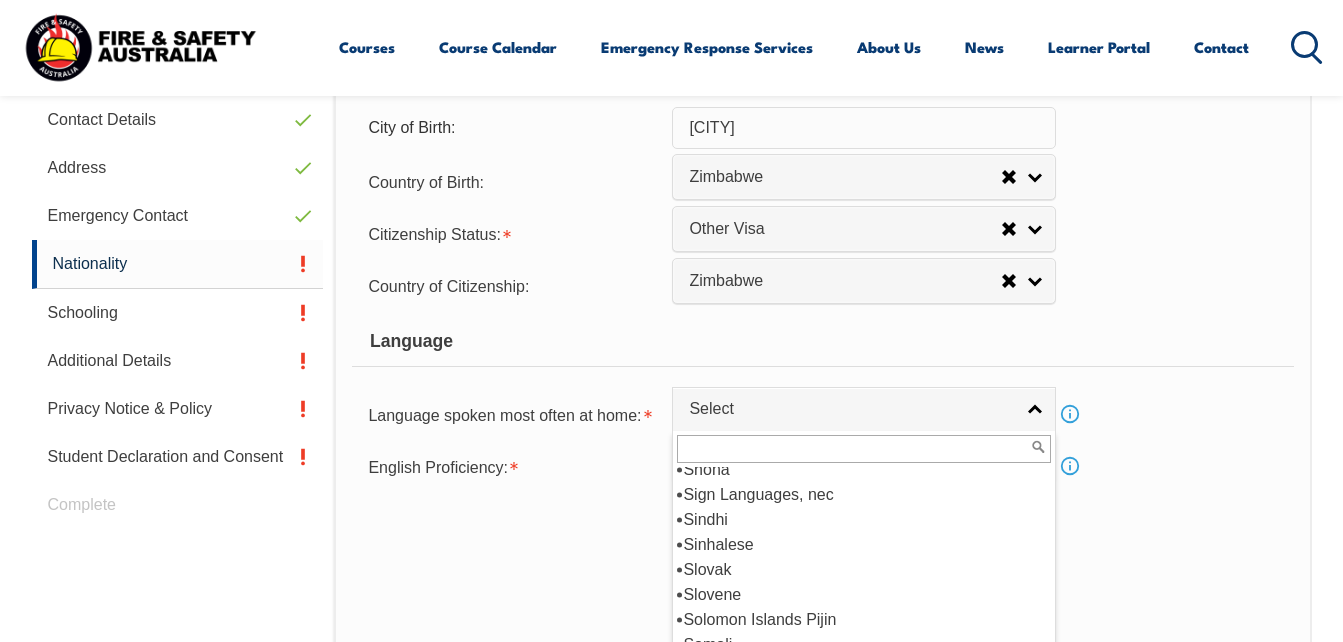 scroll, scrollTop: 8490, scrollLeft: 0, axis: vertical 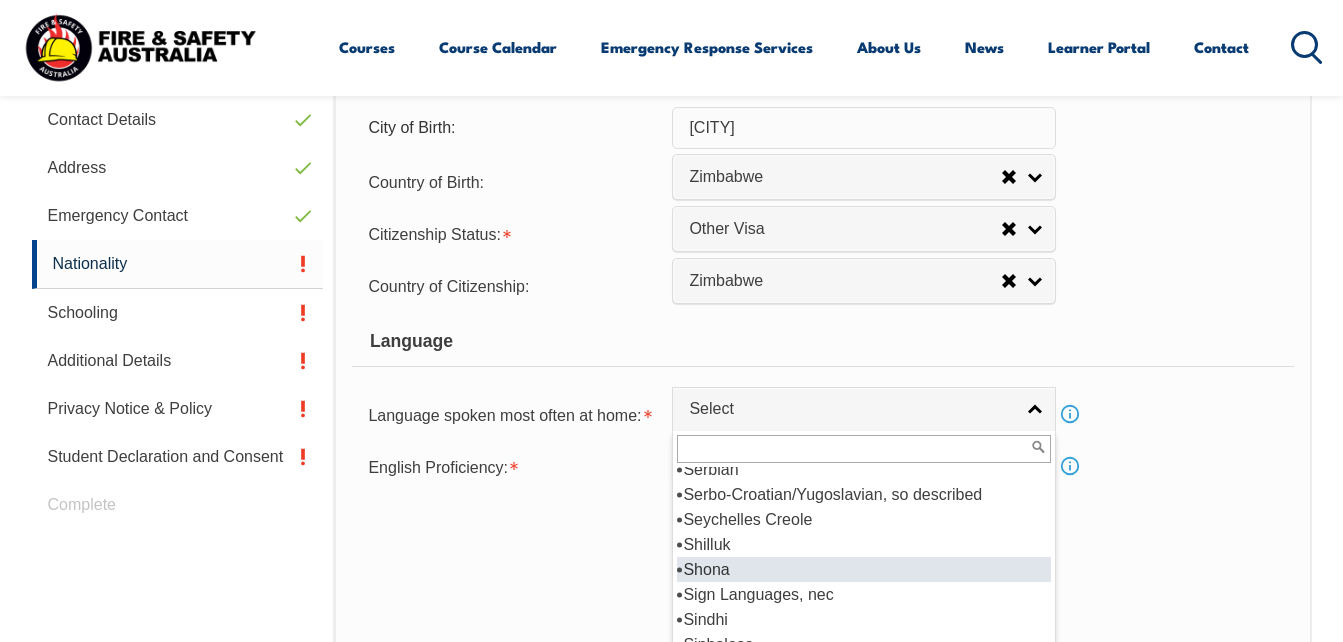 click on "Shona" at bounding box center (864, 569) 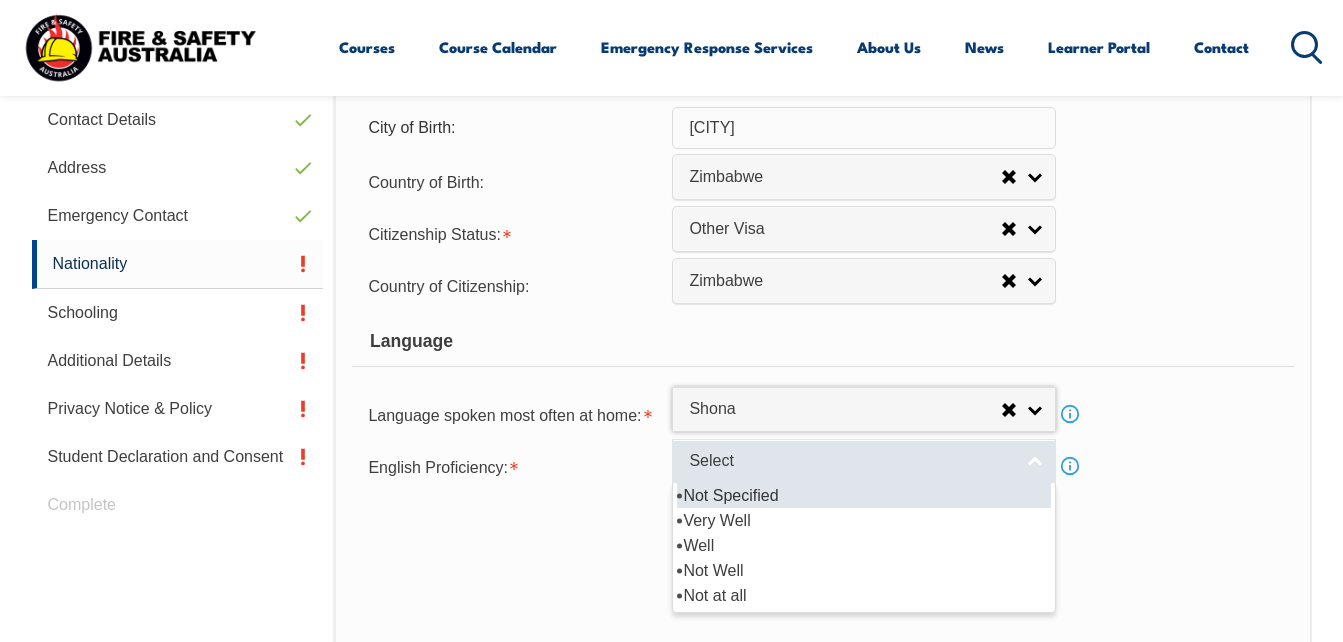 click on "Select" at bounding box center (864, 461) 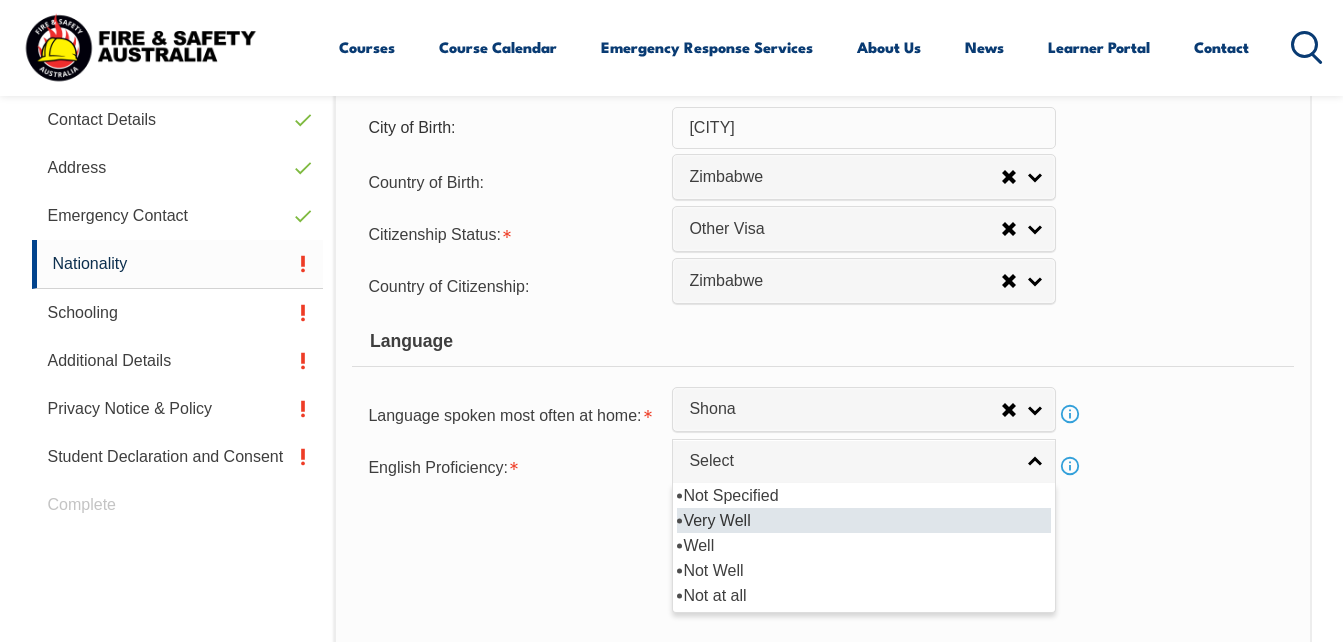 click on "Very Well" at bounding box center [864, 520] 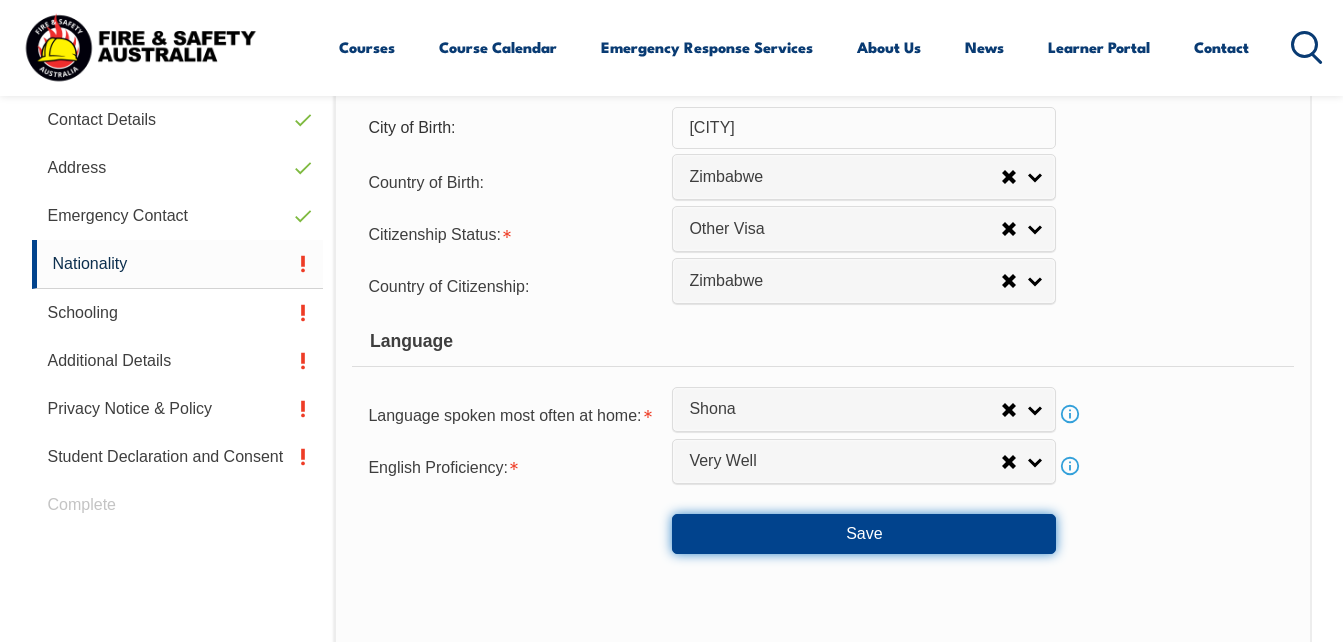 click on "Save" at bounding box center (864, 534) 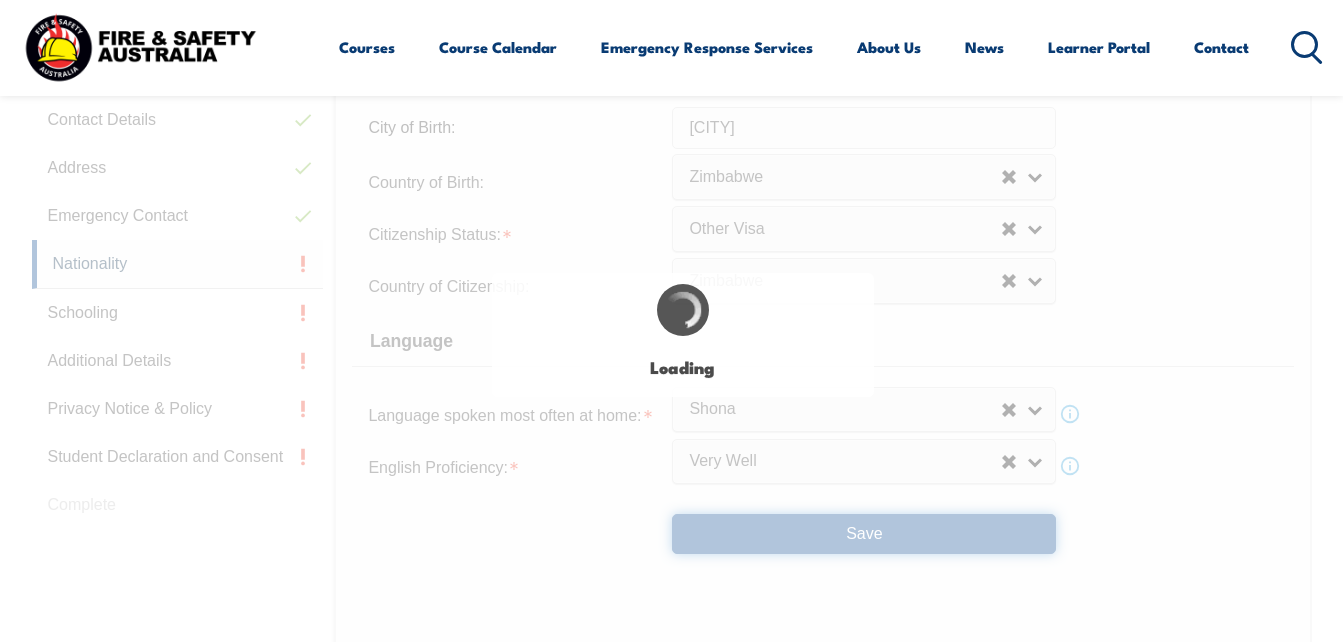 select on "false" 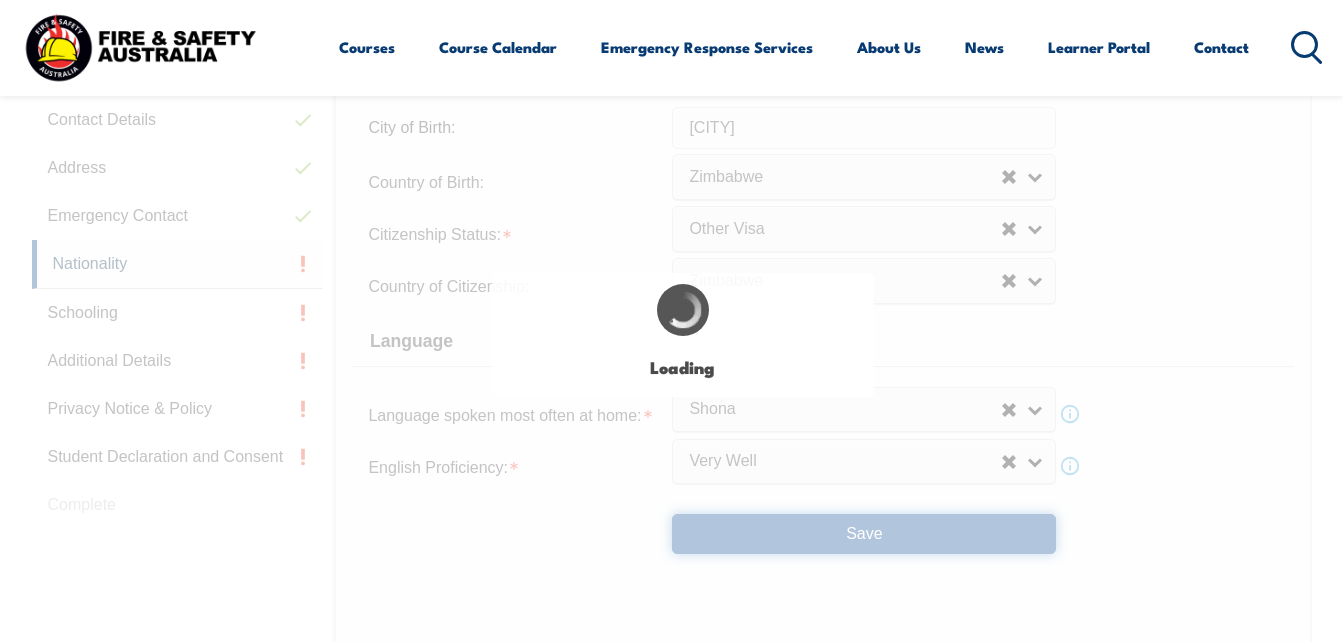 scroll, scrollTop: 0, scrollLeft: 0, axis: both 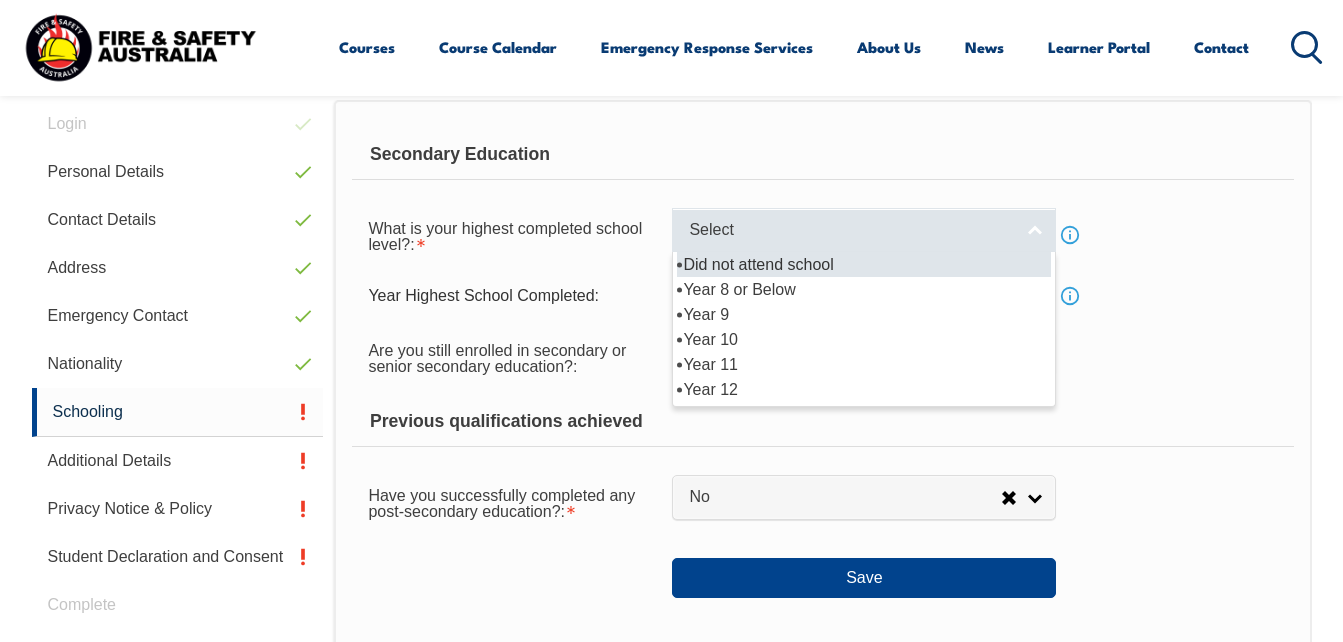 click on "Select" at bounding box center [864, 230] 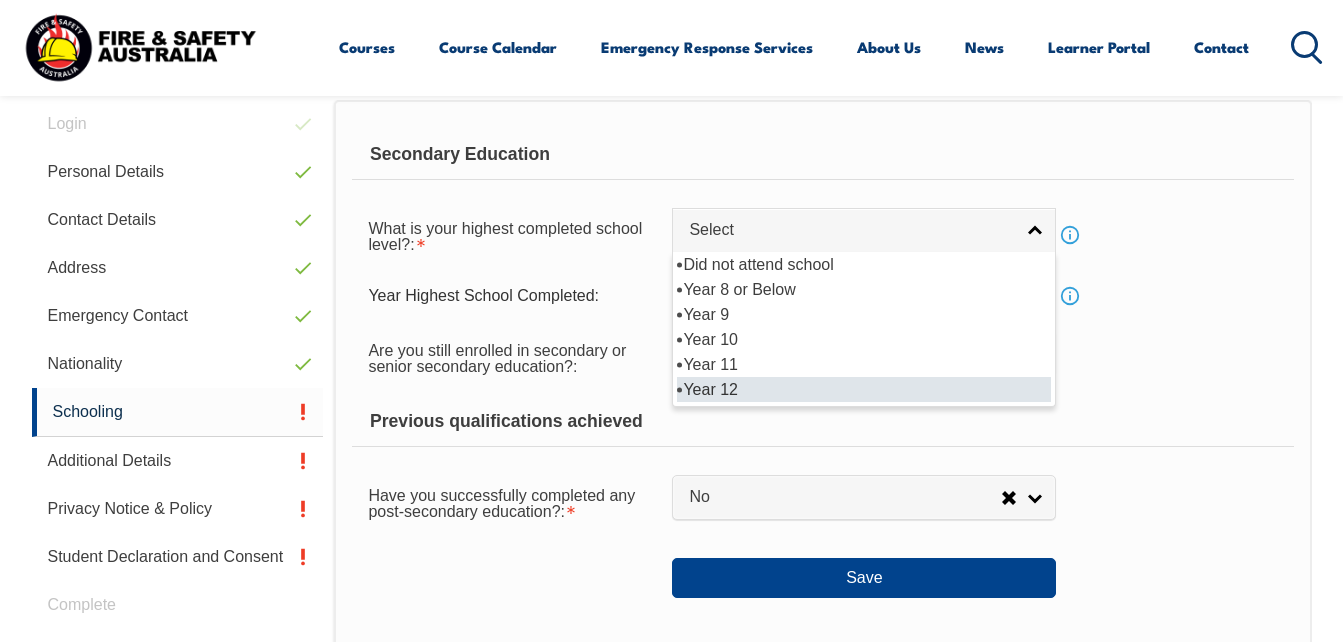 click on "Year 12" at bounding box center [864, 389] 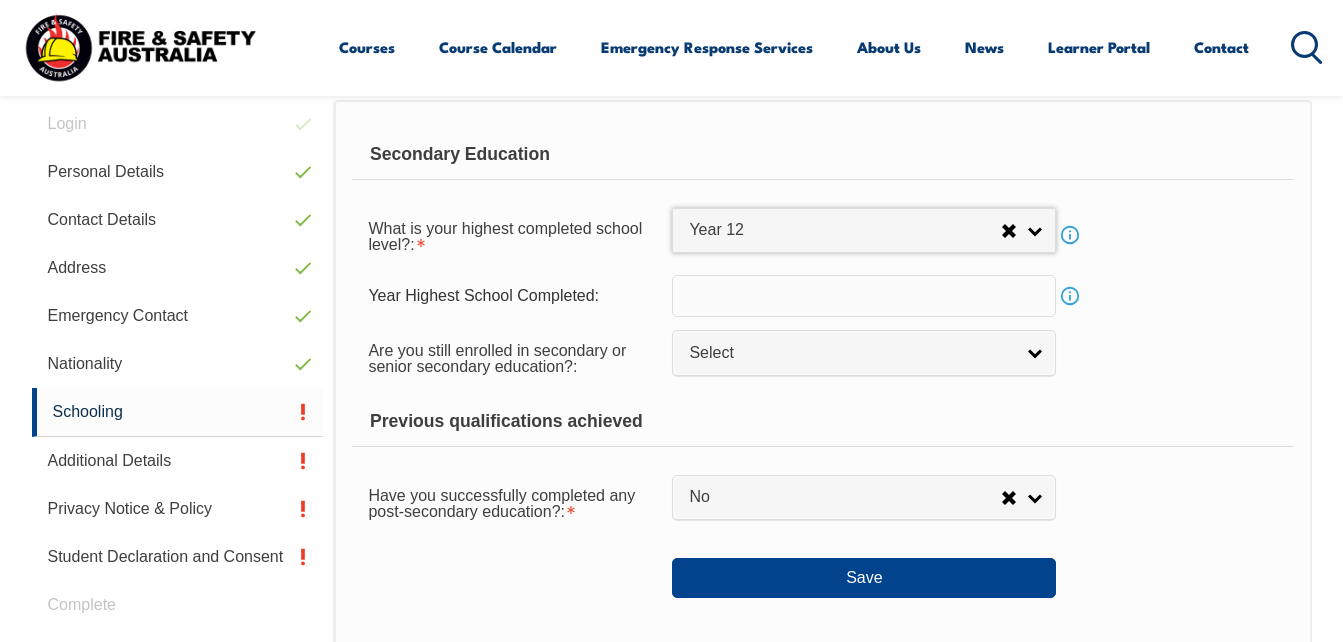 click at bounding box center [864, 296] 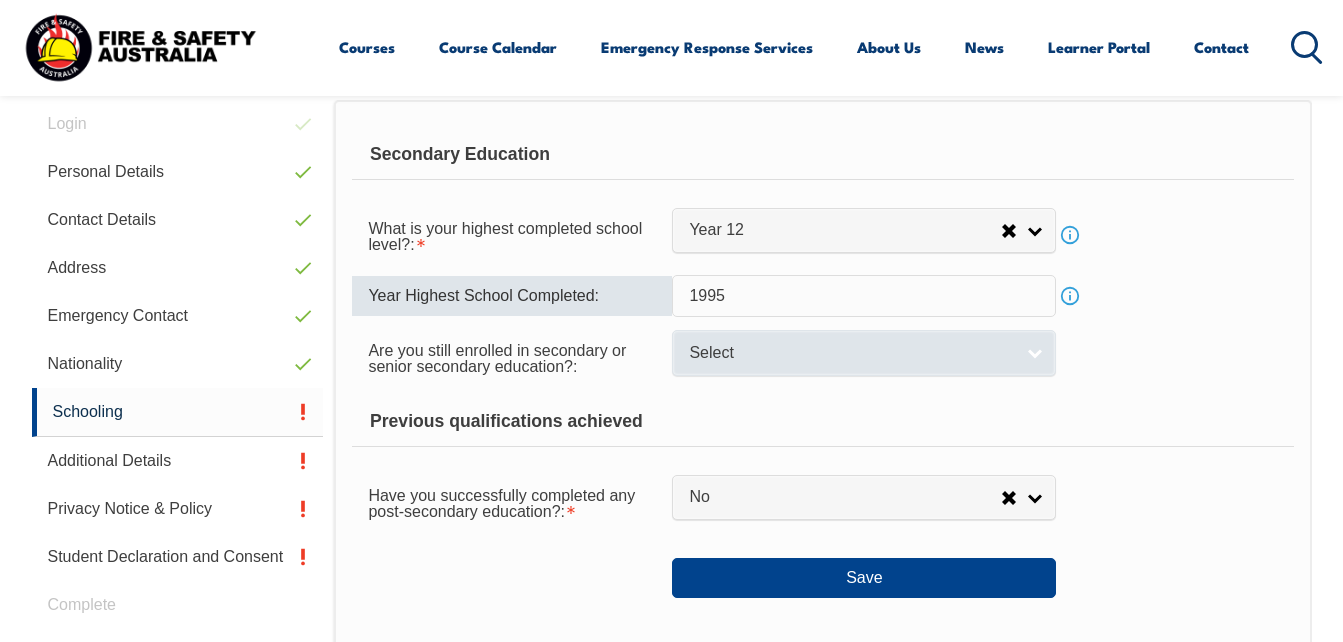 type on "1995" 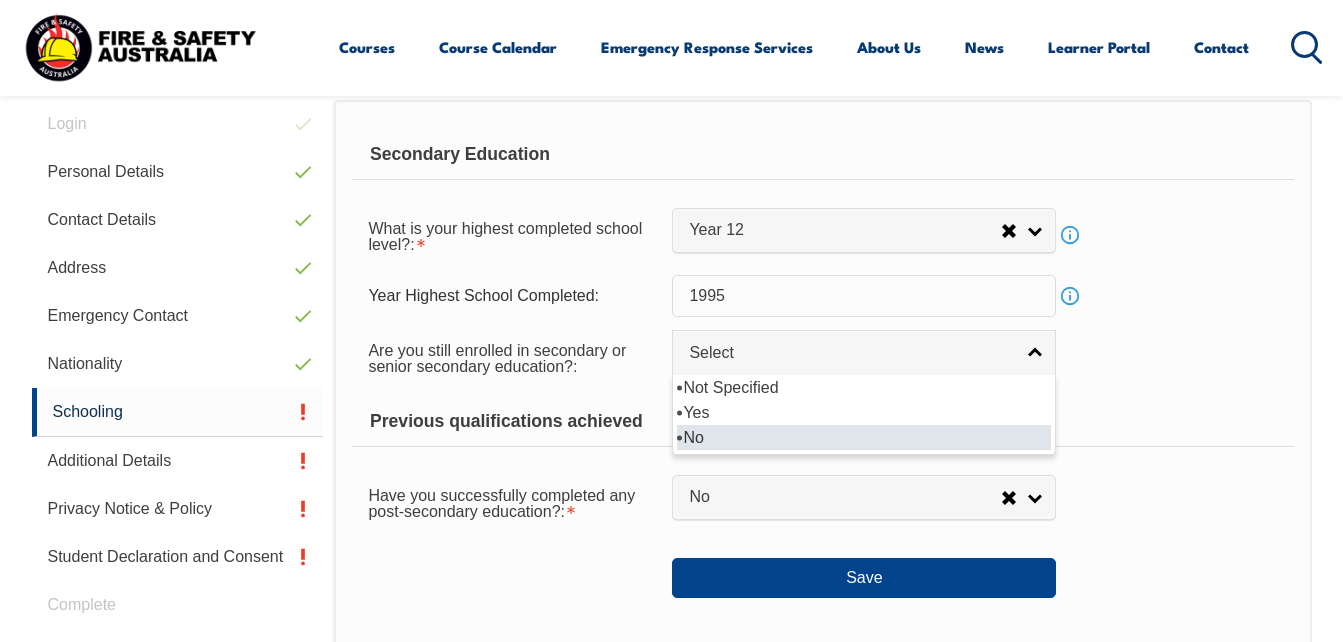 click on "No" at bounding box center (864, 437) 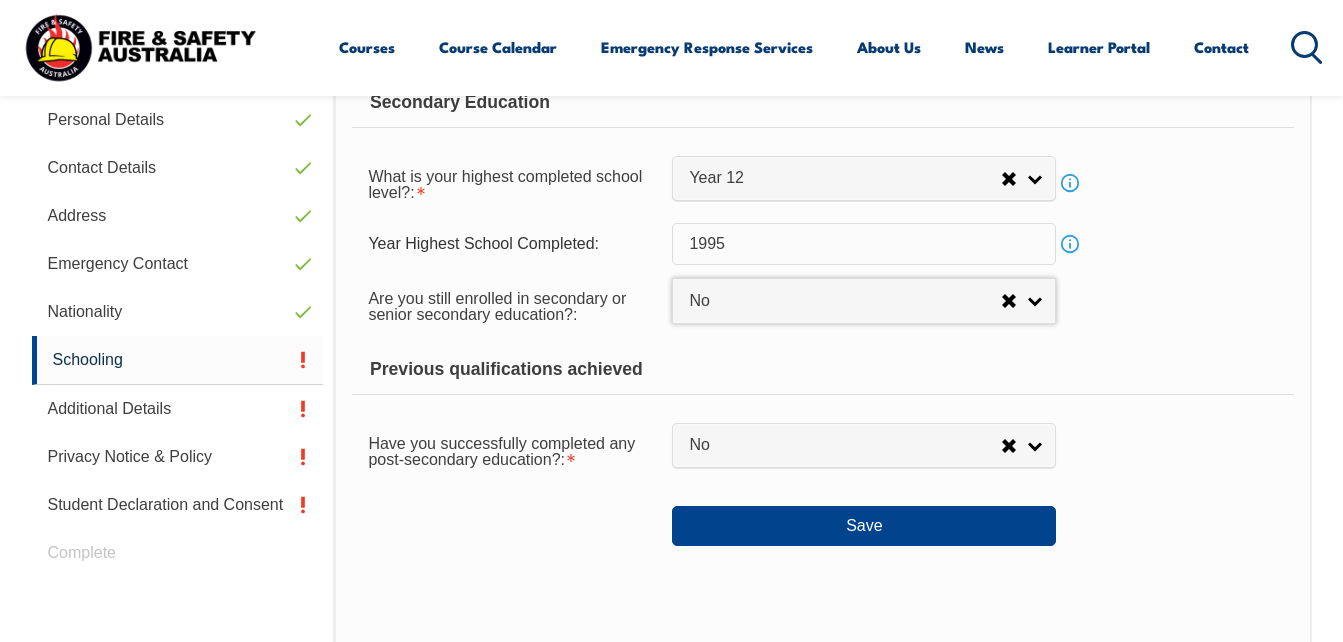 scroll, scrollTop: 605, scrollLeft: 0, axis: vertical 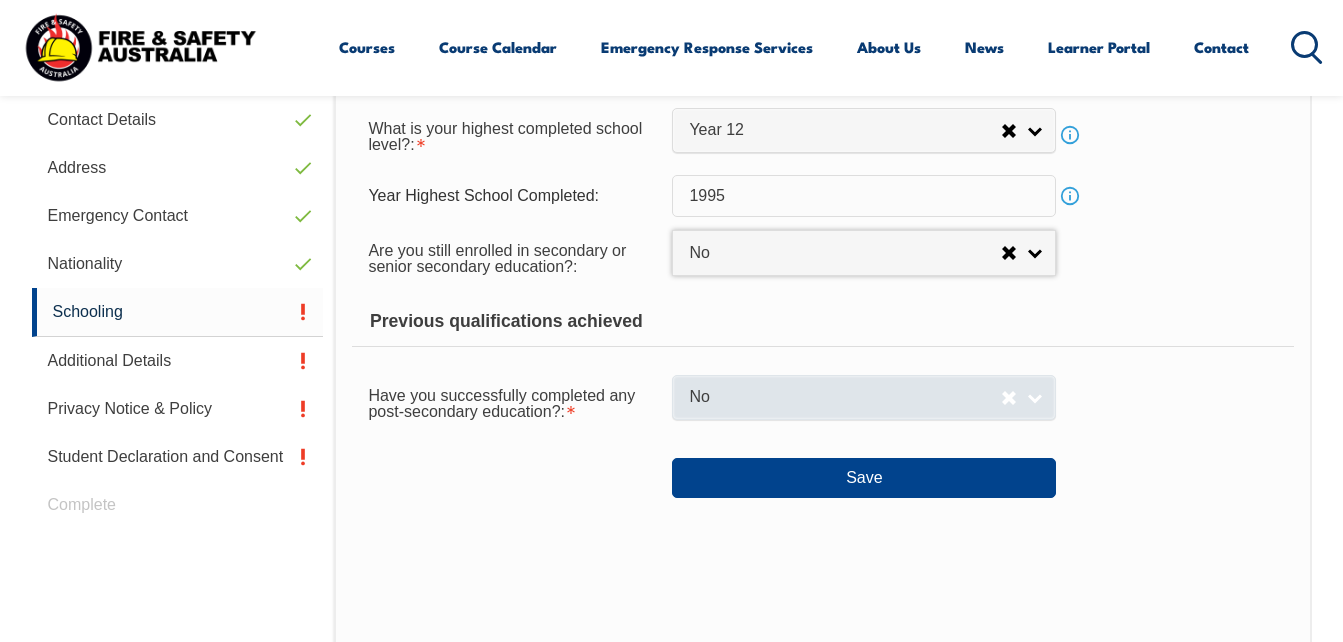 click on "No" at bounding box center [864, 397] 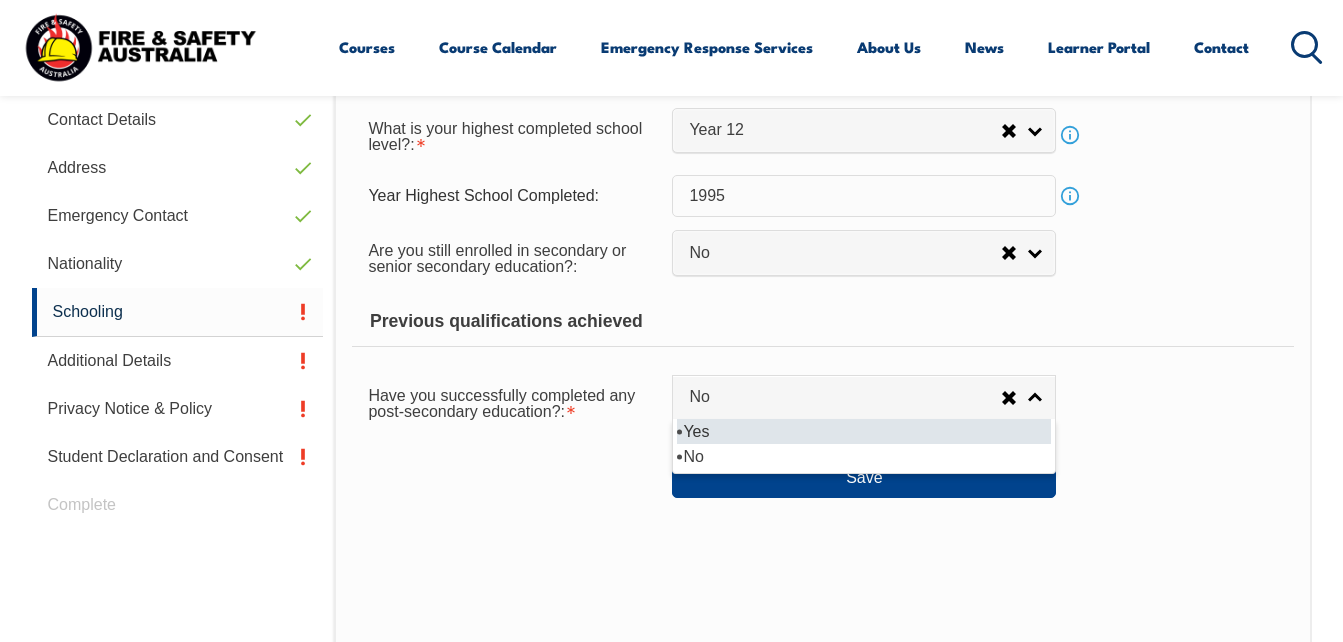 click on "Yes" at bounding box center (864, 431) 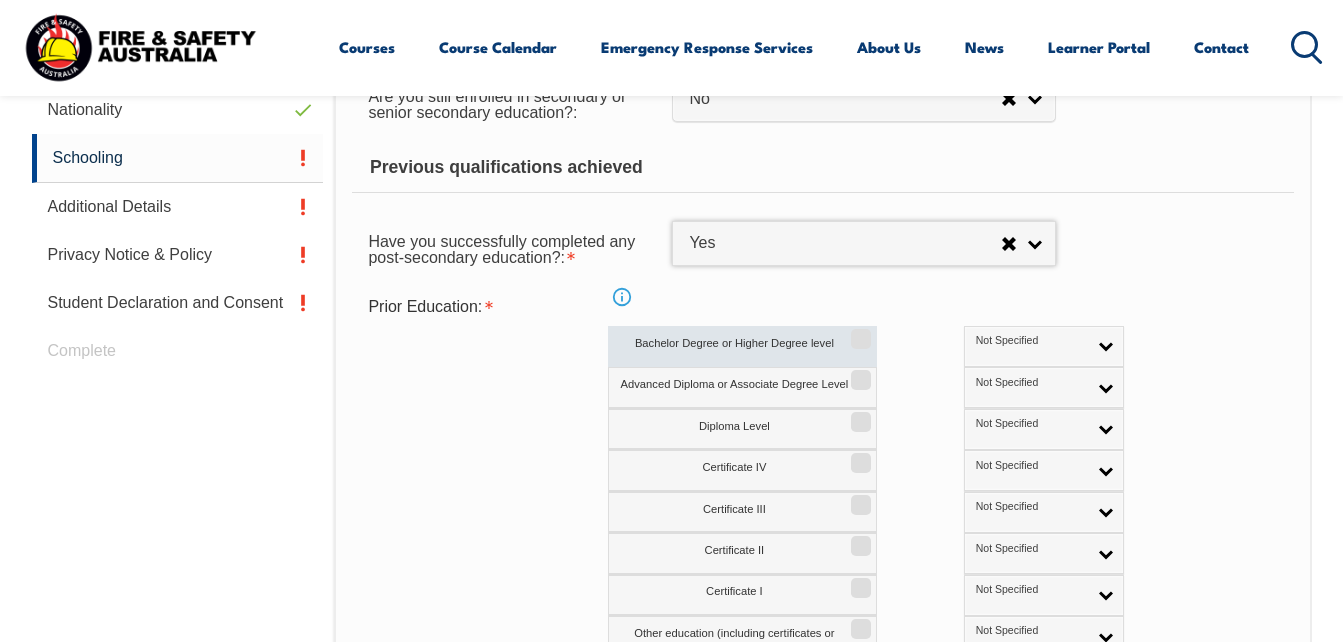 scroll, scrollTop: 805, scrollLeft: 0, axis: vertical 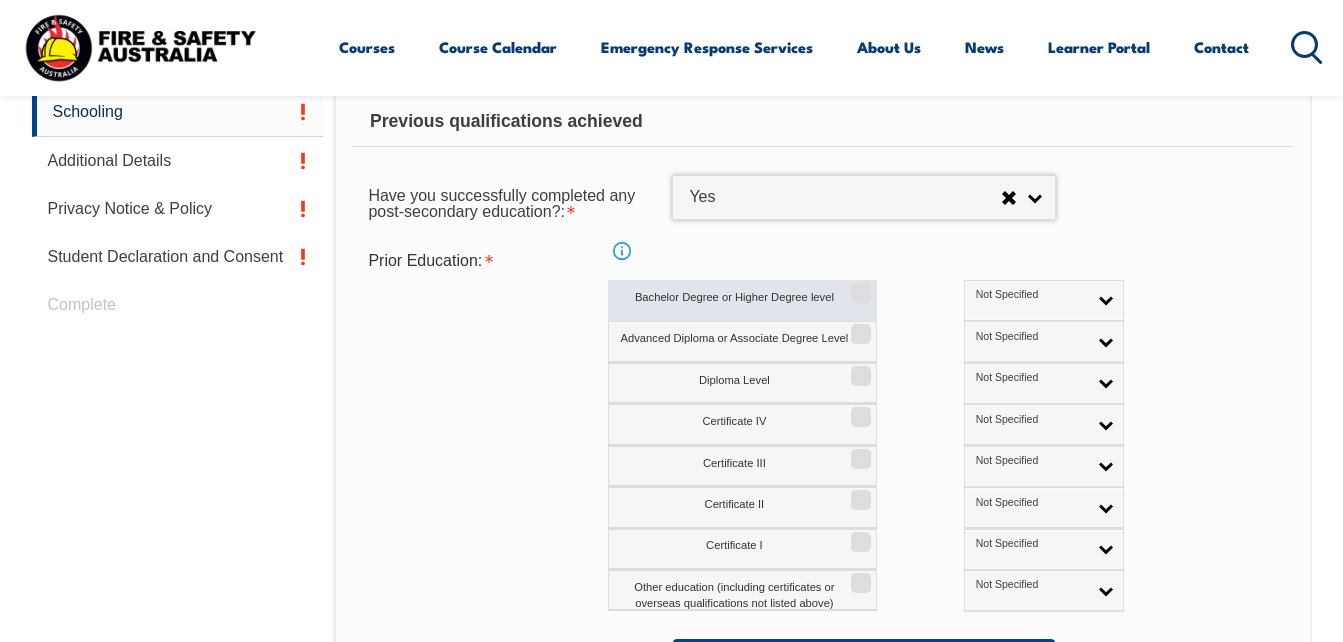 click on "Bachelor Degree or Higher Degree level" at bounding box center (858, 286) 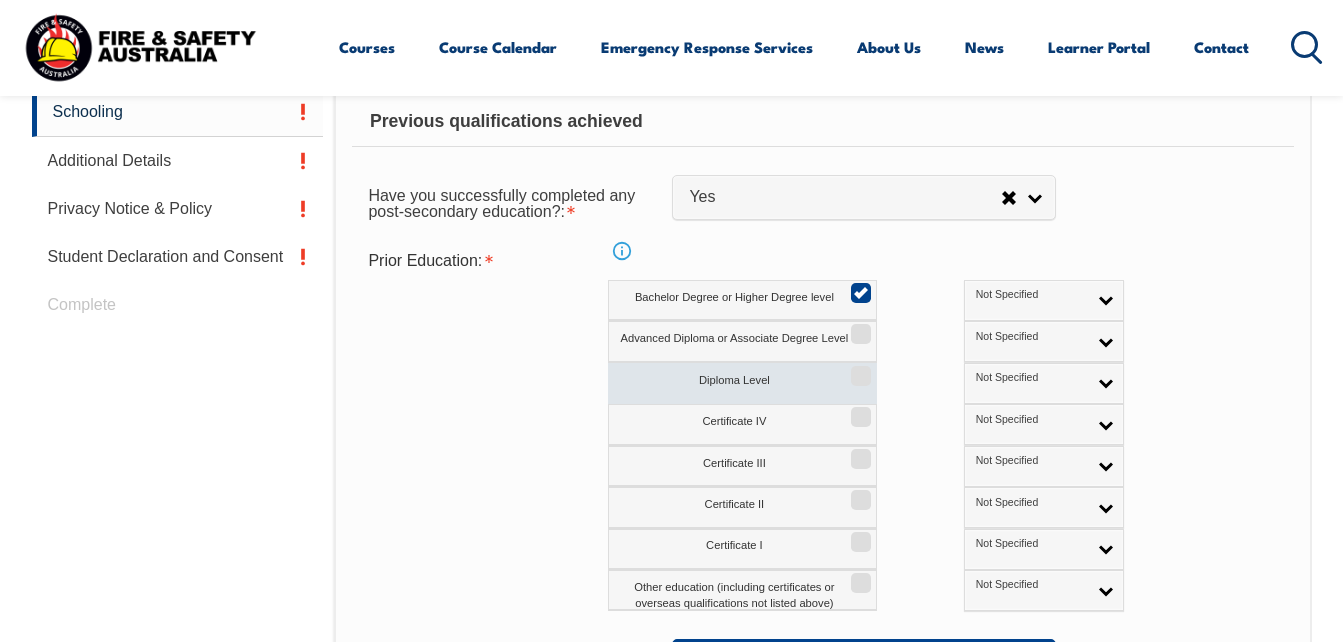 click on "Diploma Level" at bounding box center [858, 369] 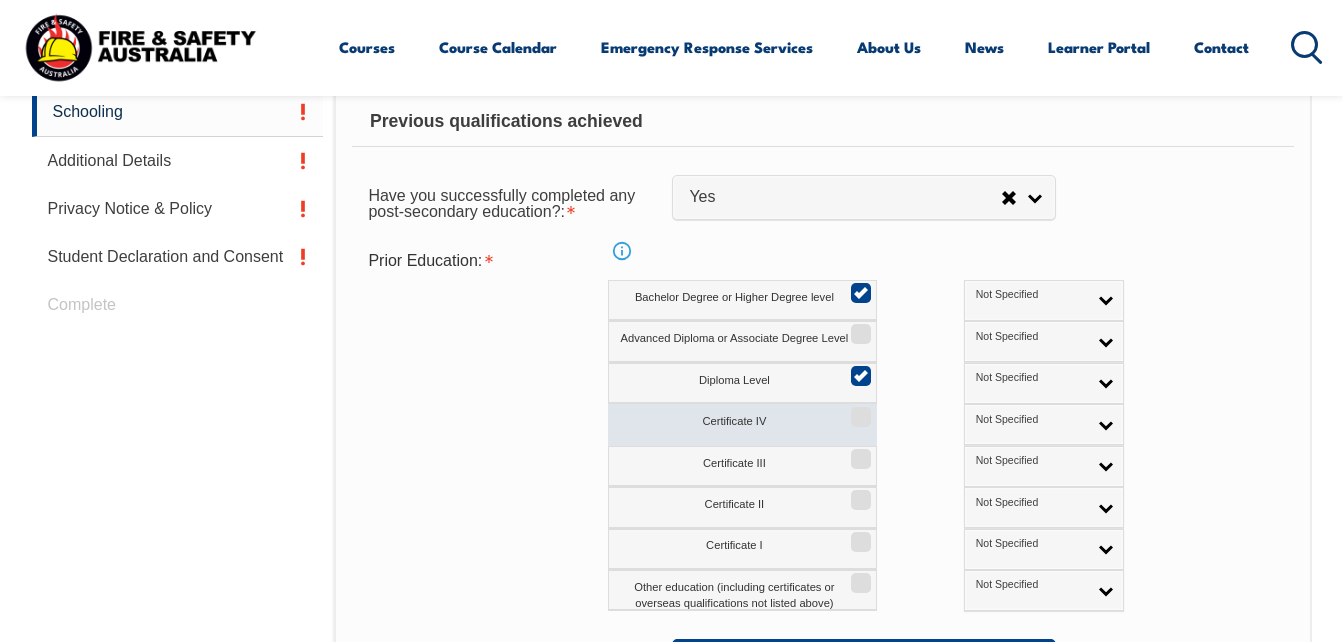 click on "Certificate IV" at bounding box center (742, 424) 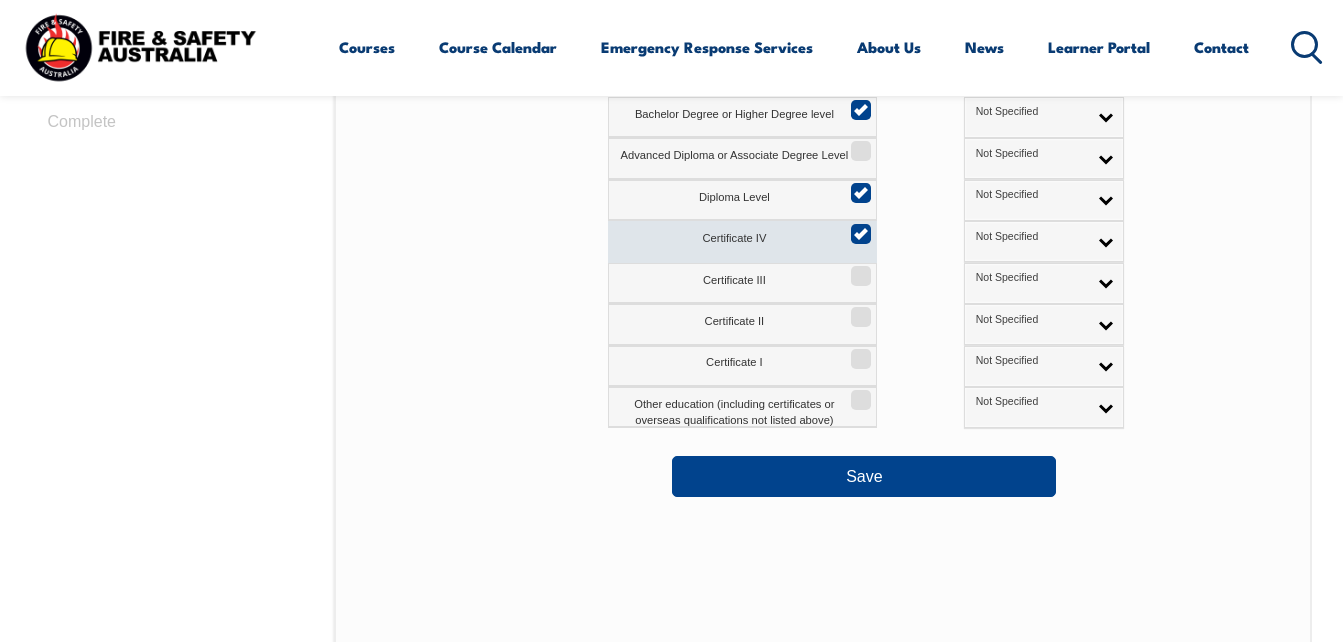 scroll, scrollTop: 1005, scrollLeft: 0, axis: vertical 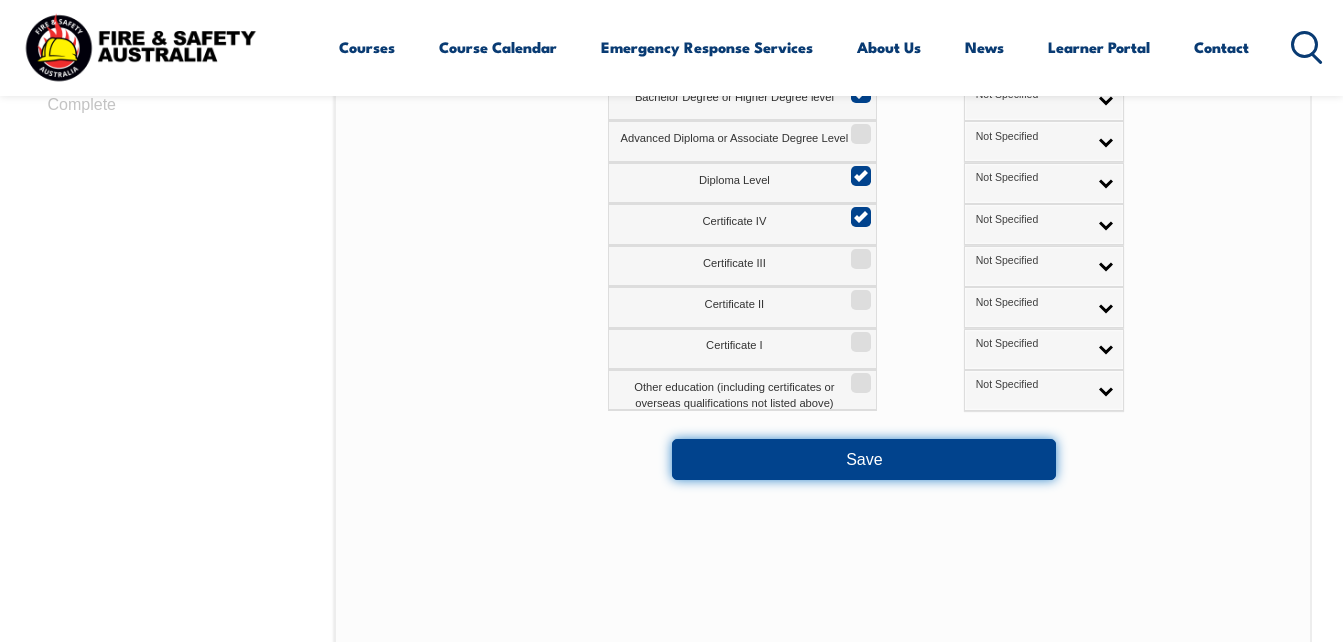 click on "Save" at bounding box center [864, 459] 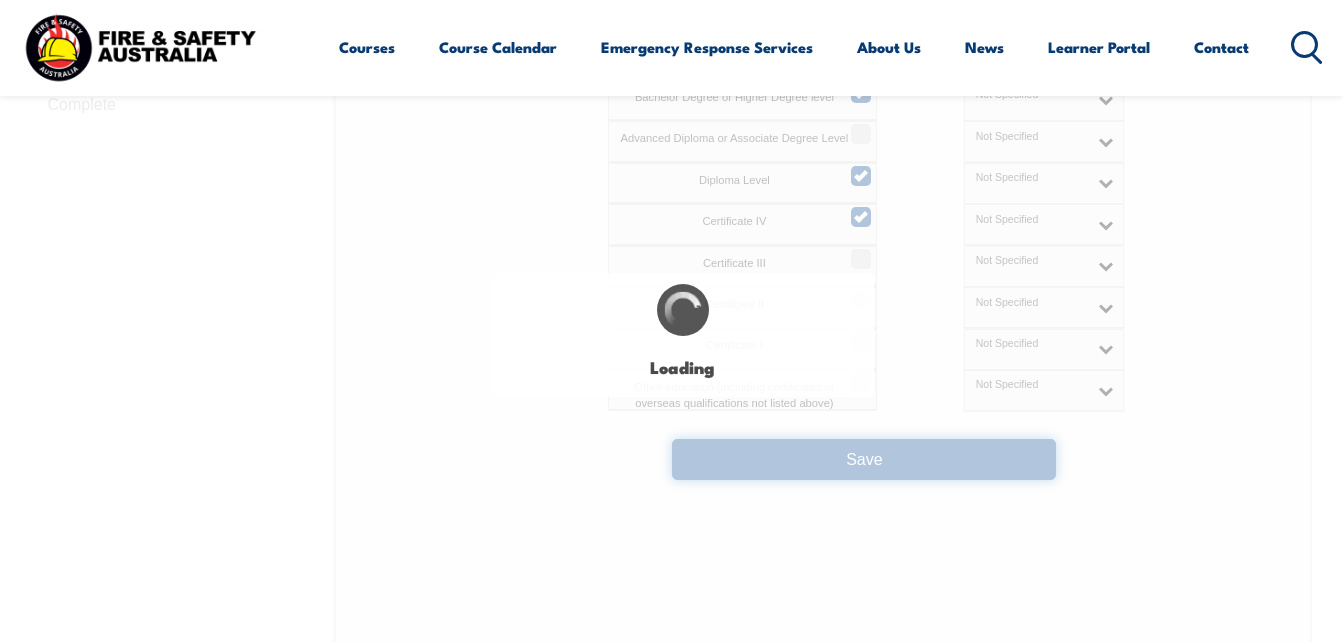 select 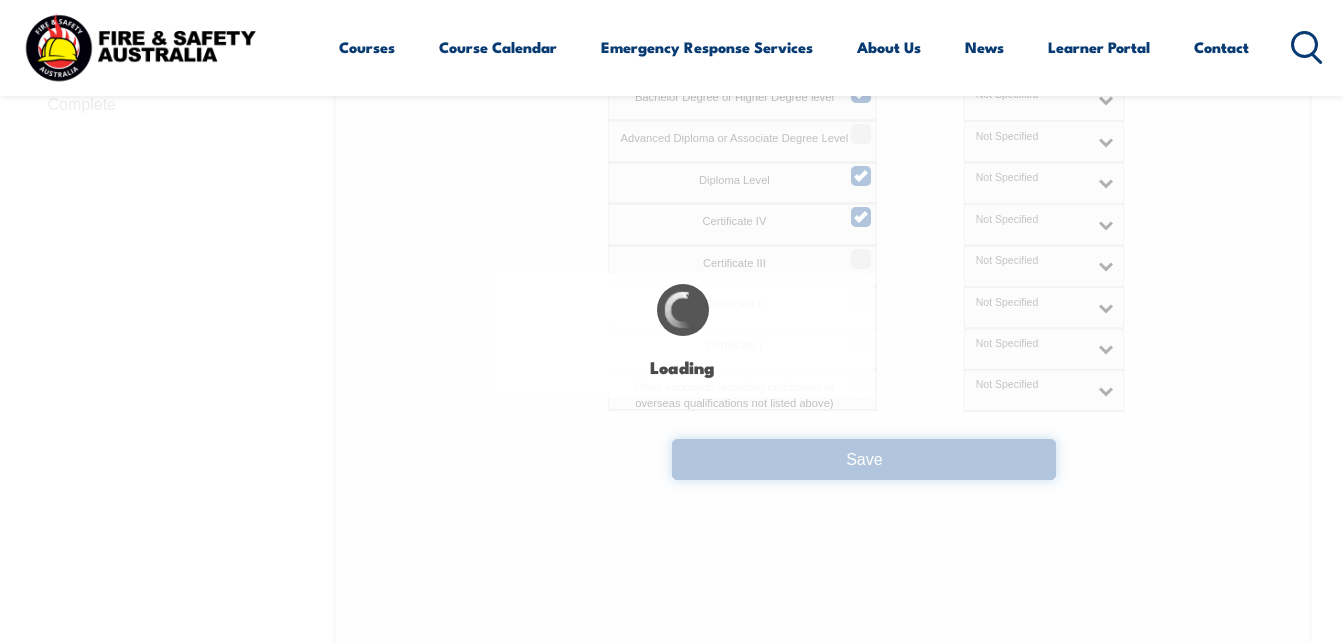 select on "false" 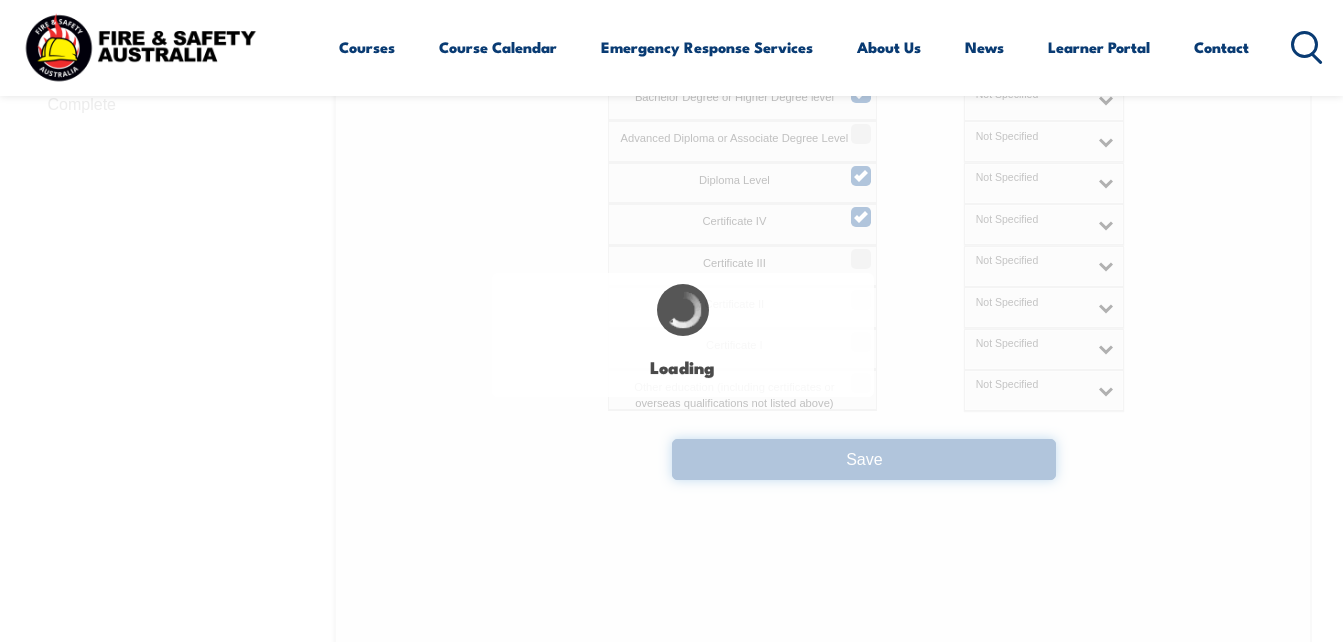 select on "true" 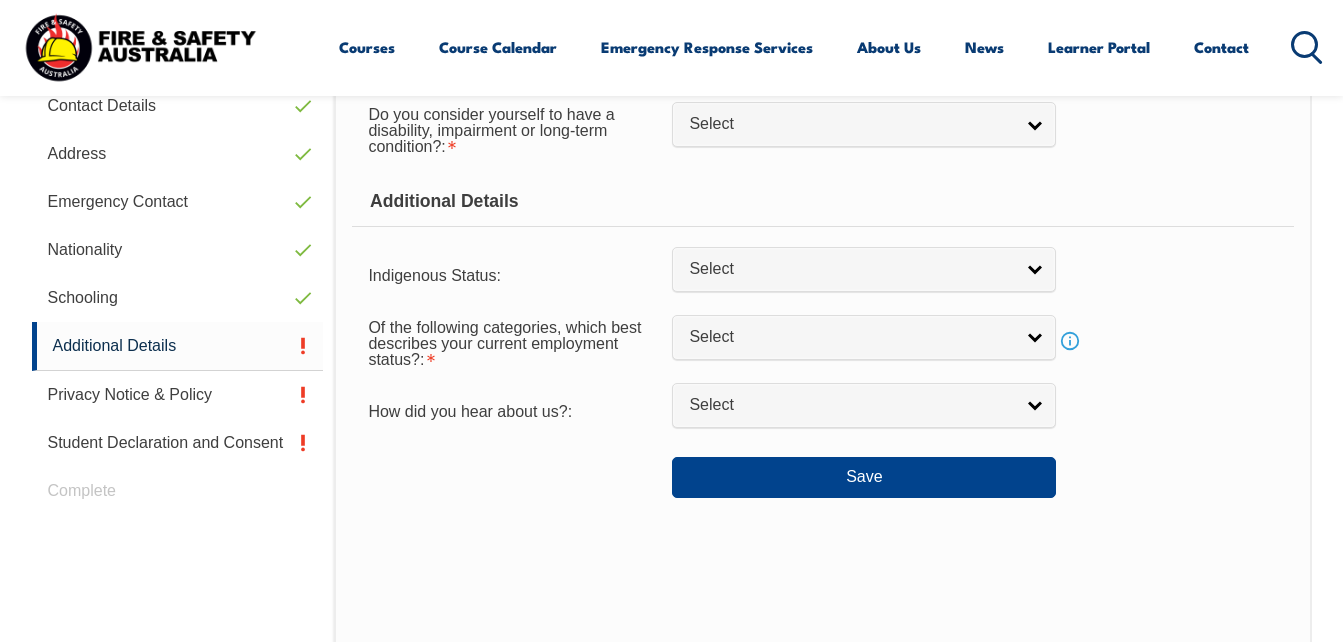 scroll, scrollTop: 505, scrollLeft: 0, axis: vertical 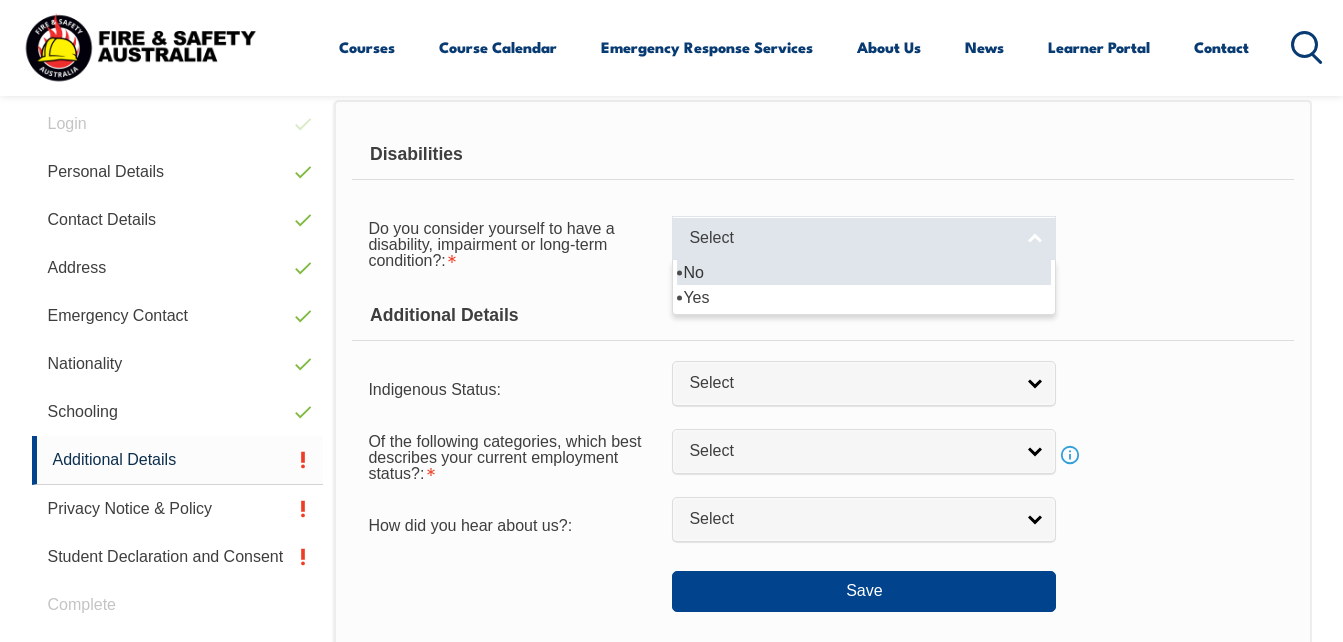 click on "Select" at bounding box center [864, 238] 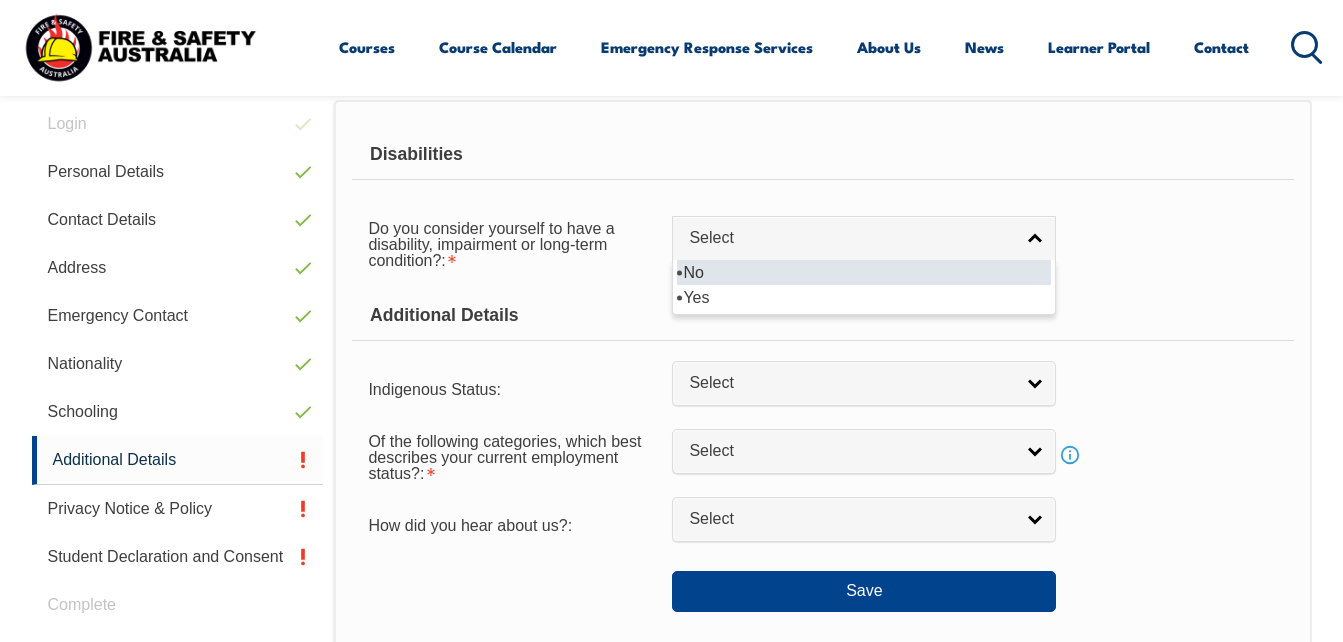 click on "No" at bounding box center [864, 272] 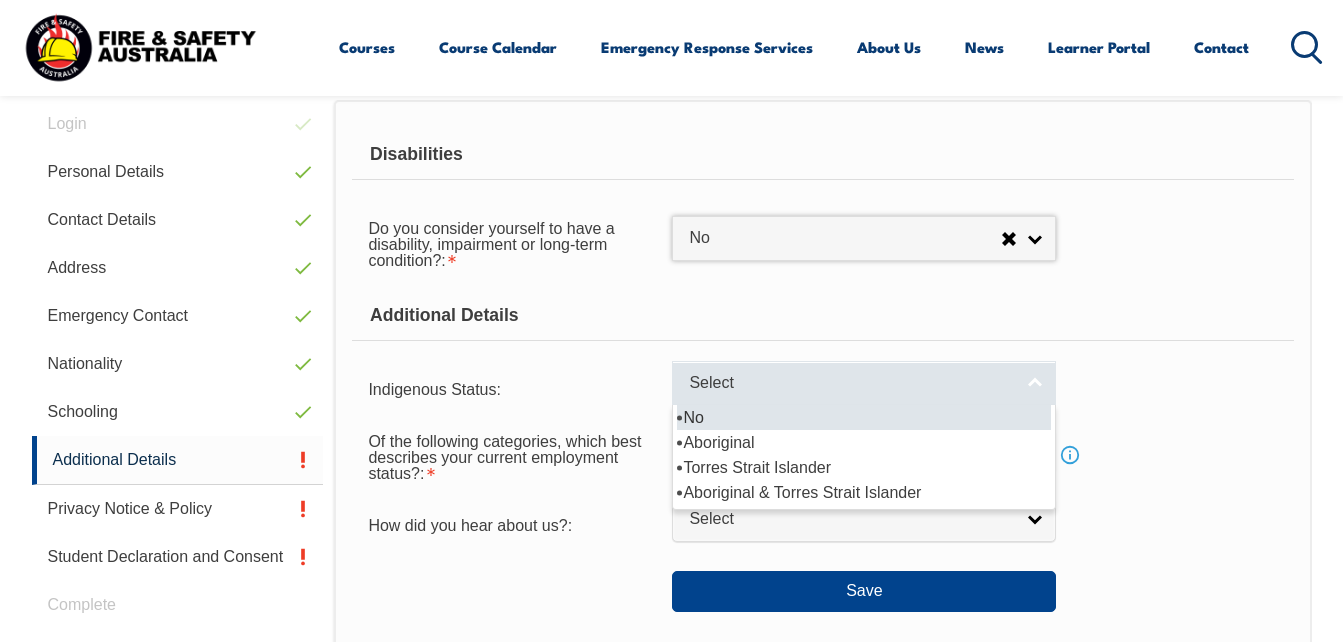 click on "Select" at bounding box center [864, 383] 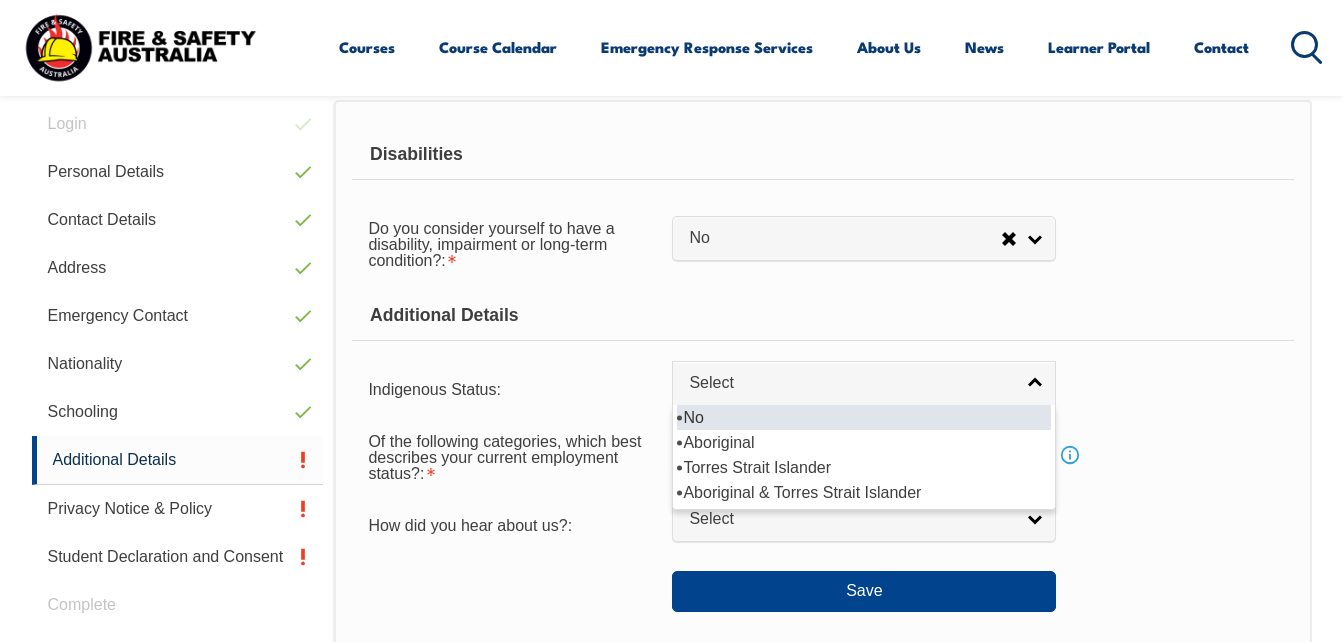click on "No" at bounding box center (864, 417) 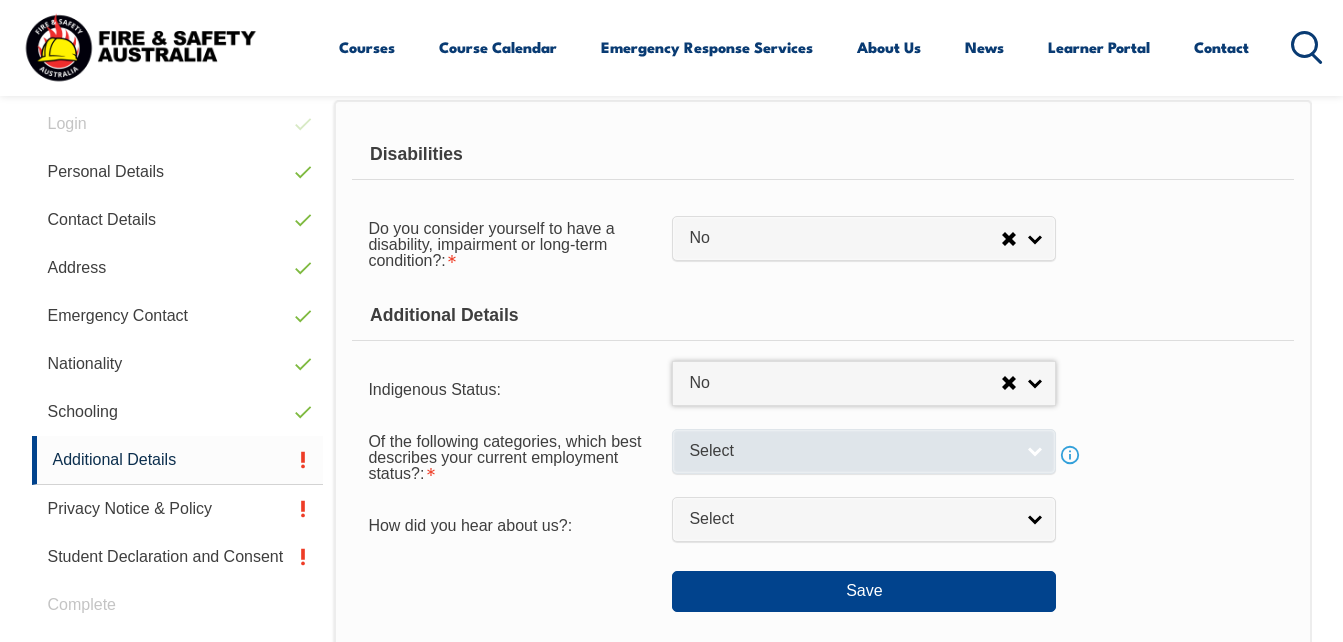 click on "Select" at bounding box center [864, 451] 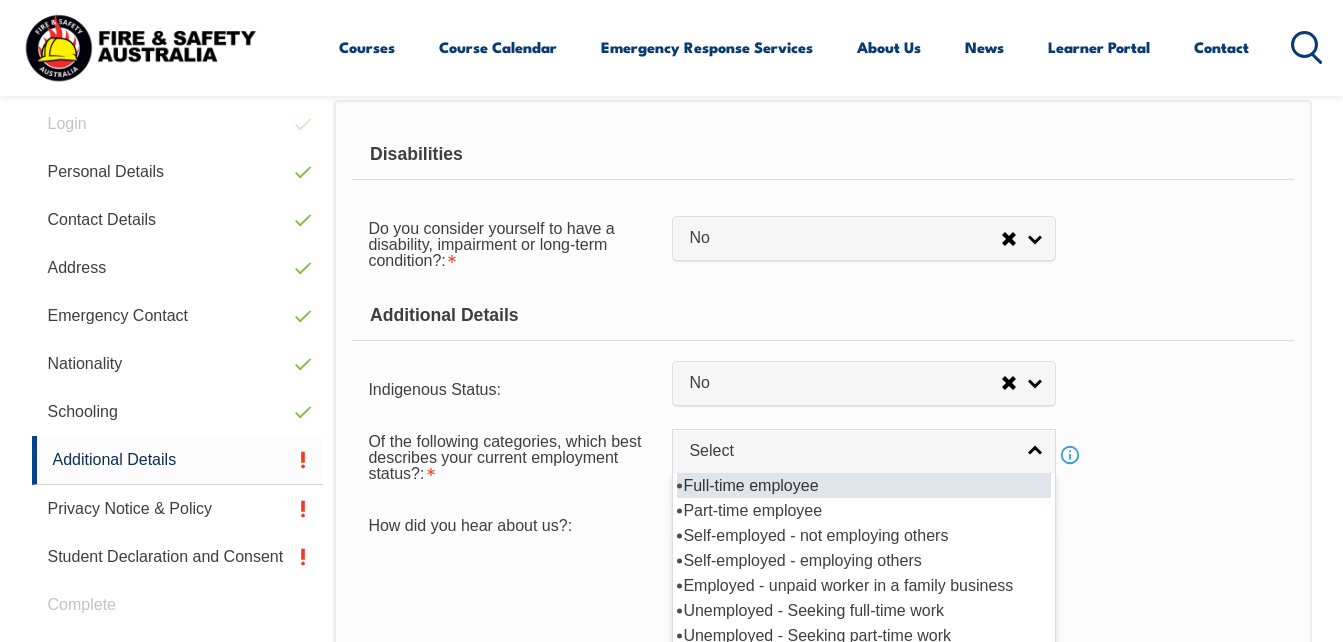click on "Full-time employee" at bounding box center (864, 485) 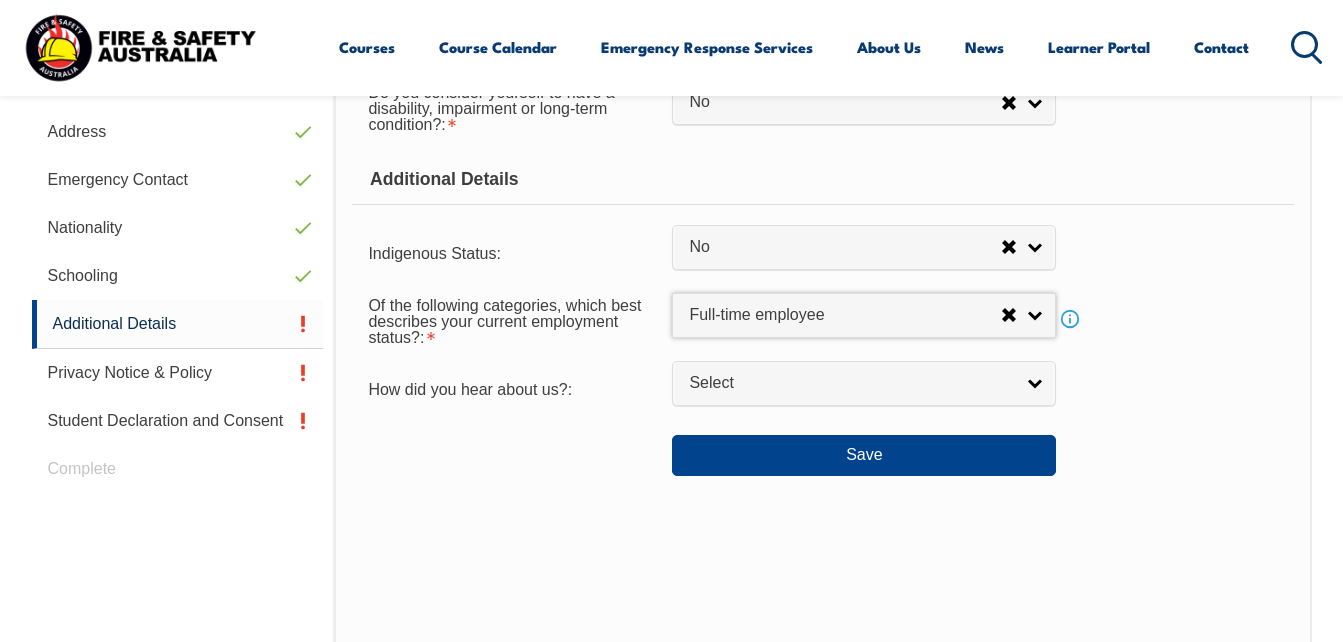 scroll, scrollTop: 705, scrollLeft: 0, axis: vertical 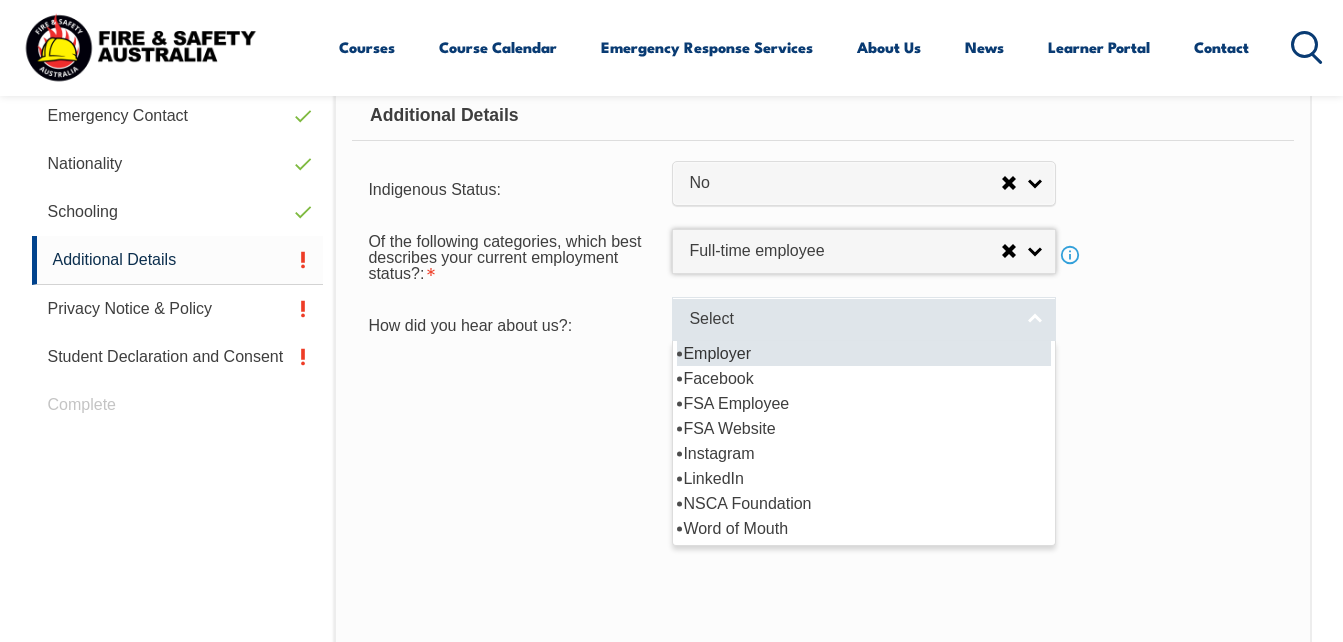 click on "Select" at bounding box center [851, 319] 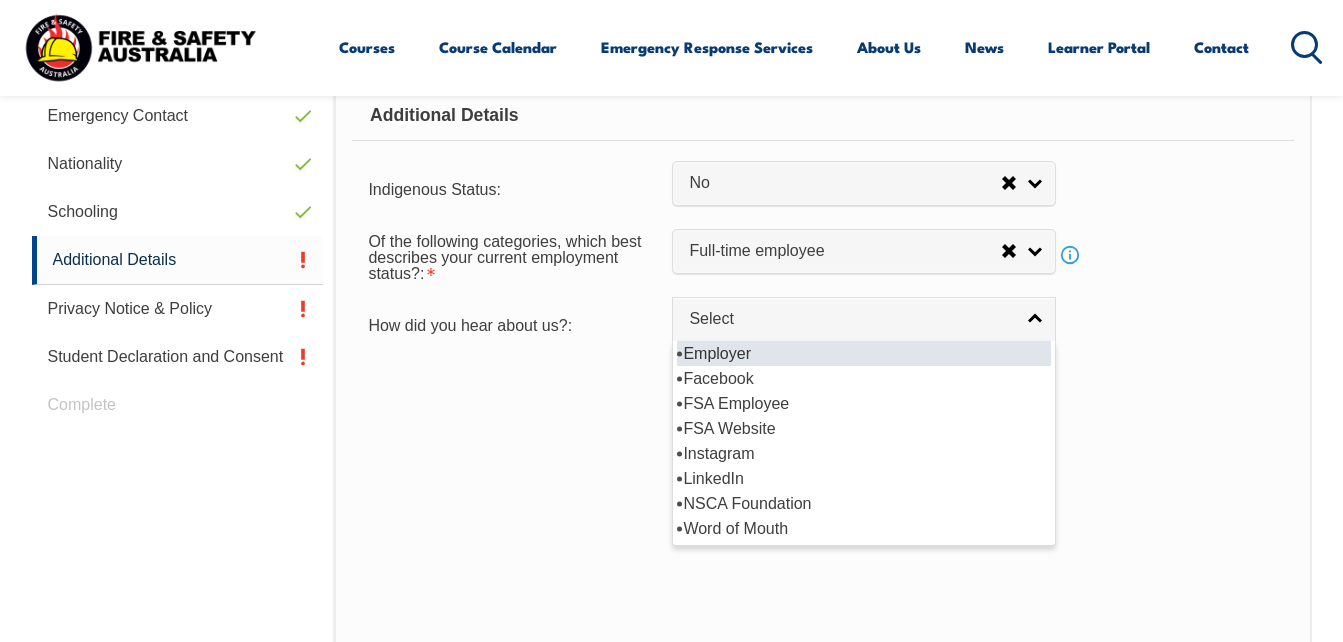 click on "Employer" at bounding box center (864, 353) 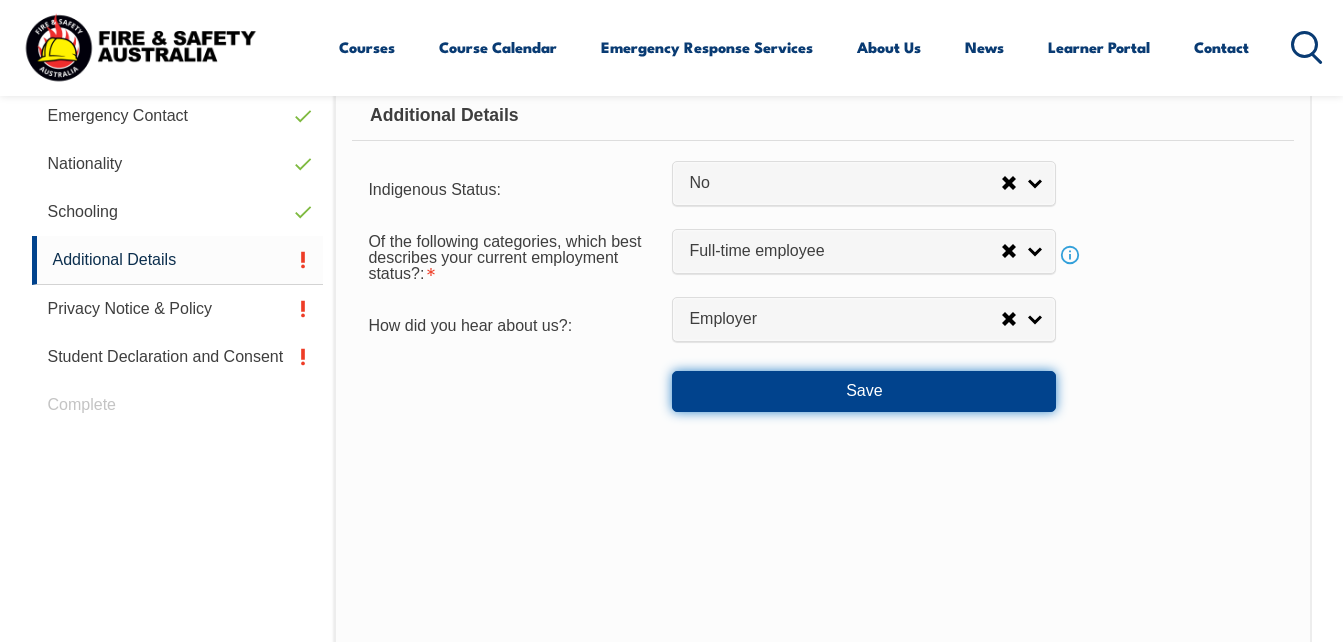 click on "Save" at bounding box center [864, 391] 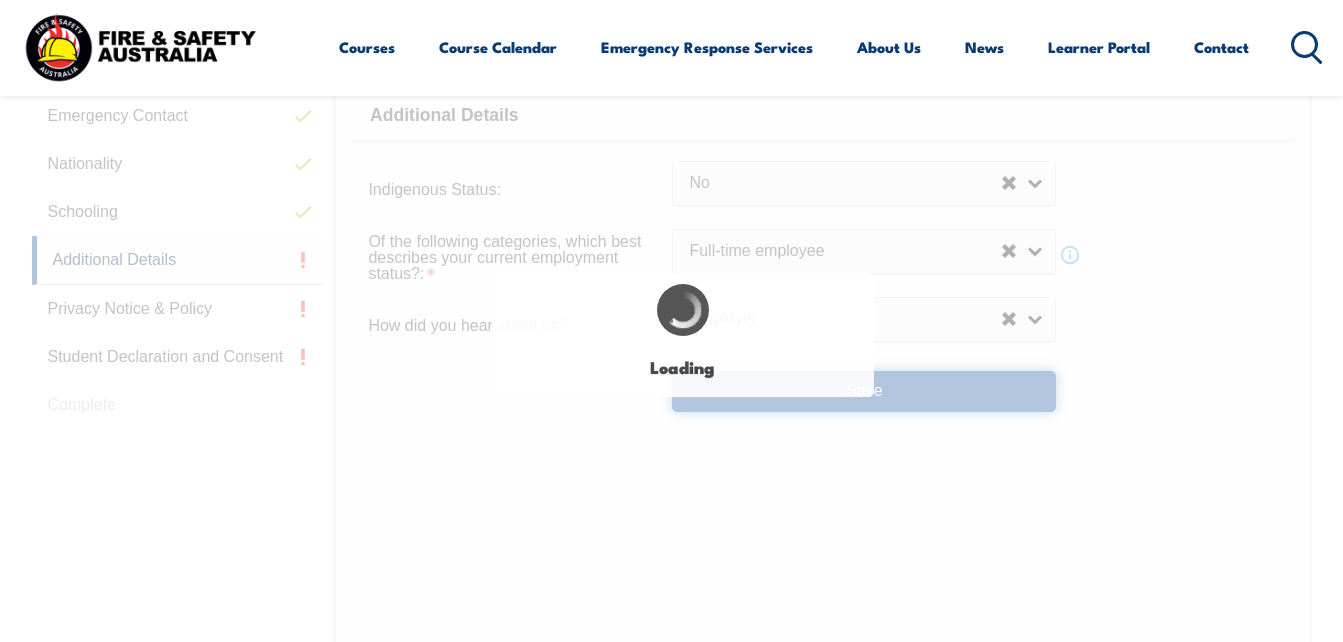 select on "false" 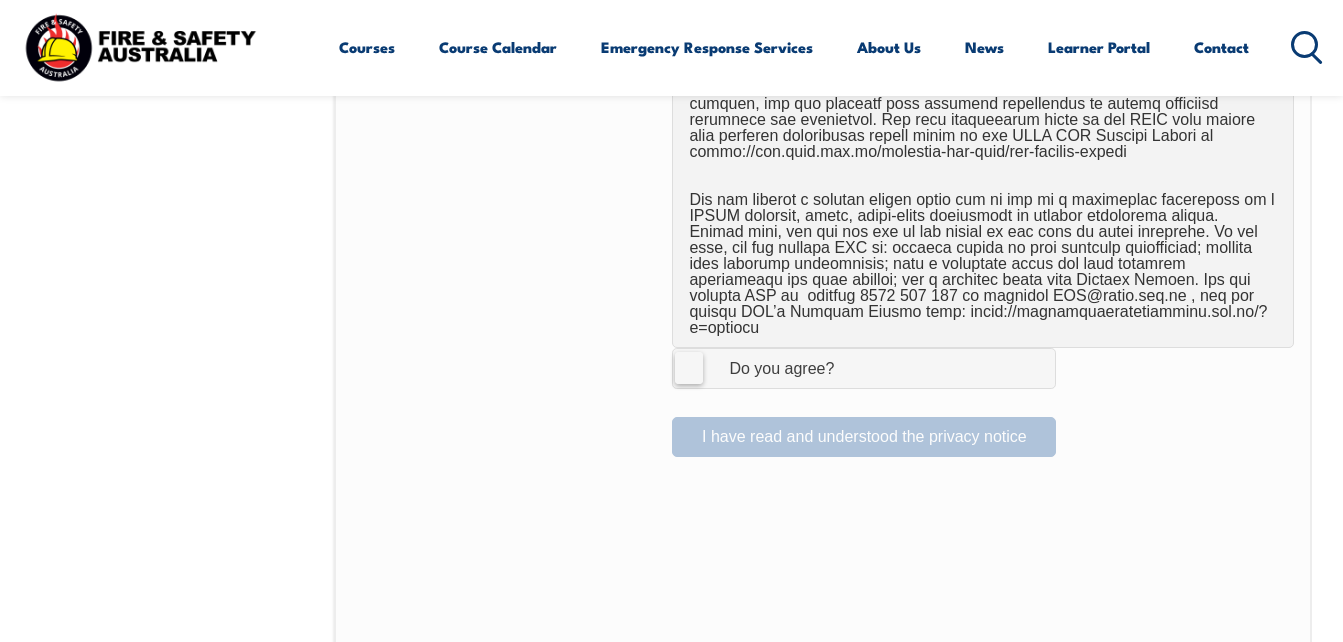 scroll, scrollTop: 1405, scrollLeft: 0, axis: vertical 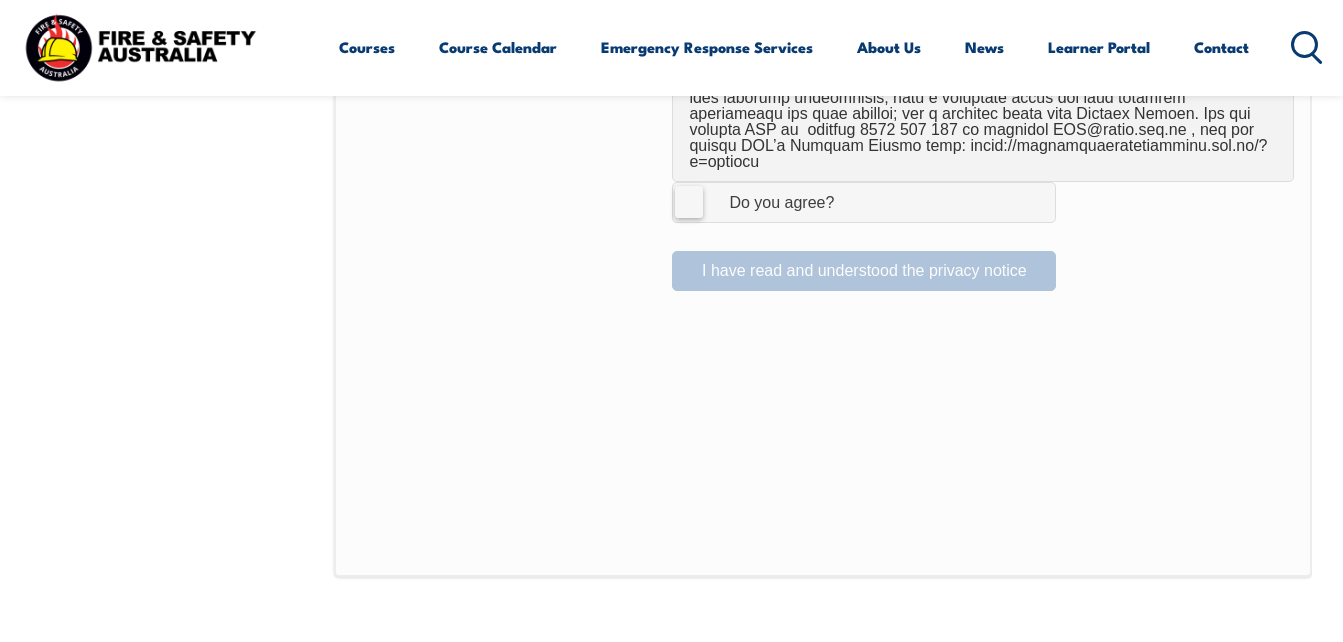 click on "I Agree Do you agree?" at bounding box center (864, 202) 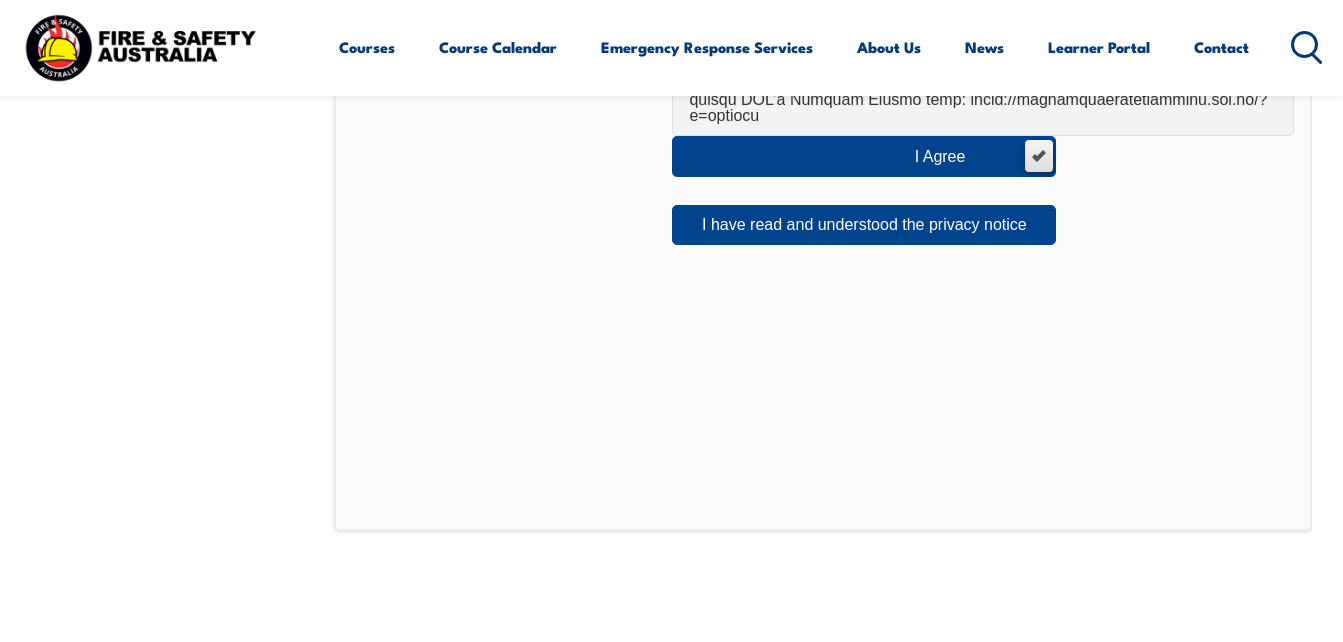 scroll, scrollTop: 1405, scrollLeft: 0, axis: vertical 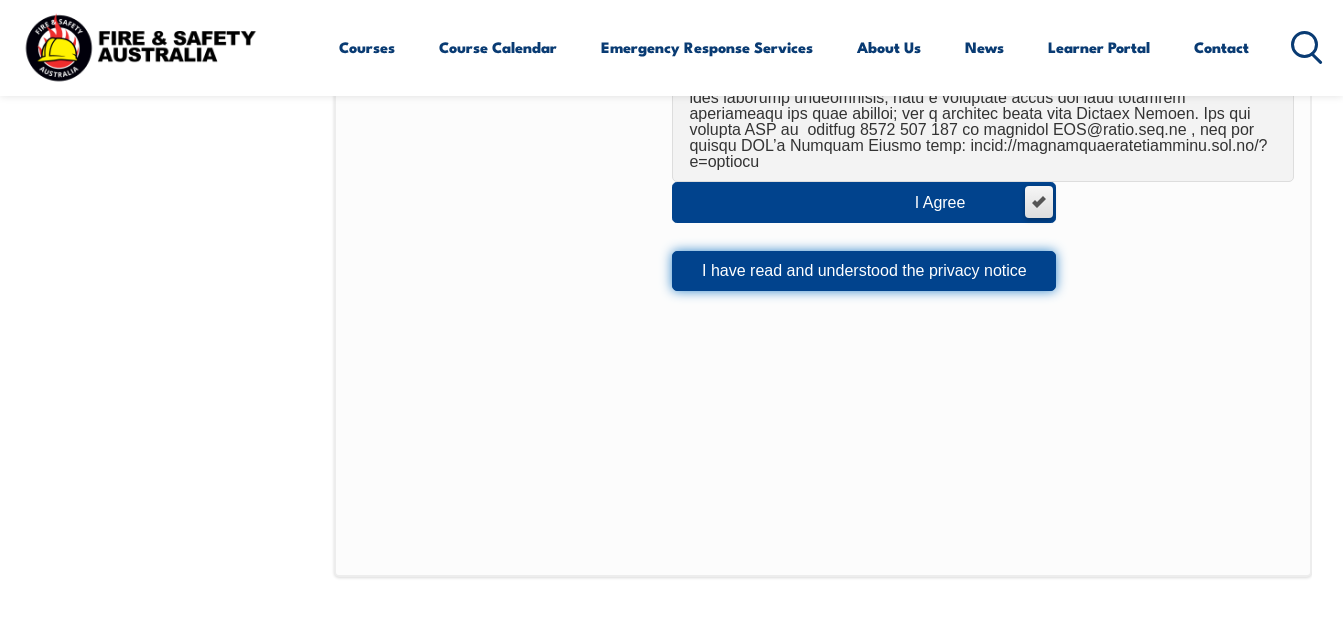 click on "I have read and understood the privacy notice" at bounding box center (864, 271) 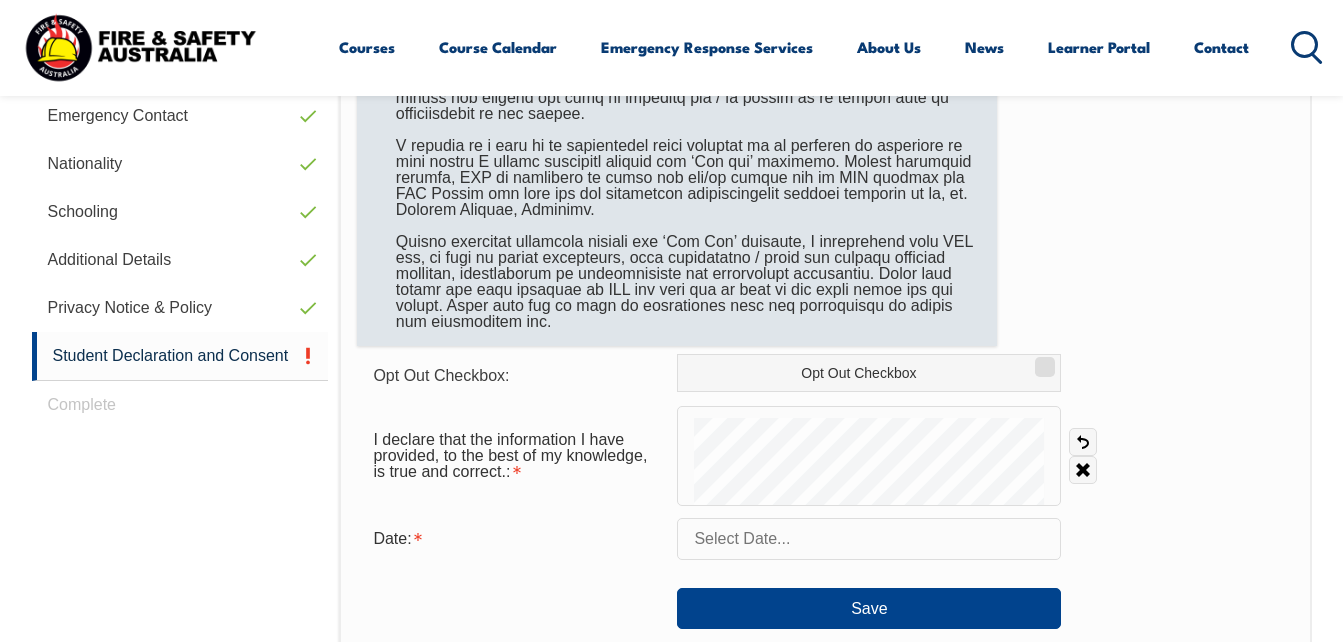 scroll, scrollTop: 805, scrollLeft: 0, axis: vertical 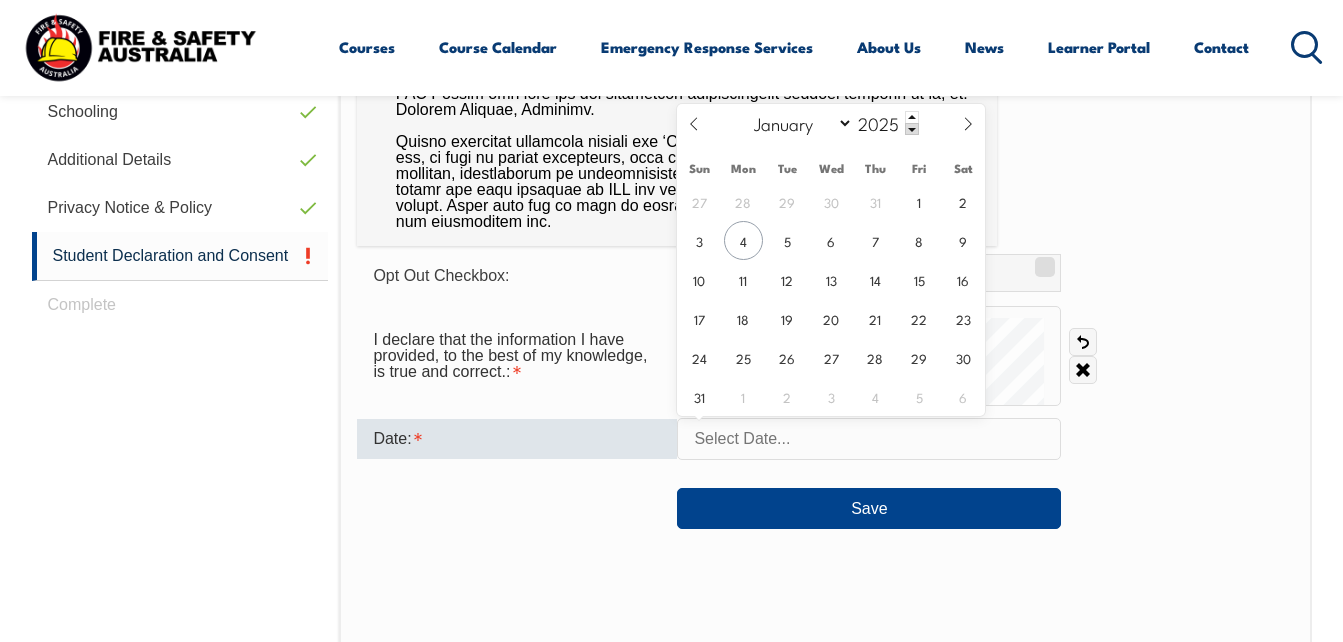 click at bounding box center (869, 439) 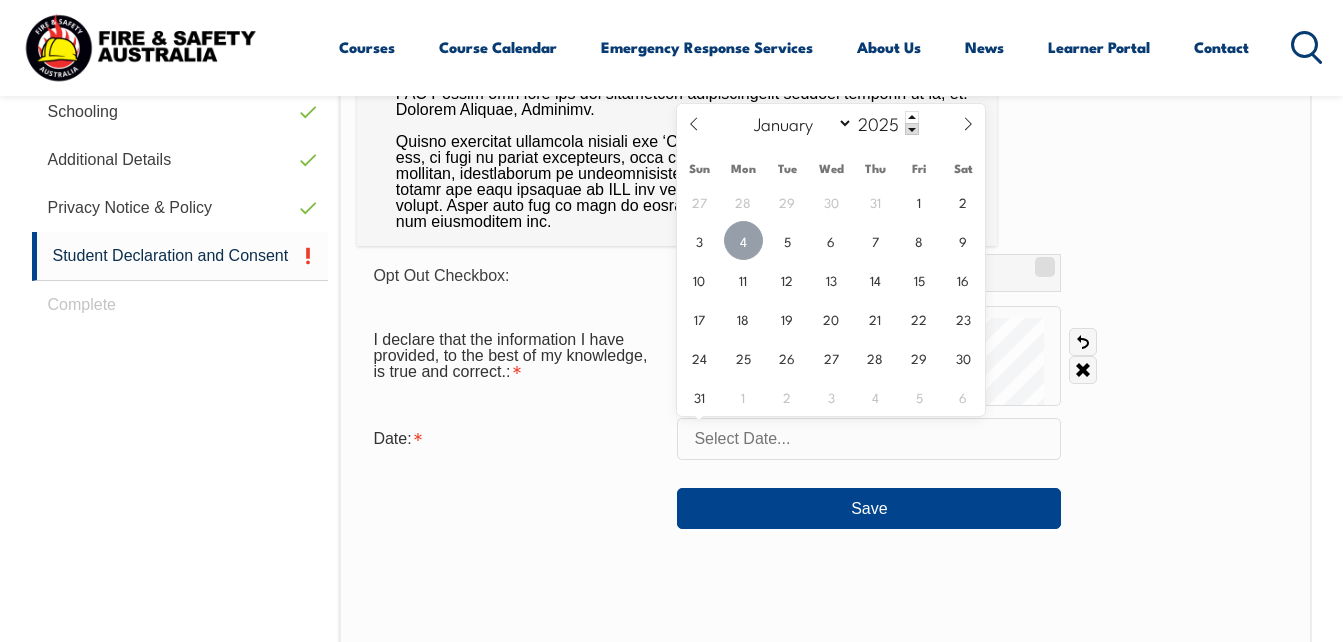 click on "4" at bounding box center [743, 240] 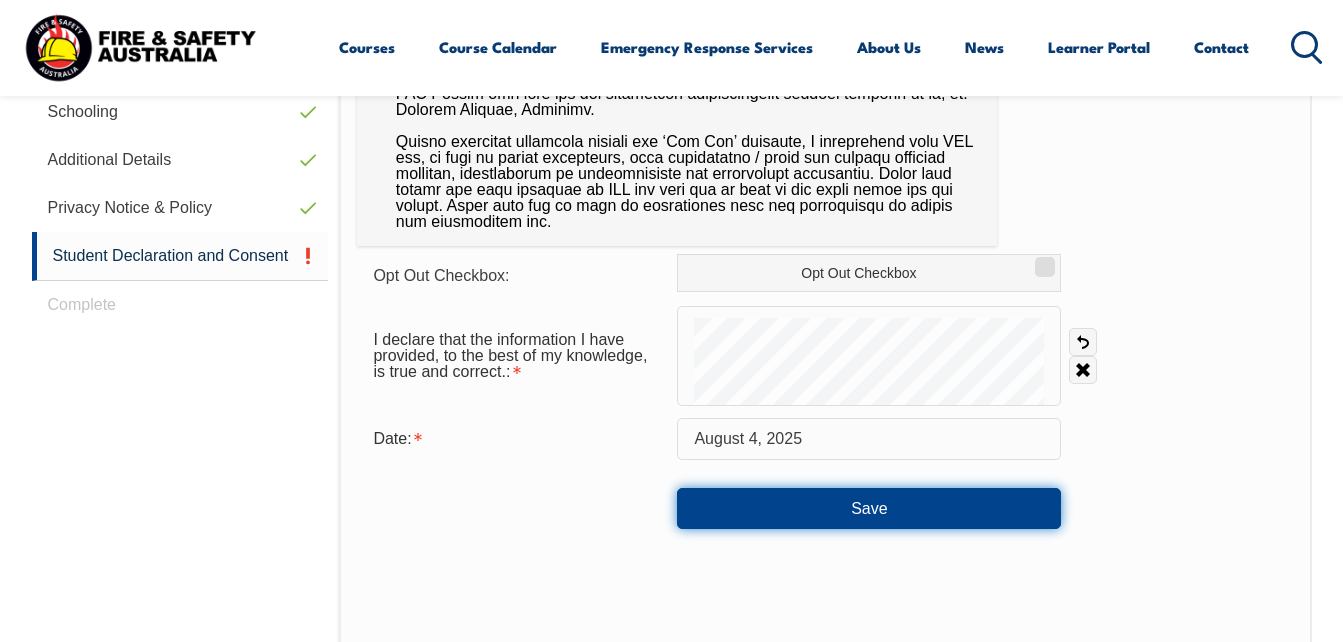 click on "Save" at bounding box center (869, 508) 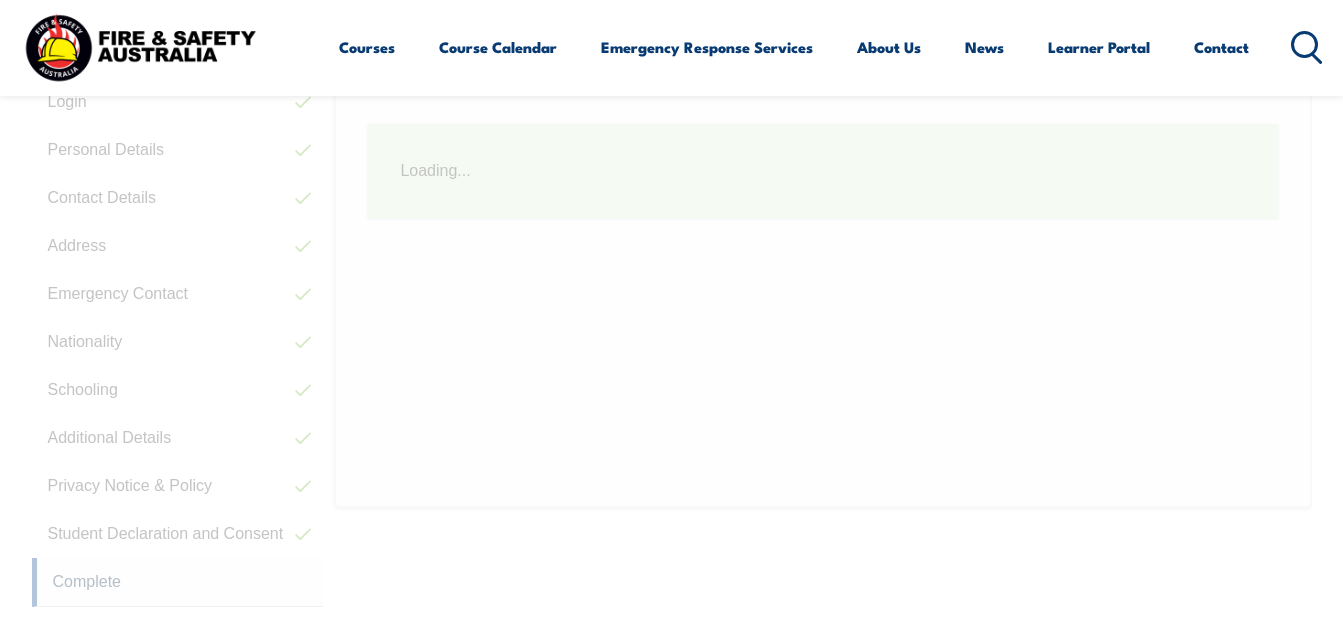 scroll, scrollTop: 505, scrollLeft: 0, axis: vertical 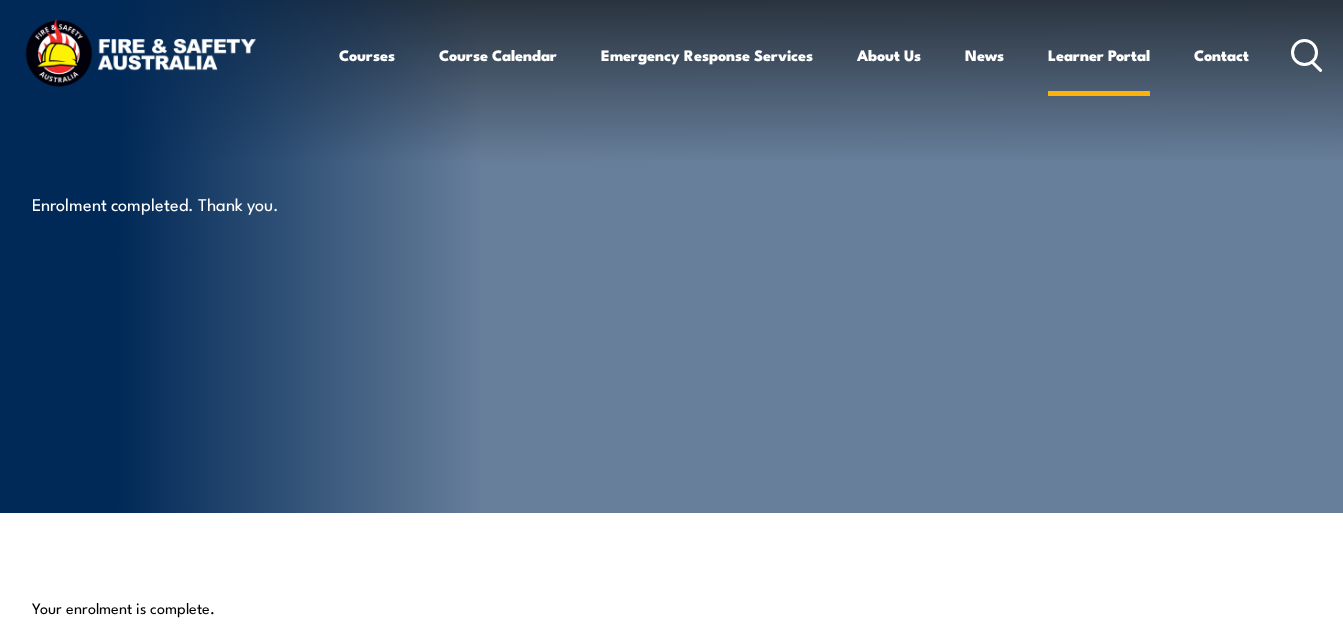 click on "Learner Portal" at bounding box center [1099, 55] 